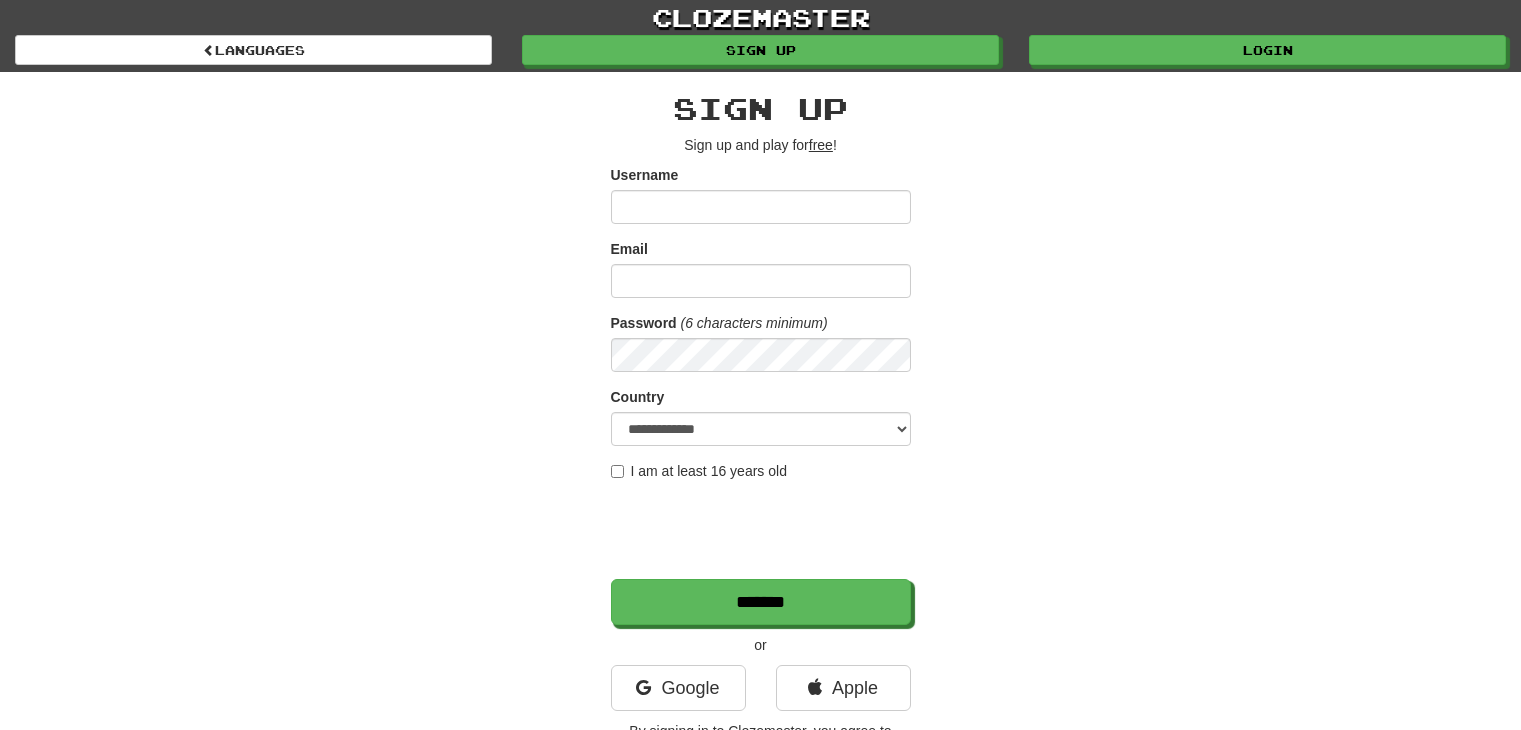scroll, scrollTop: 0, scrollLeft: 0, axis: both 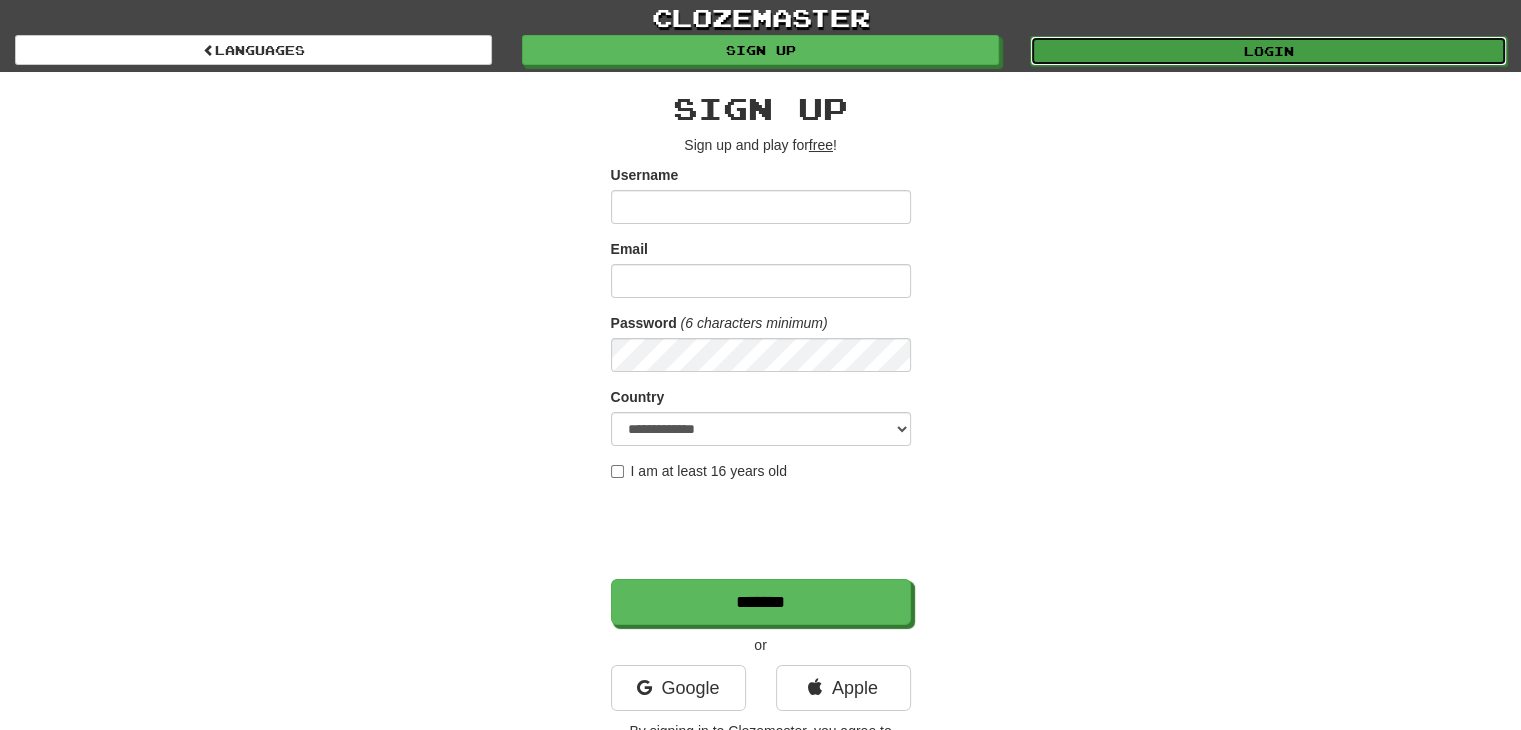 click on "Login" at bounding box center (1268, 51) 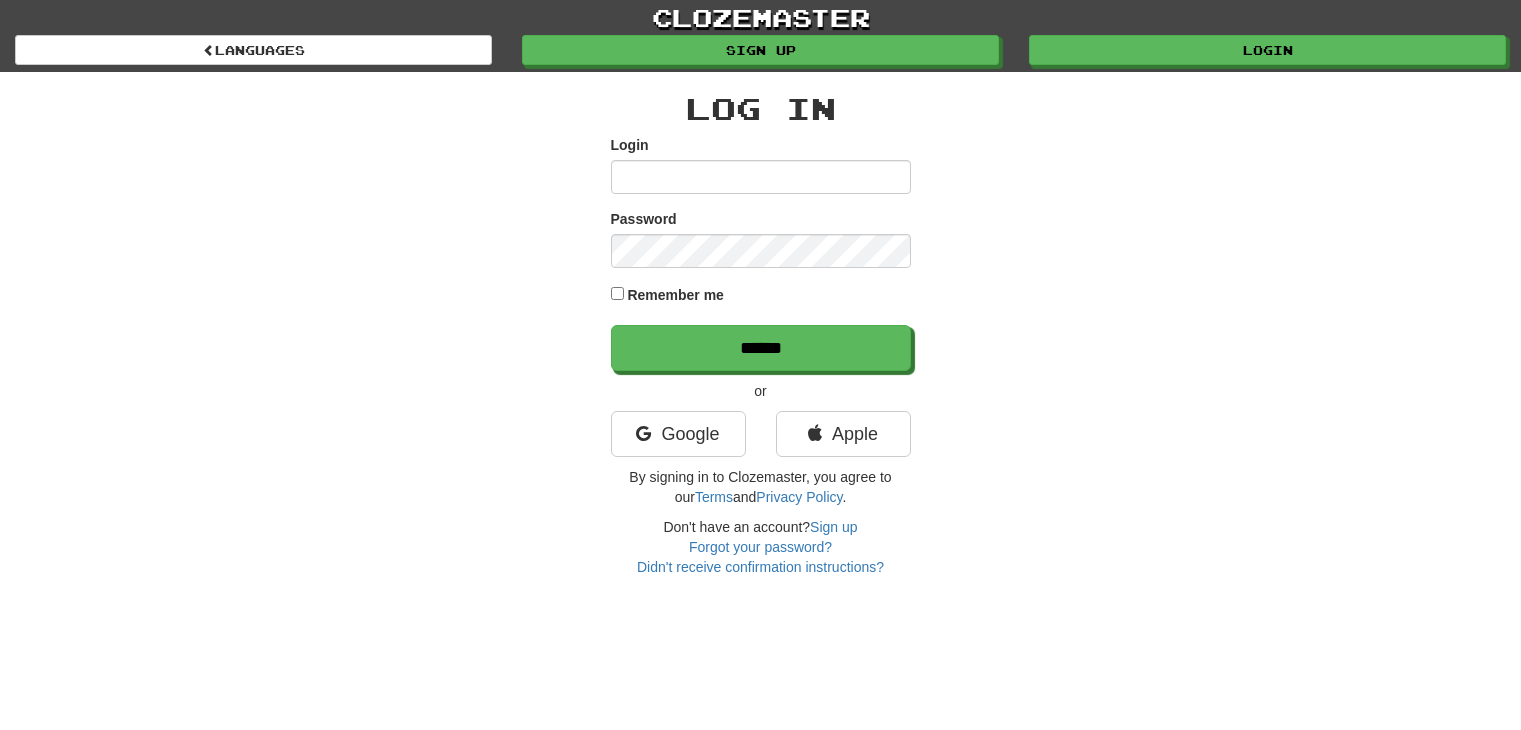 scroll, scrollTop: 0, scrollLeft: 0, axis: both 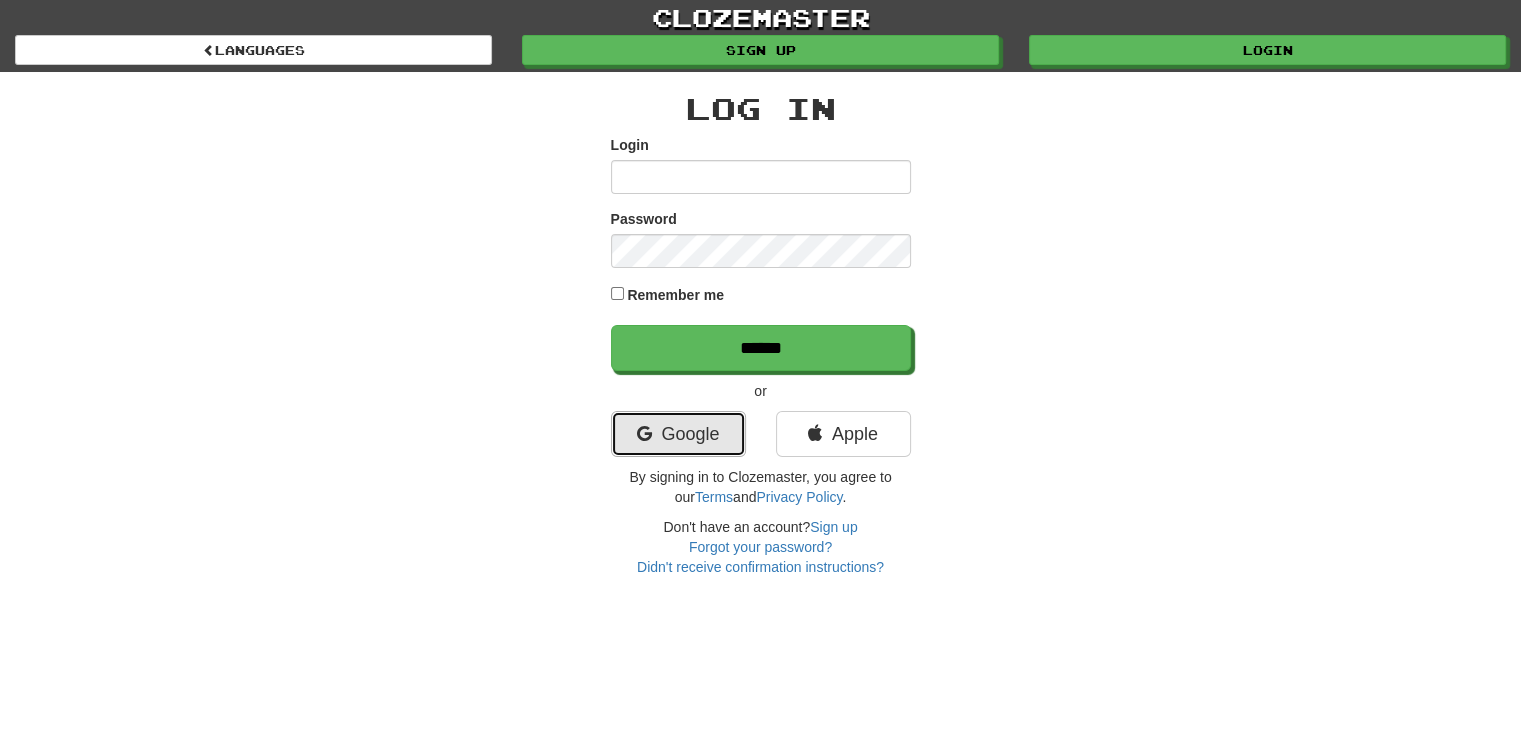 click on "Google" at bounding box center (678, 434) 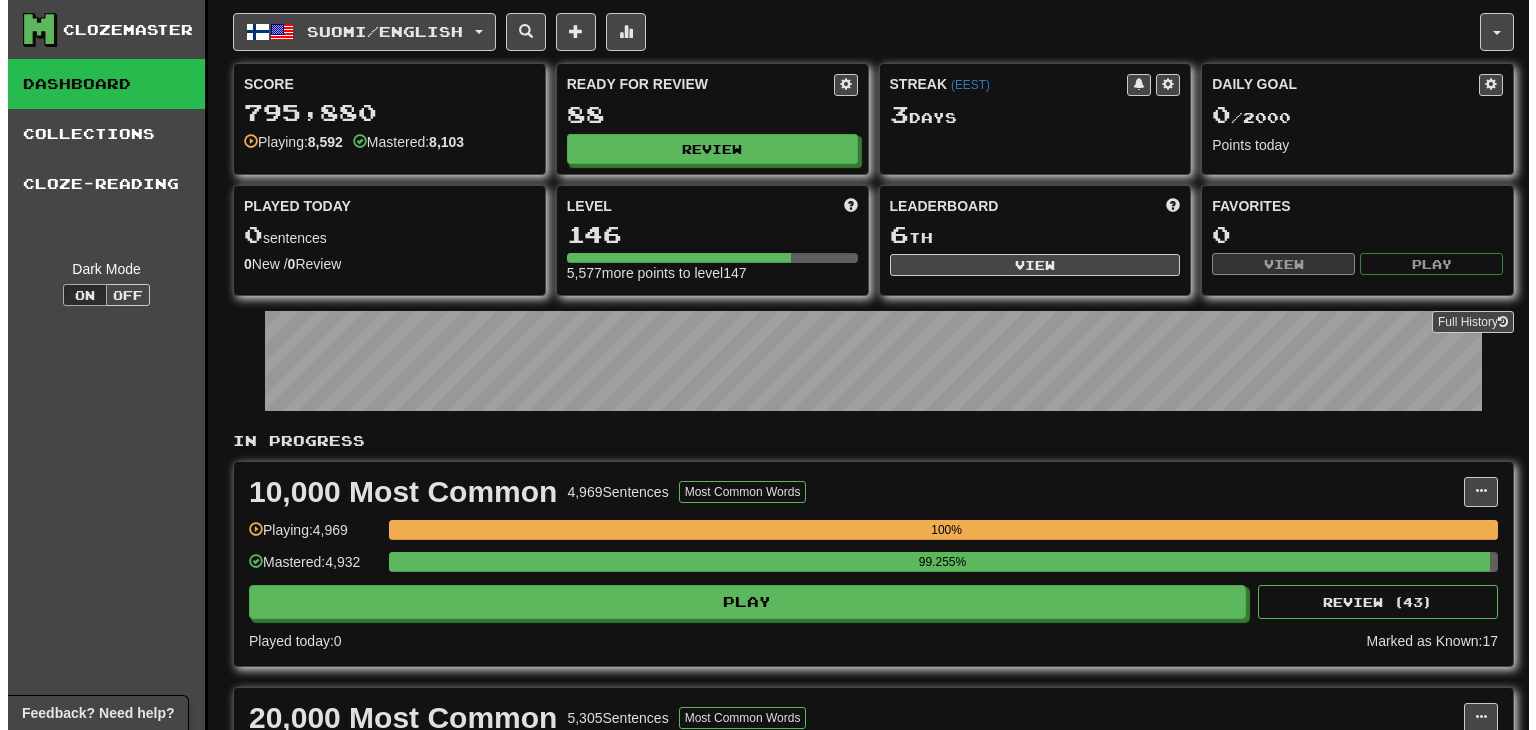scroll, scrollTop: 0, scrollLeft: 0, axis: both 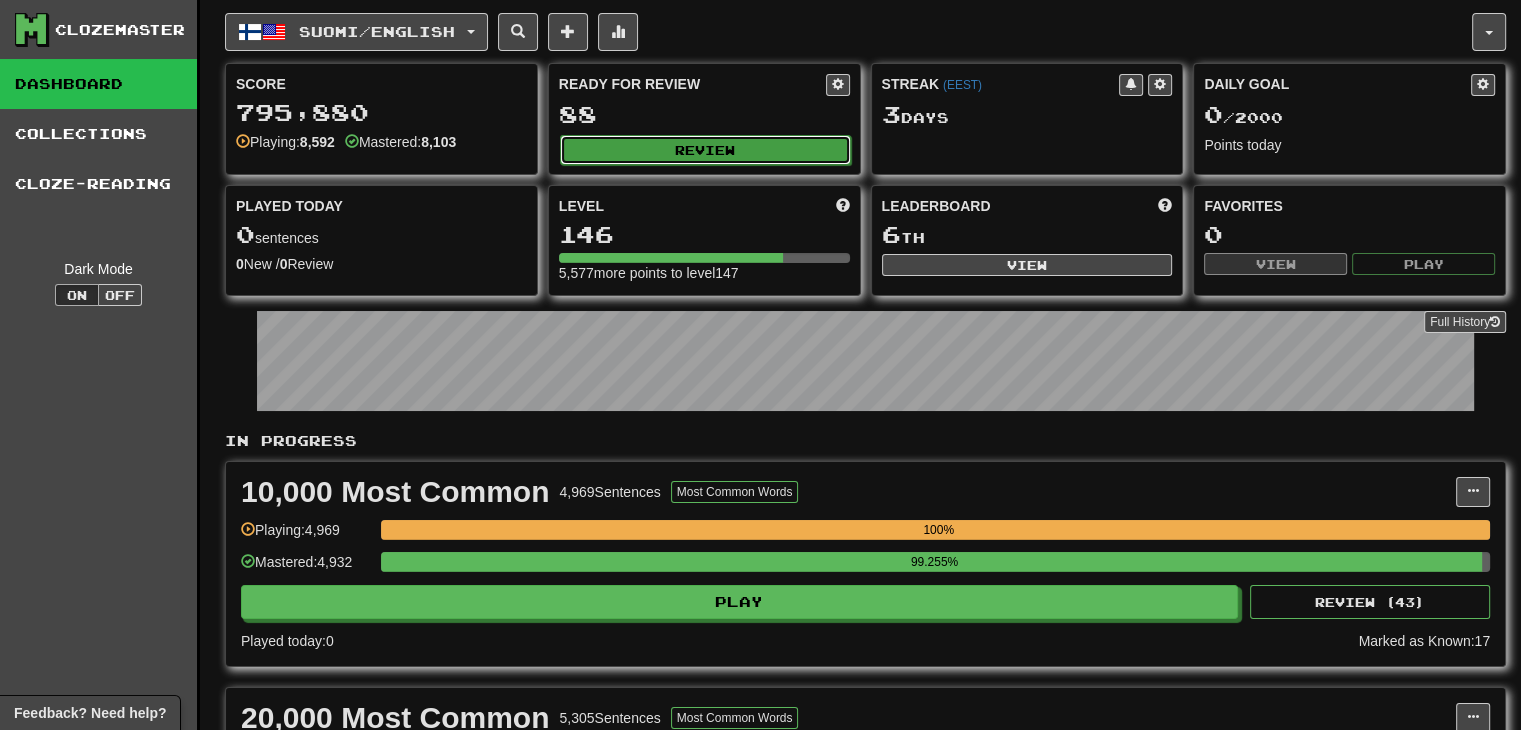 click on "Review" at bounding box center (705, 150) 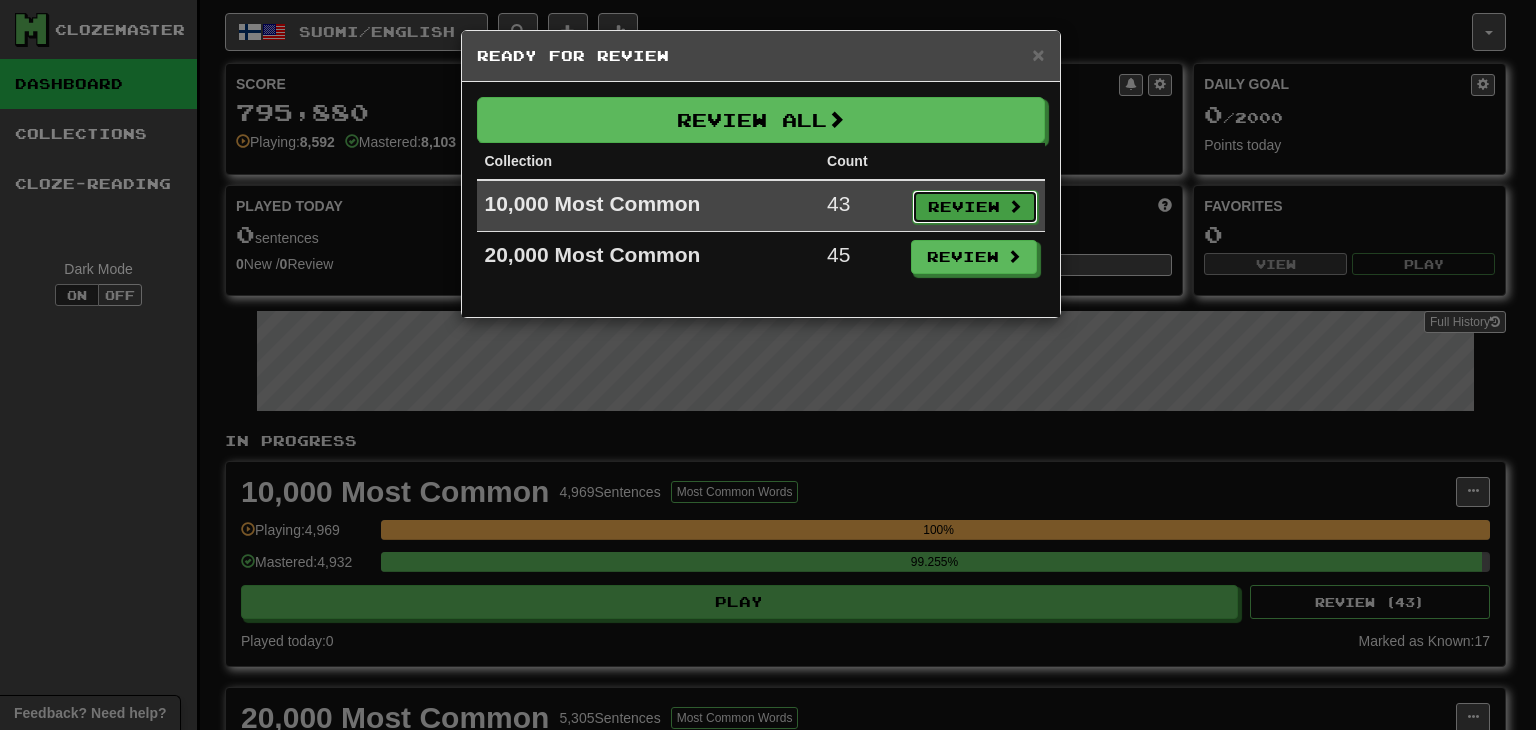 click on "Review" at bounding box center [975, 207] 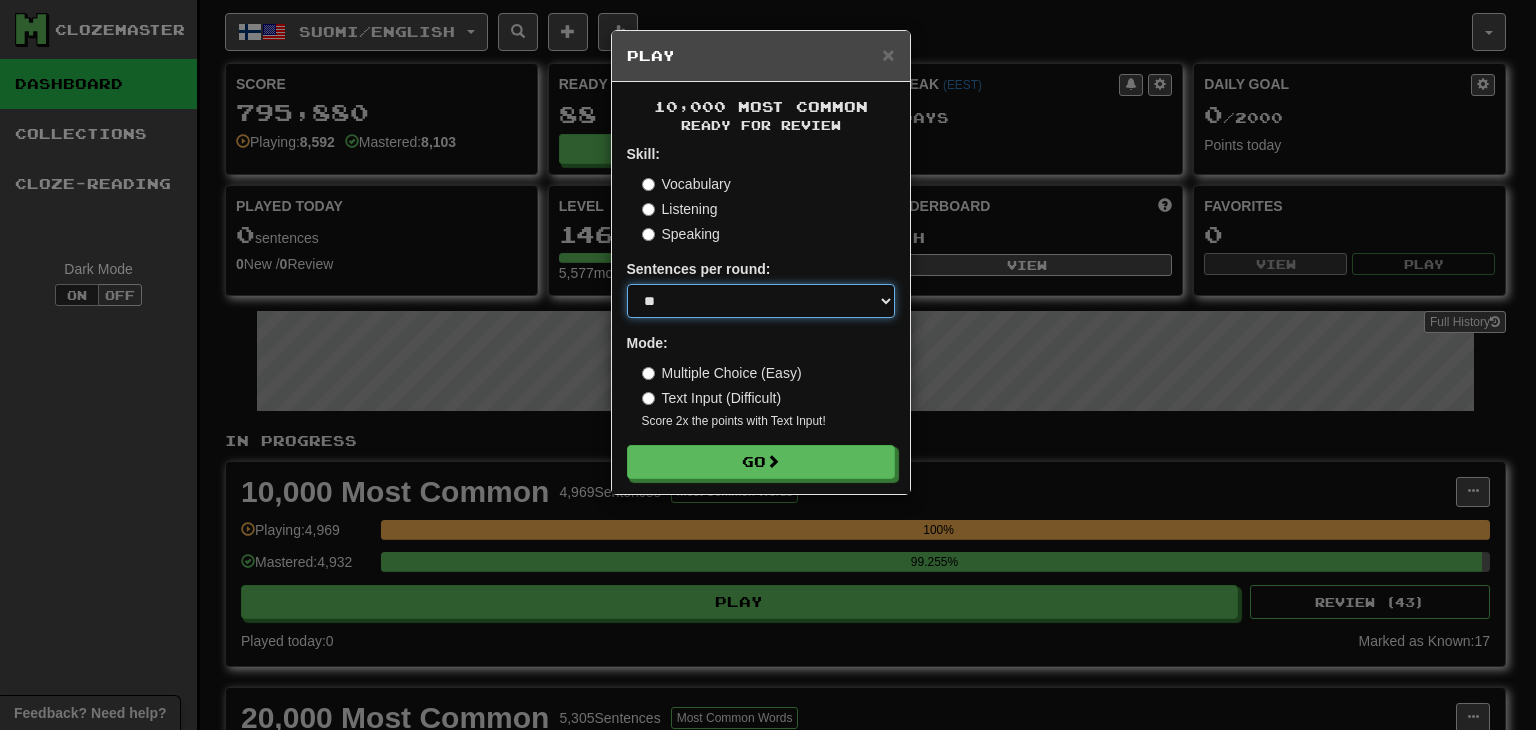 click on "* ** ** ** ** ** *** ********" at bounding box center (761, 301) 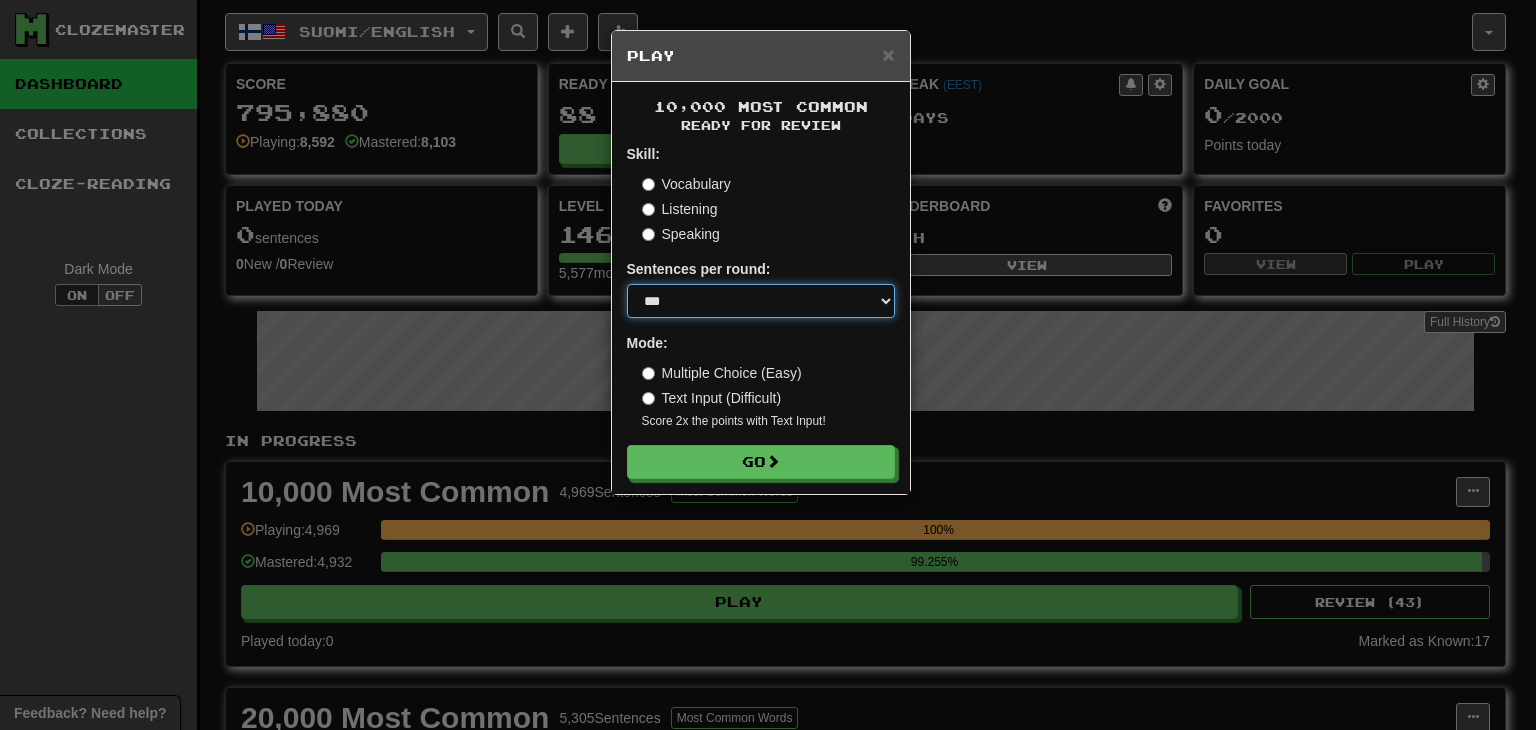 click on "* ** ** ** ** ** *** ********" at bounding box center [761, 301] 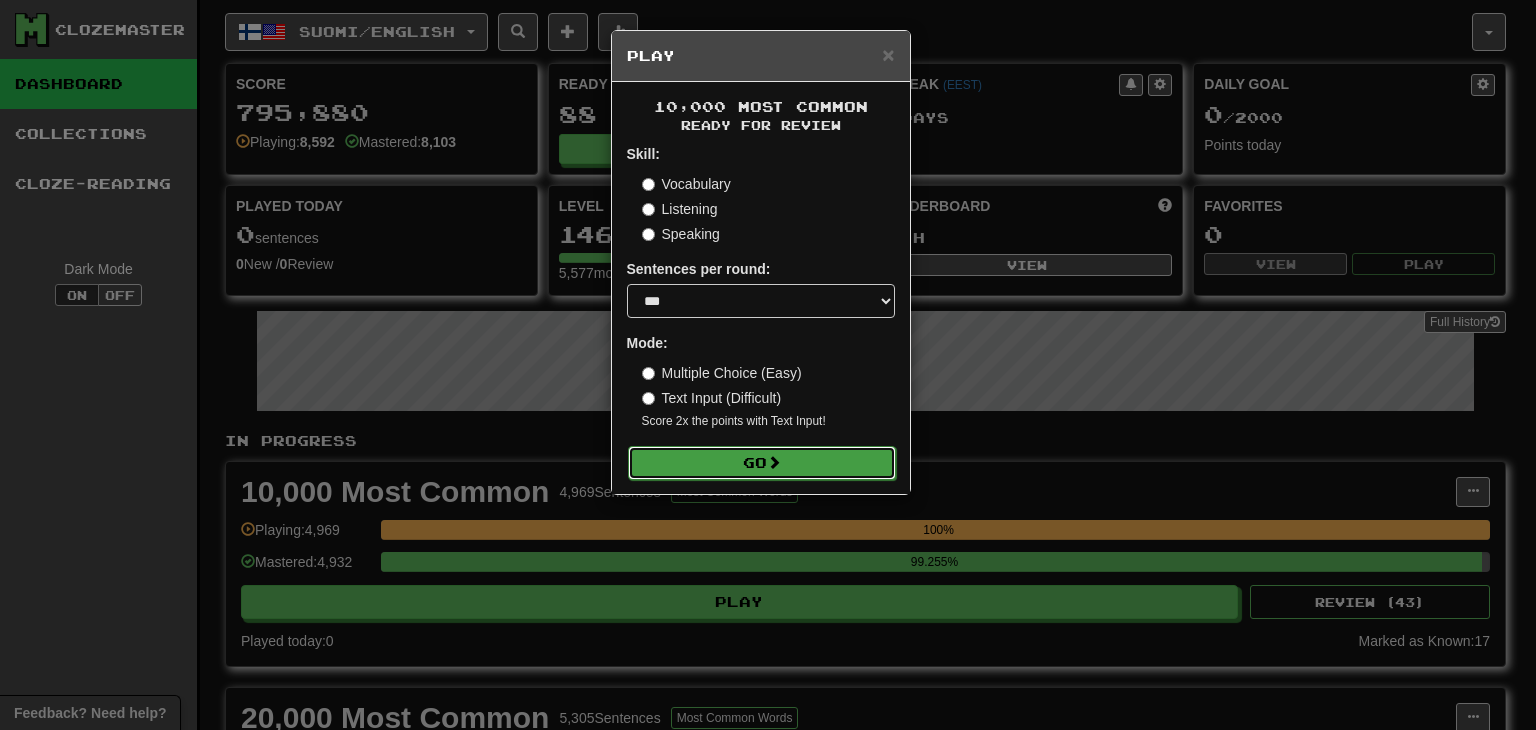 click on "Go" at bounding box center [762, 463] 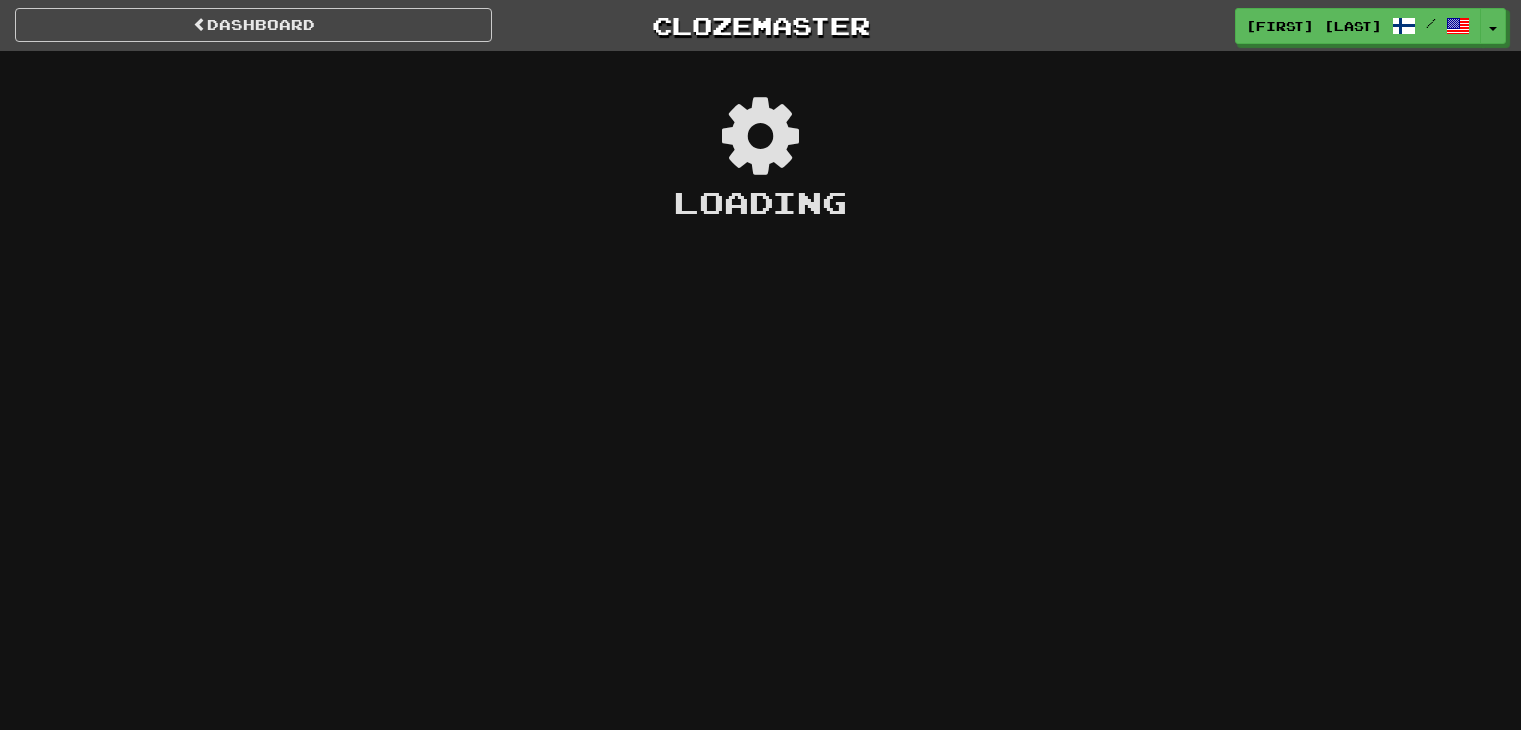 scroll, scrollTop: 0, scrollLeft: 0, axis: both 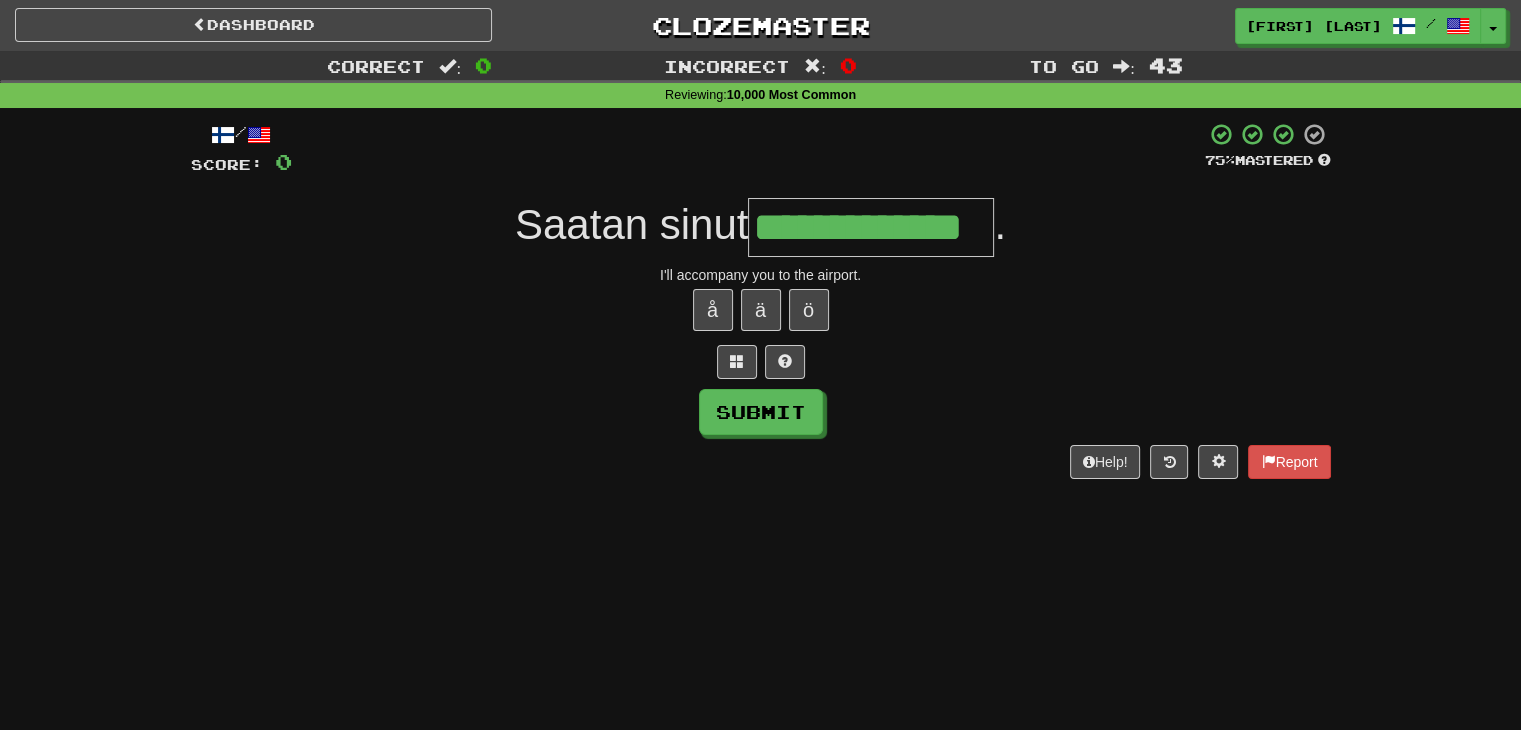 type on "**********" 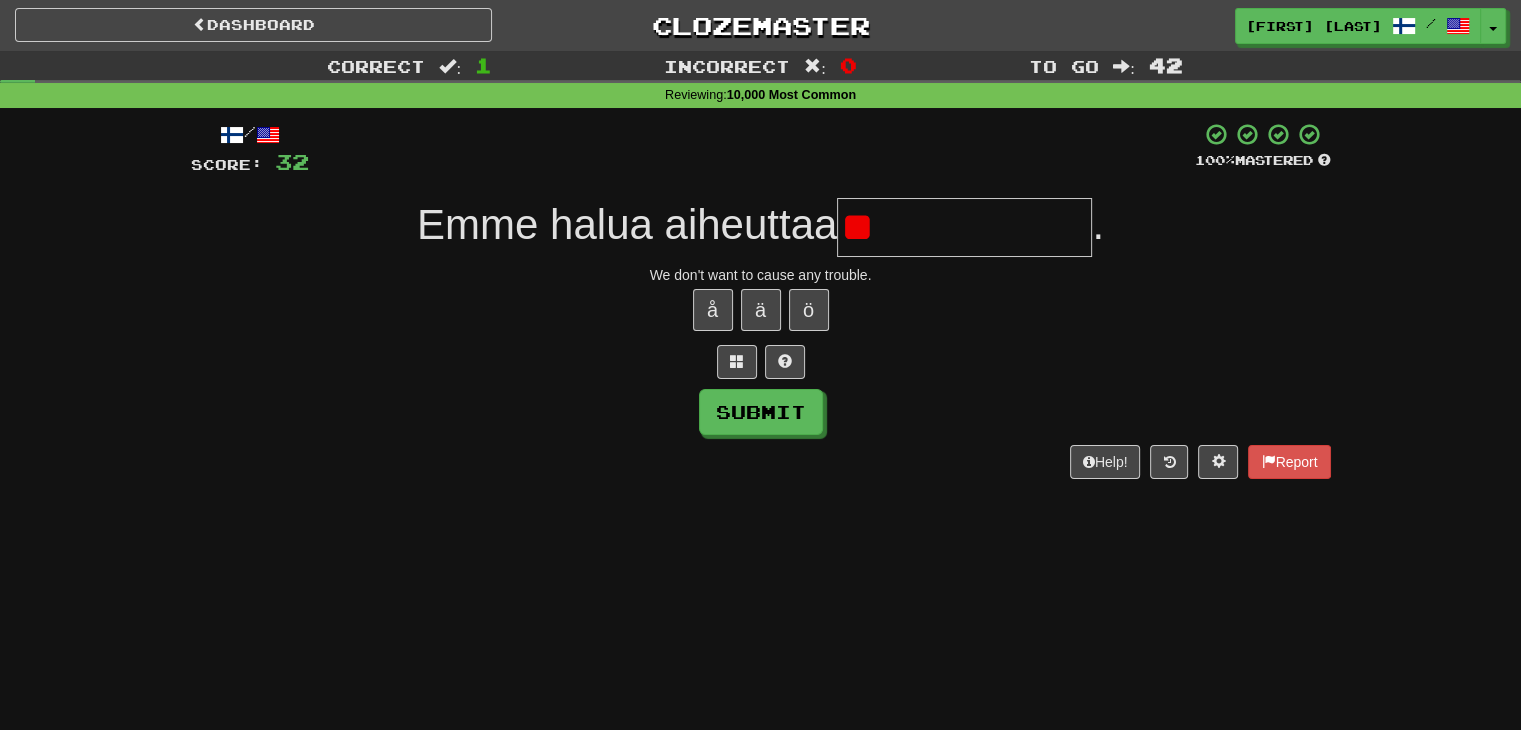 type on "*" 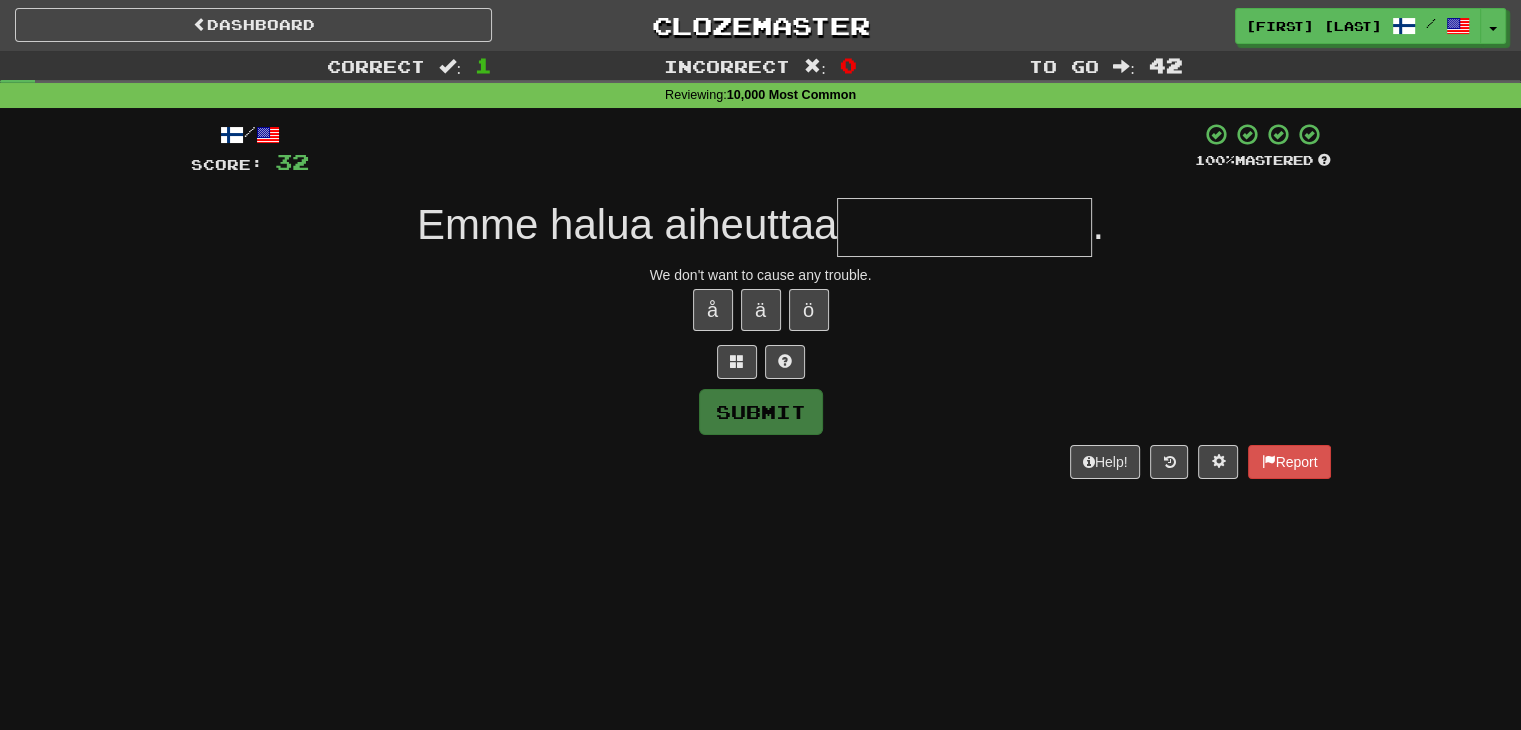 type on "*" 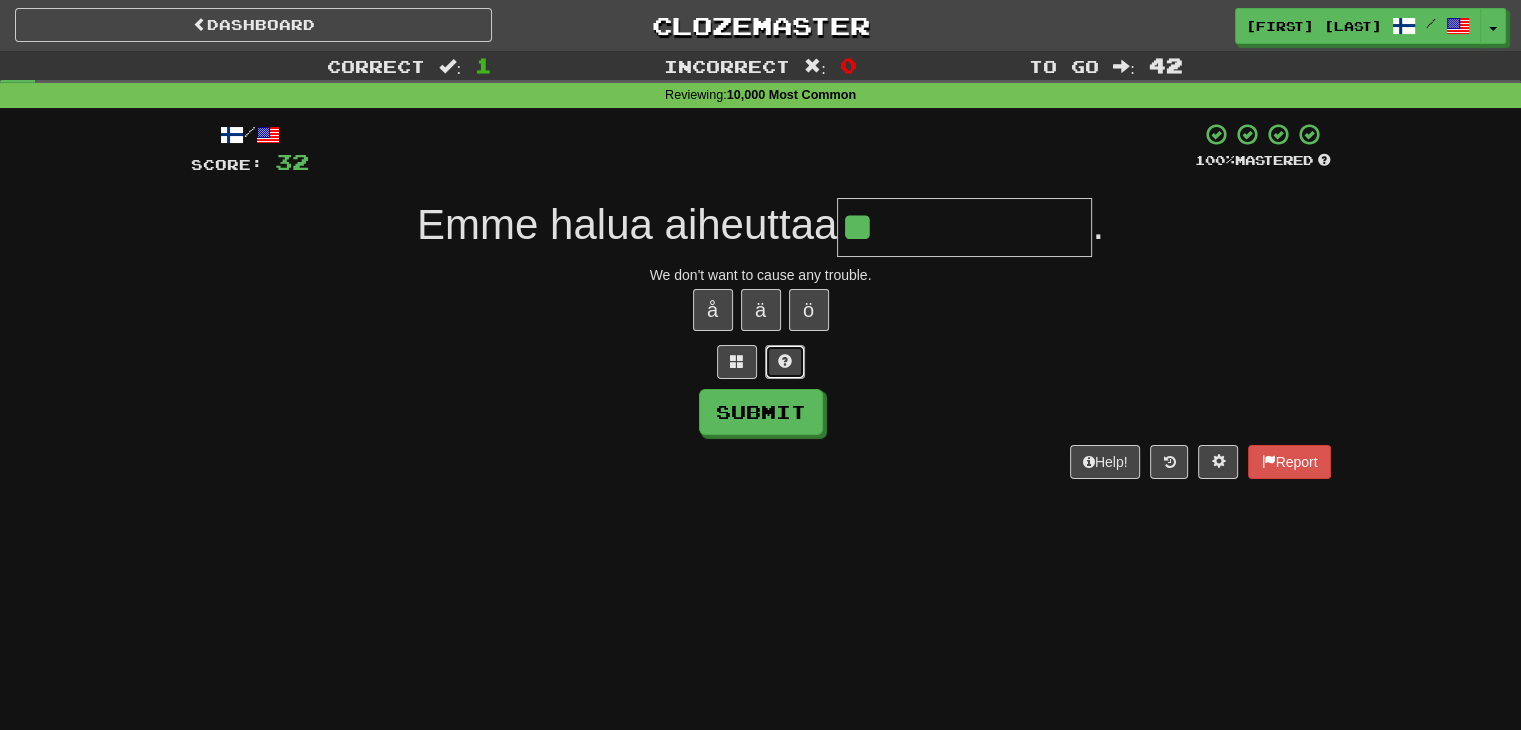 click at bounding box center [785, 362] 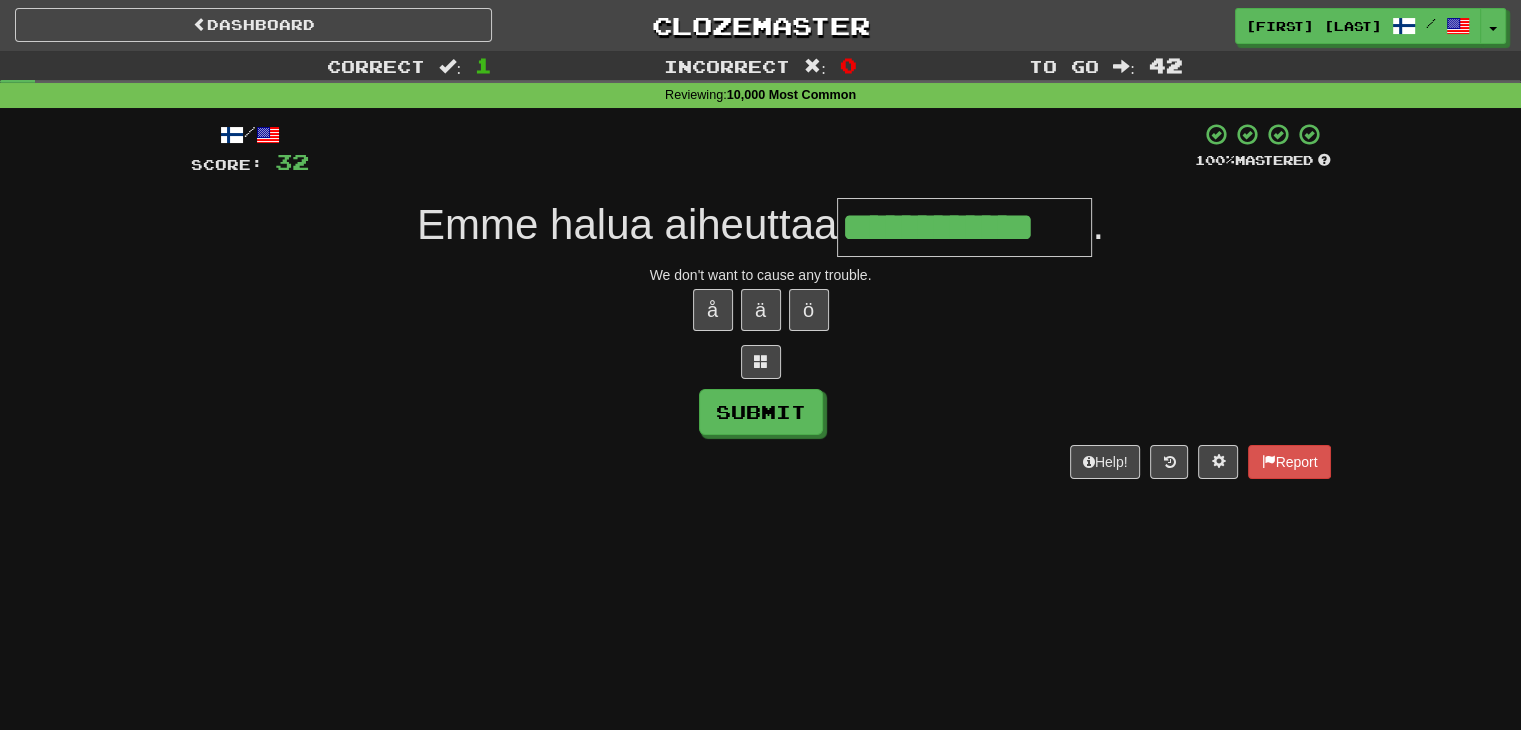 type on "**********" 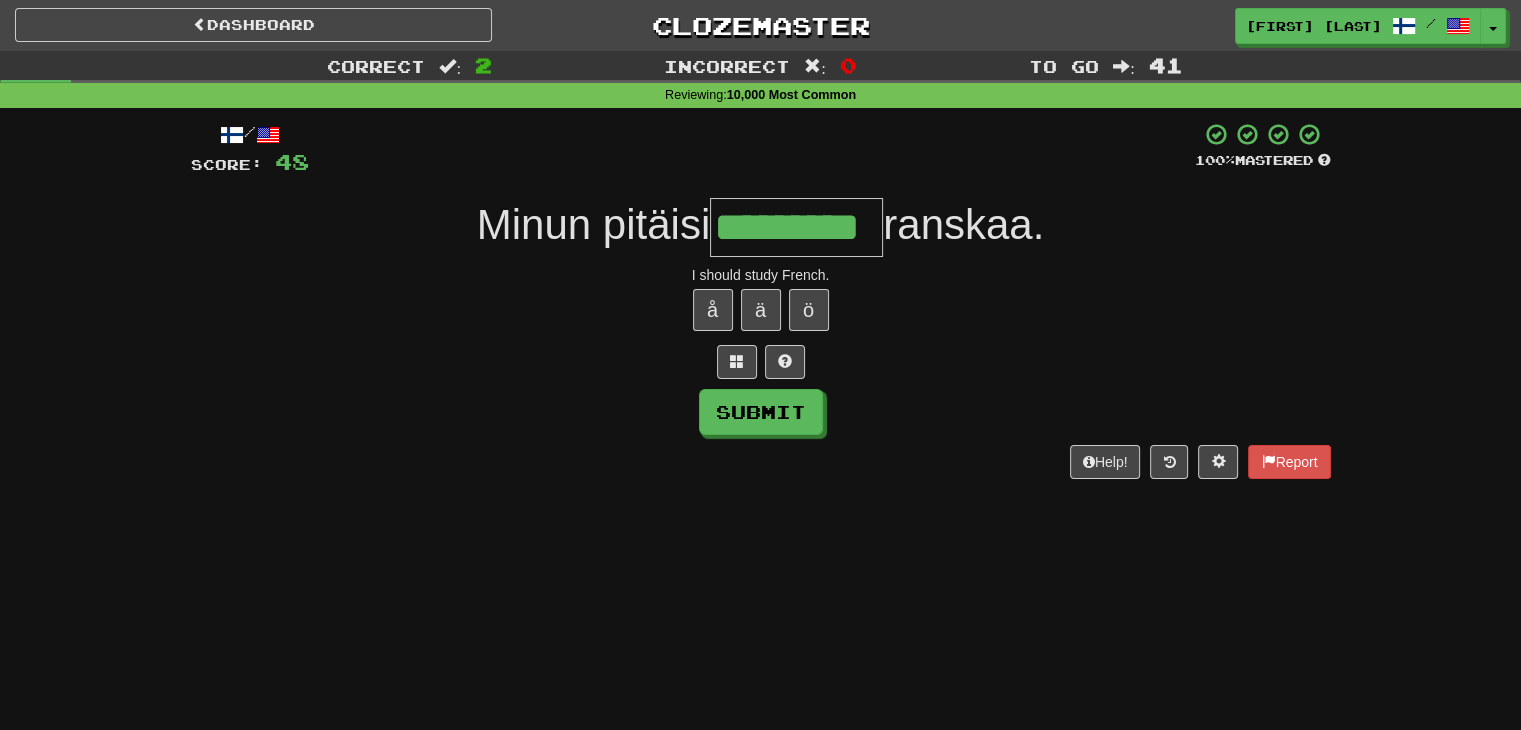 type on "*********" 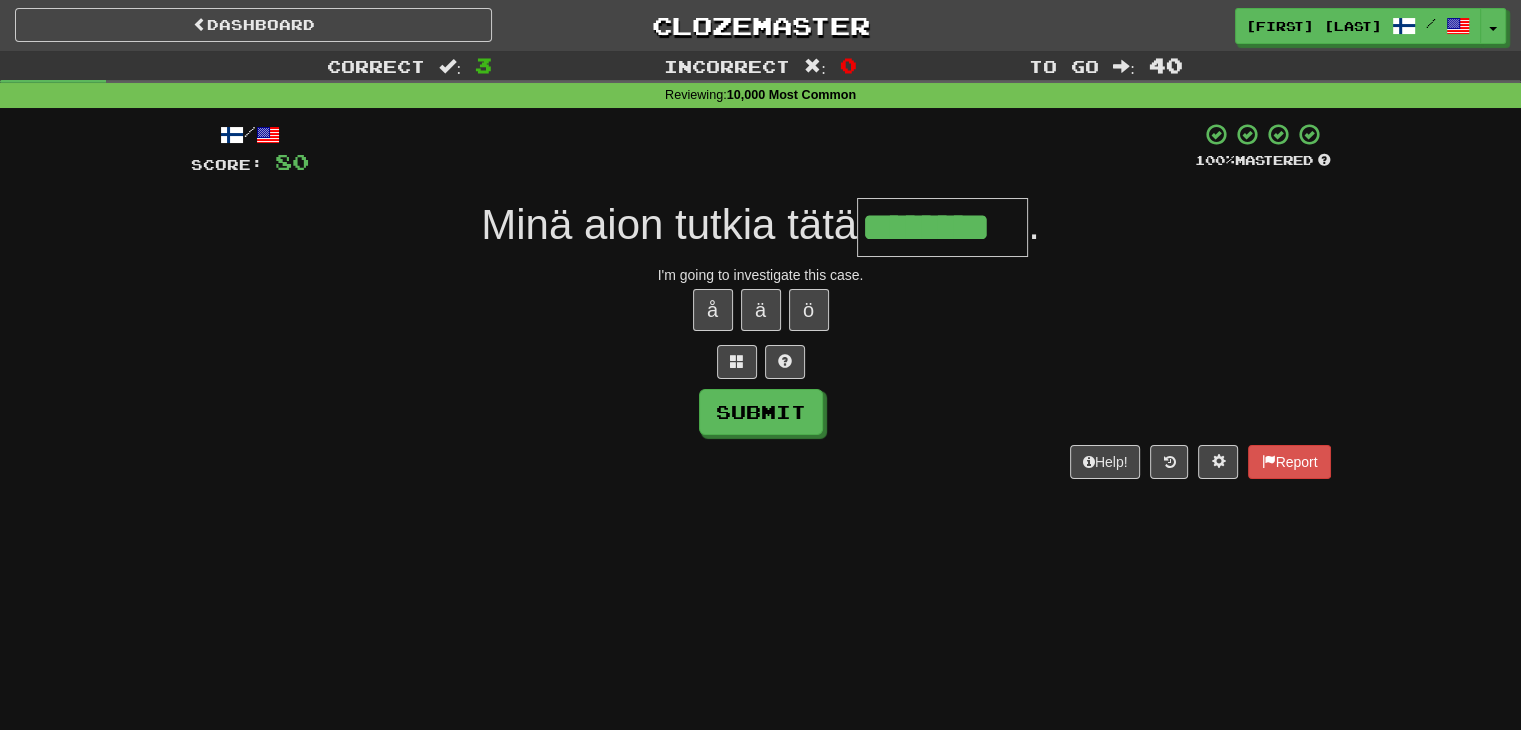 type on "********" 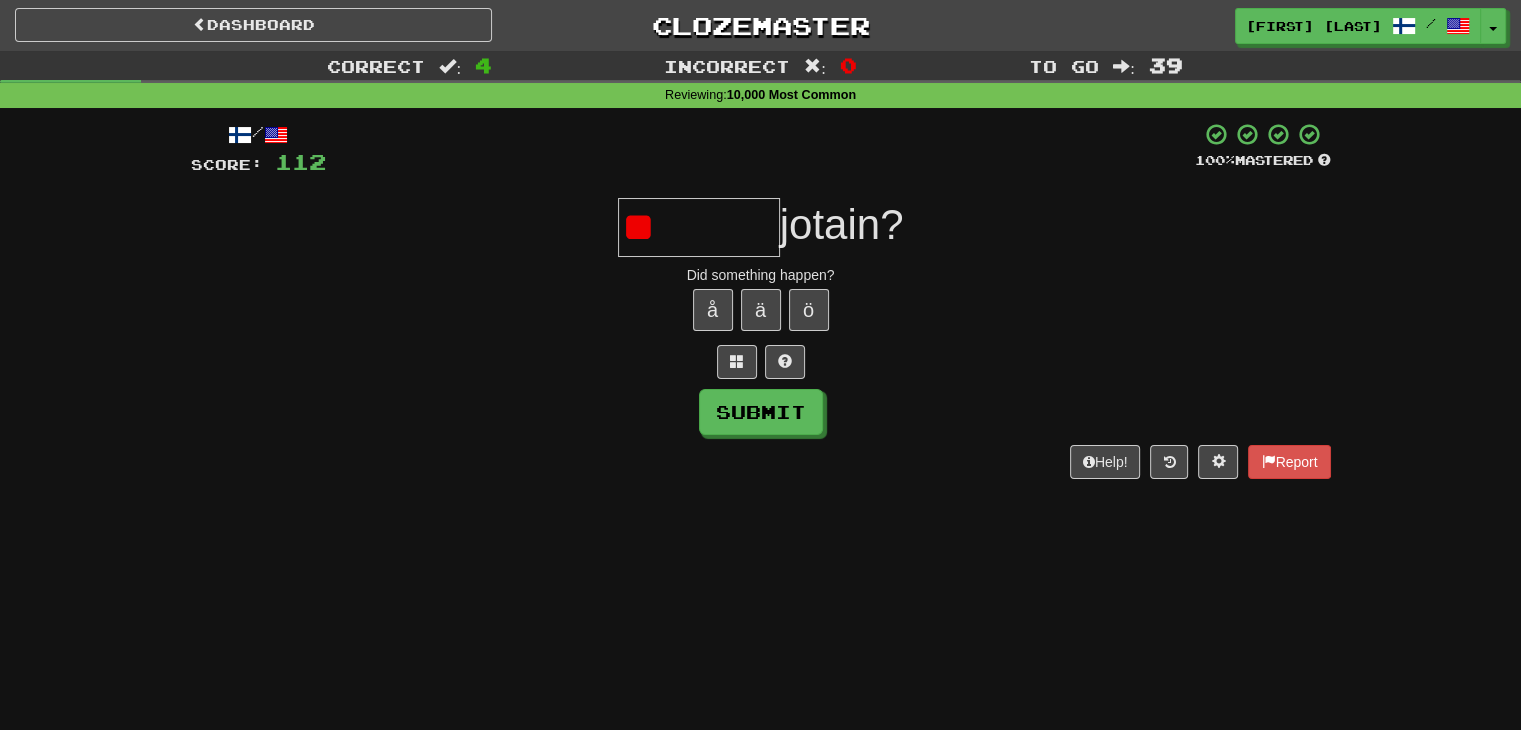 type on "*" 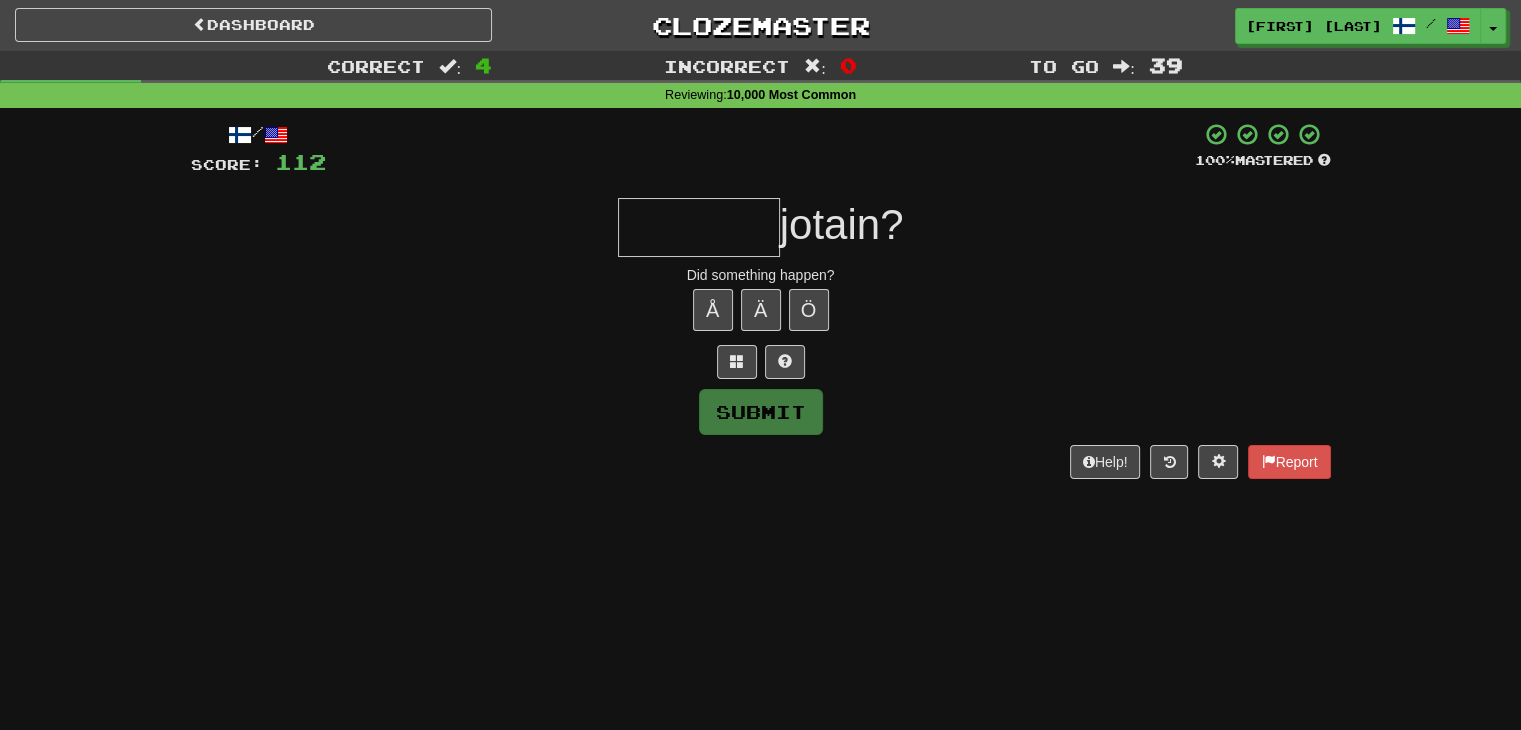 type on "*" 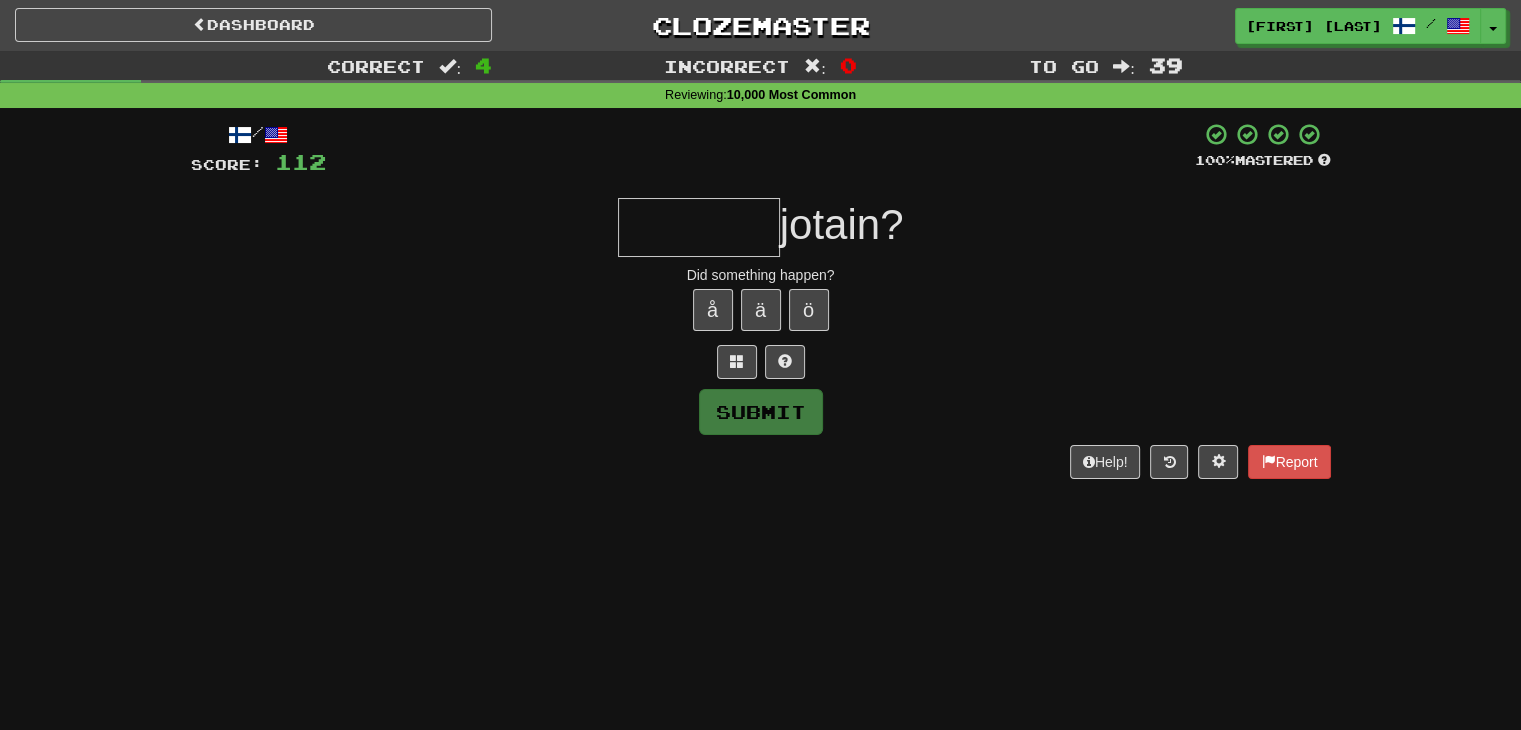 type on "*" 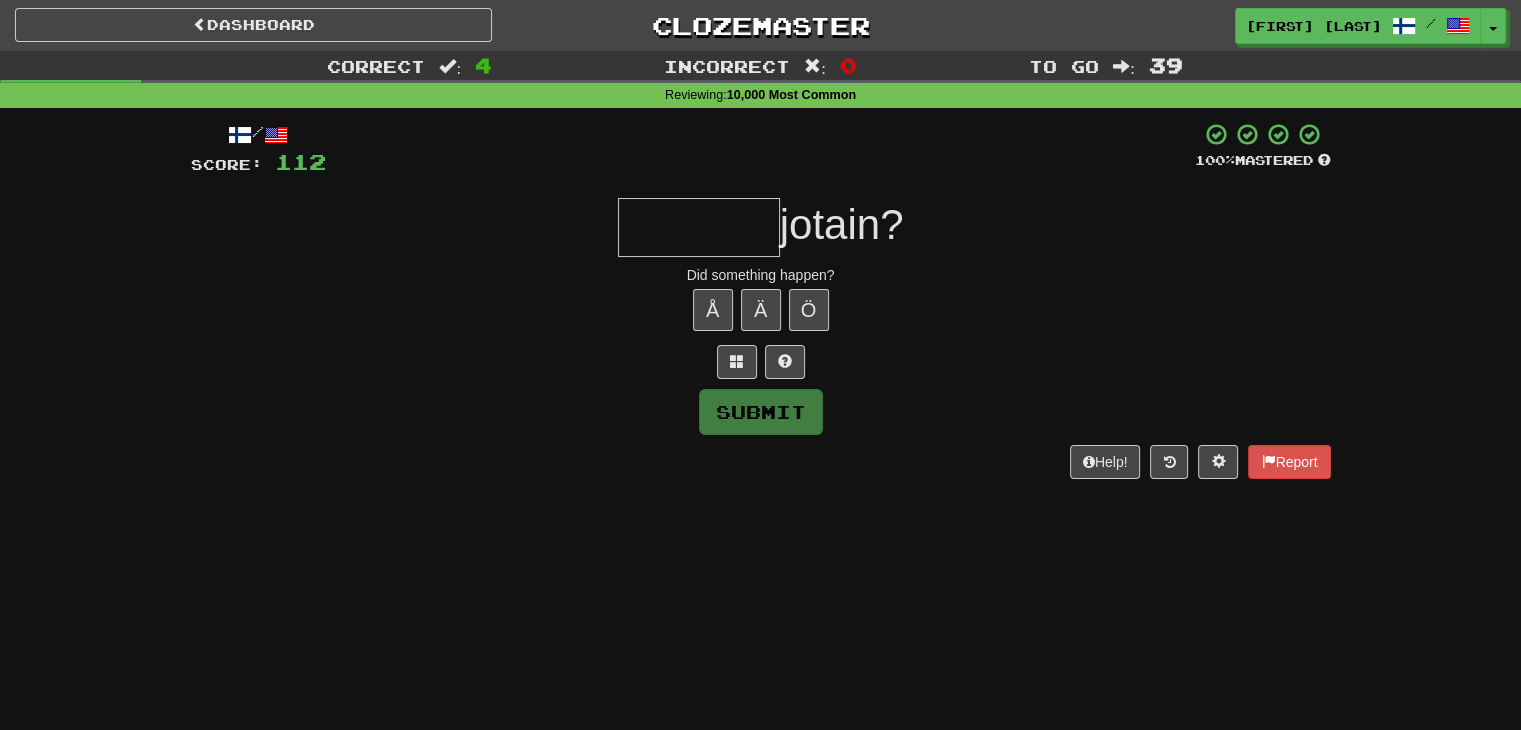 type on "*" 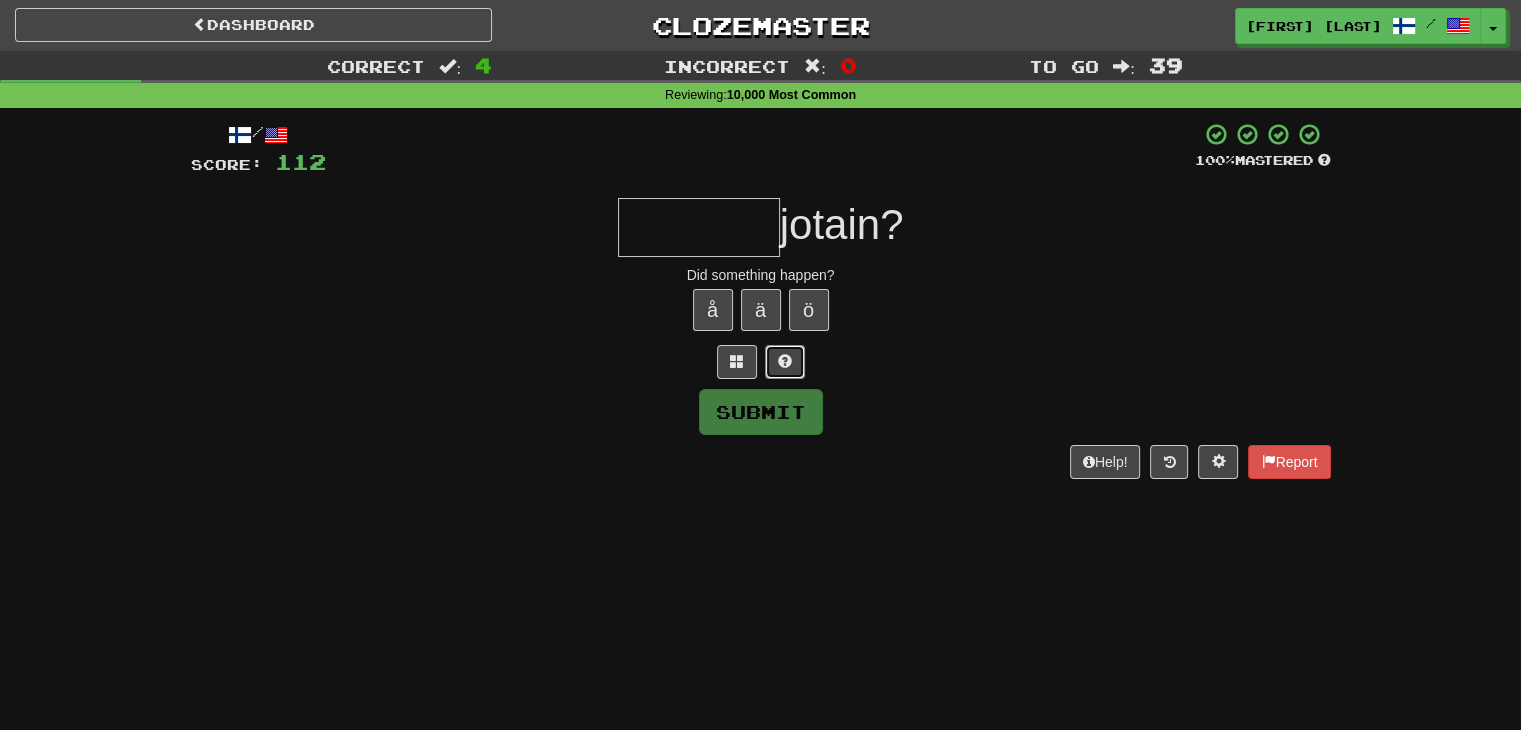 click at bounding box center [785, 362] 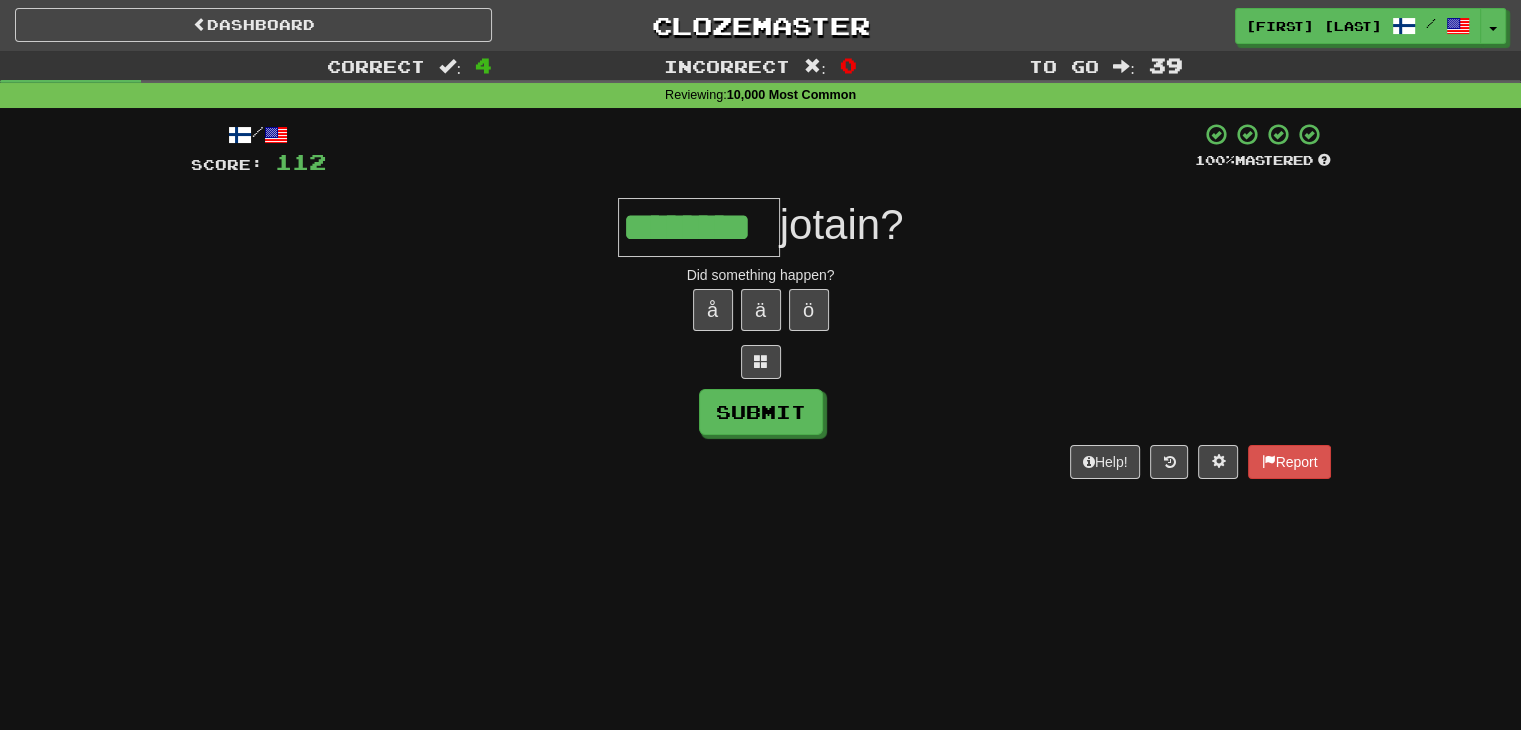 type on "********" 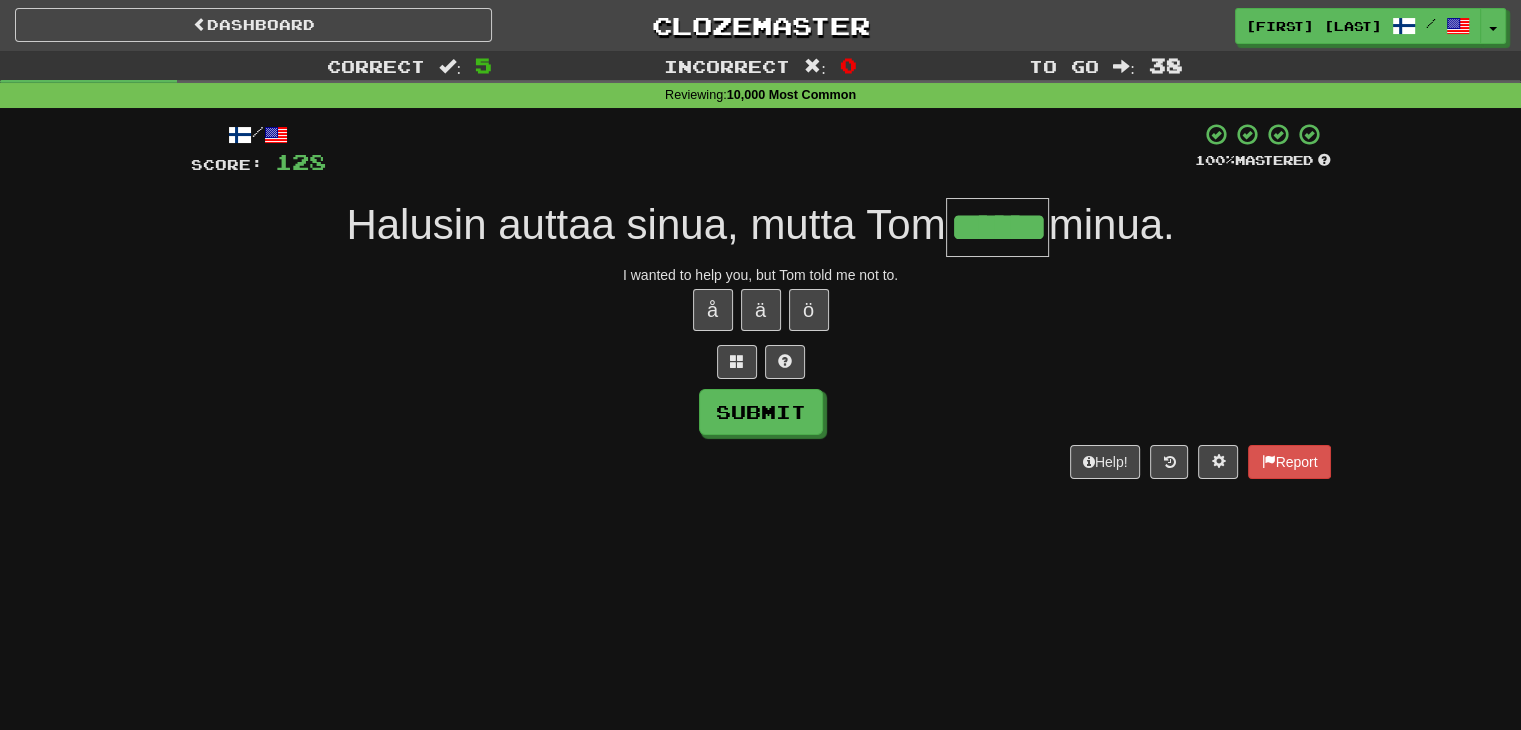 type on "******" 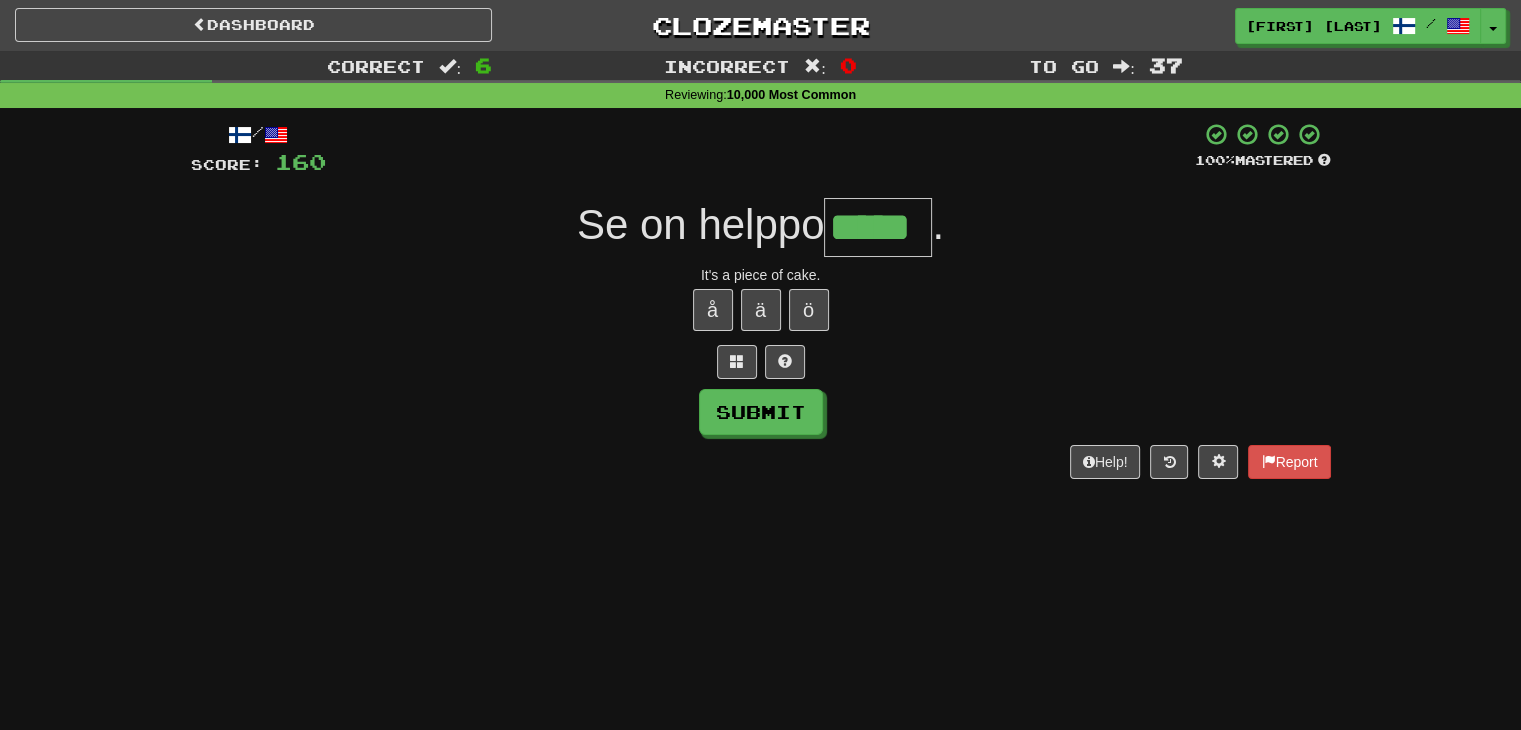 type on "*****" 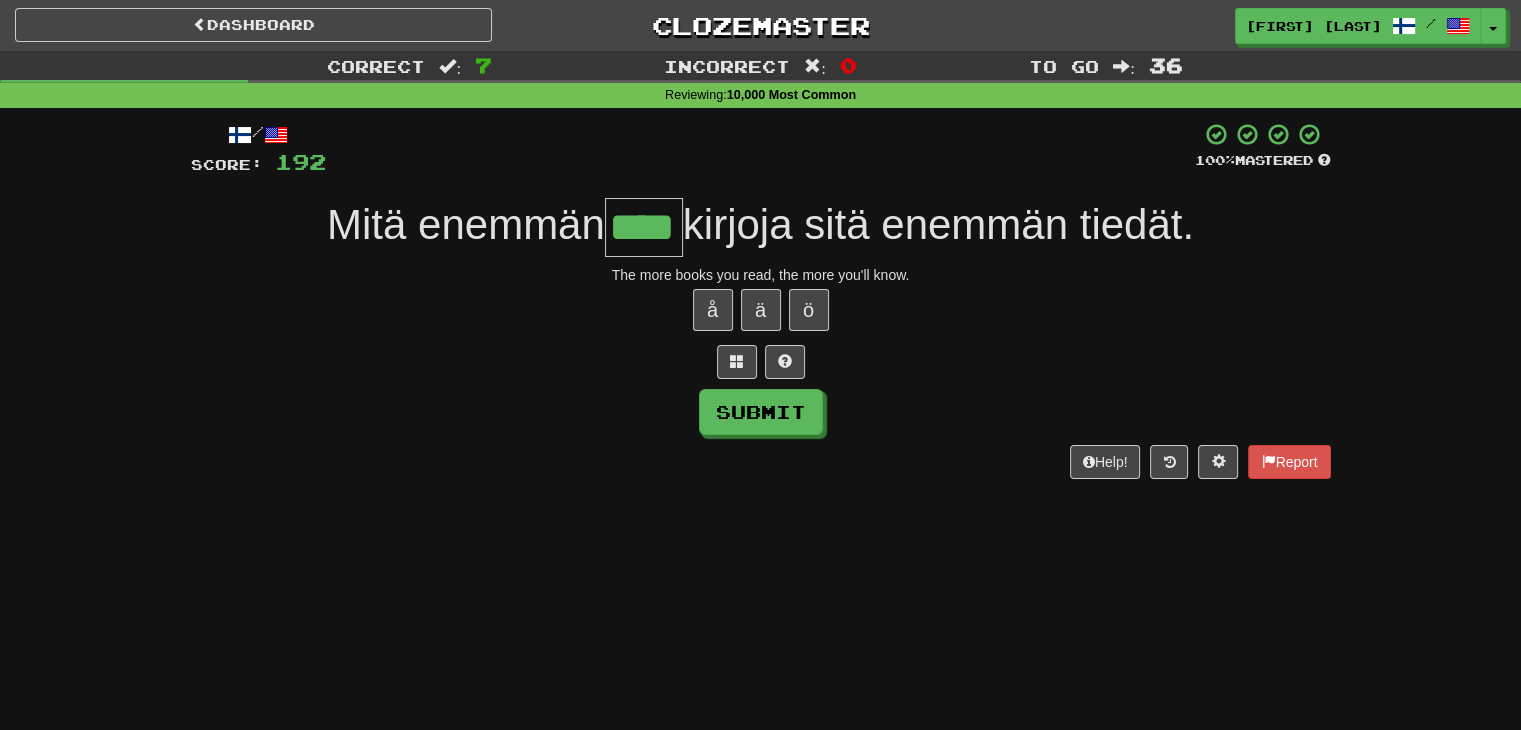 type on "****" 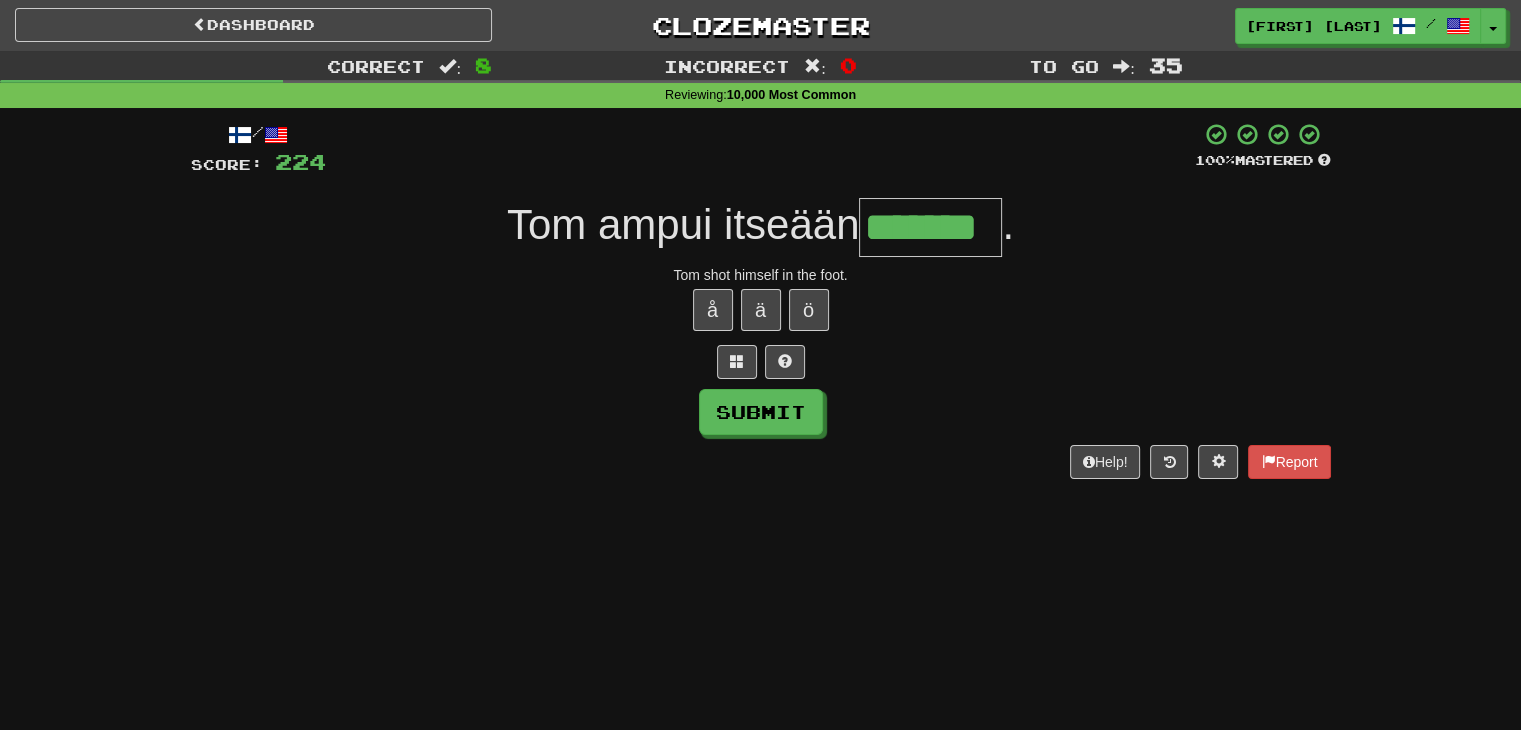 type on "*******" 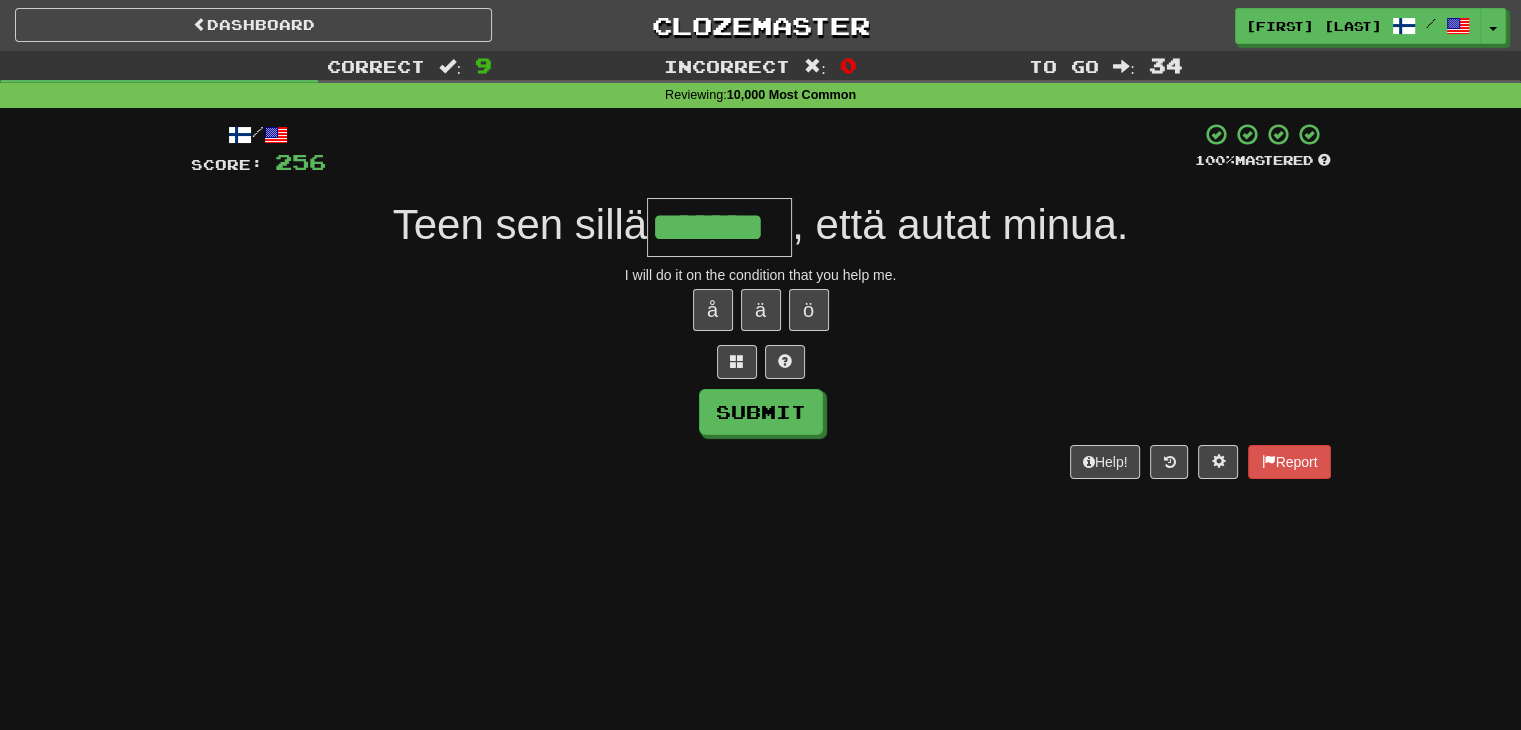 type on "*******" 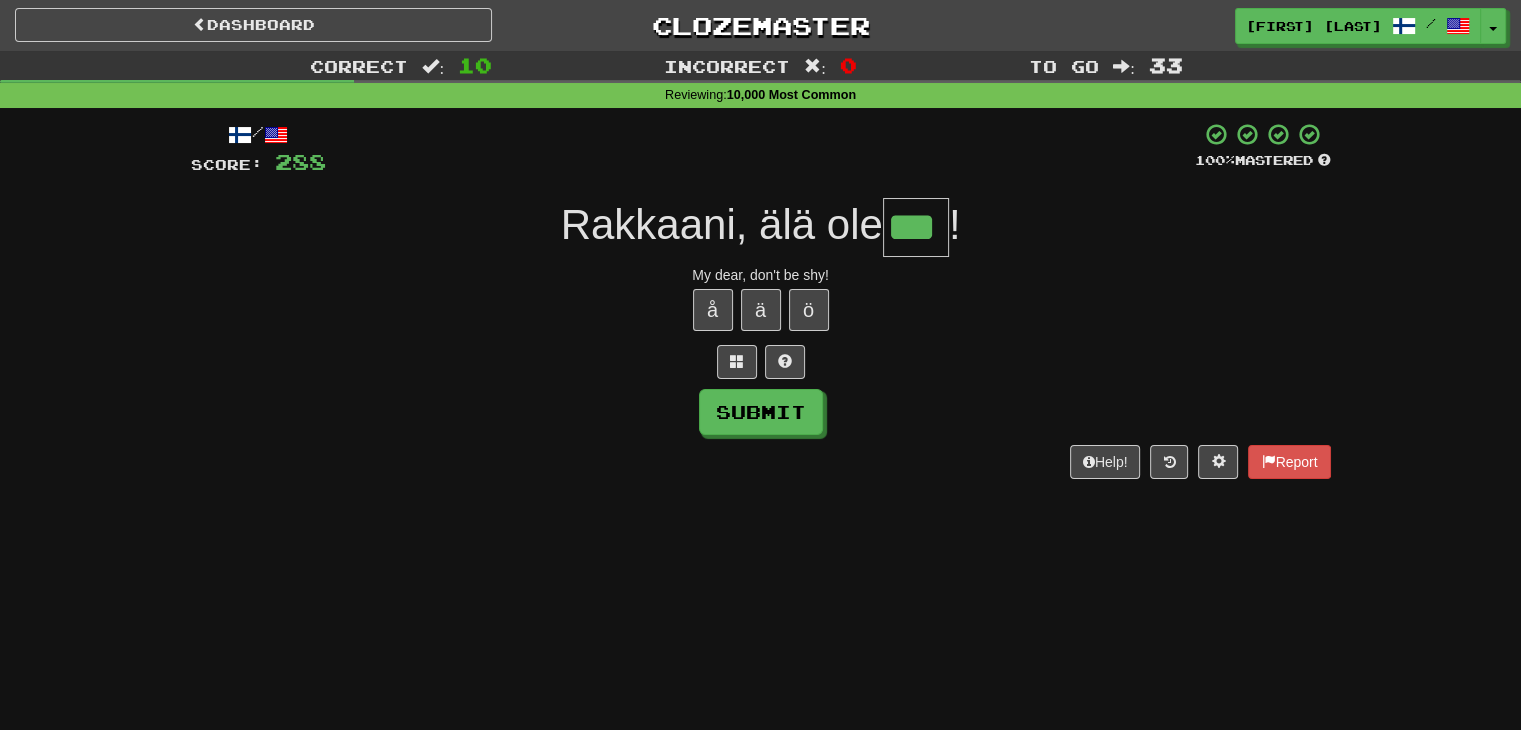 type on "***" 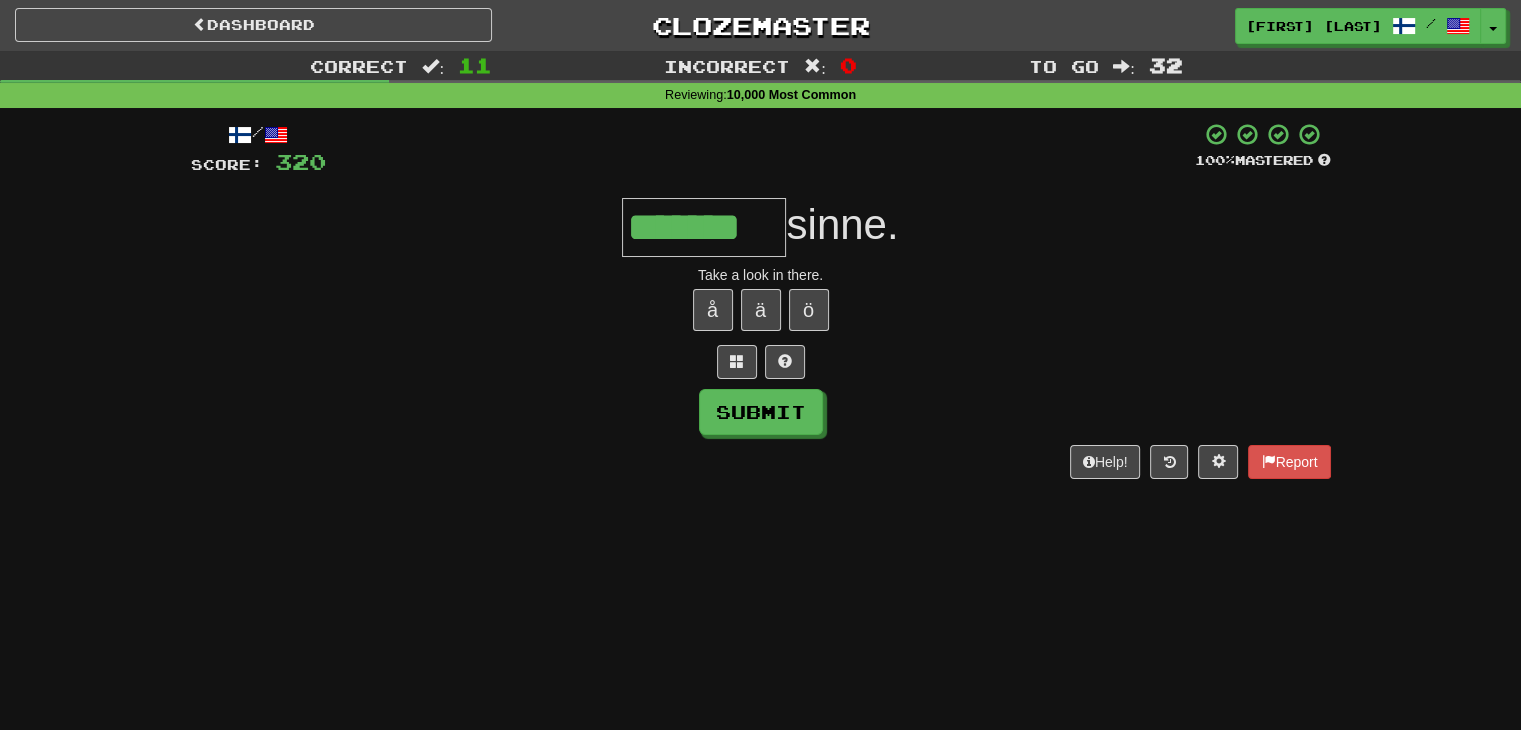 type on "*******" 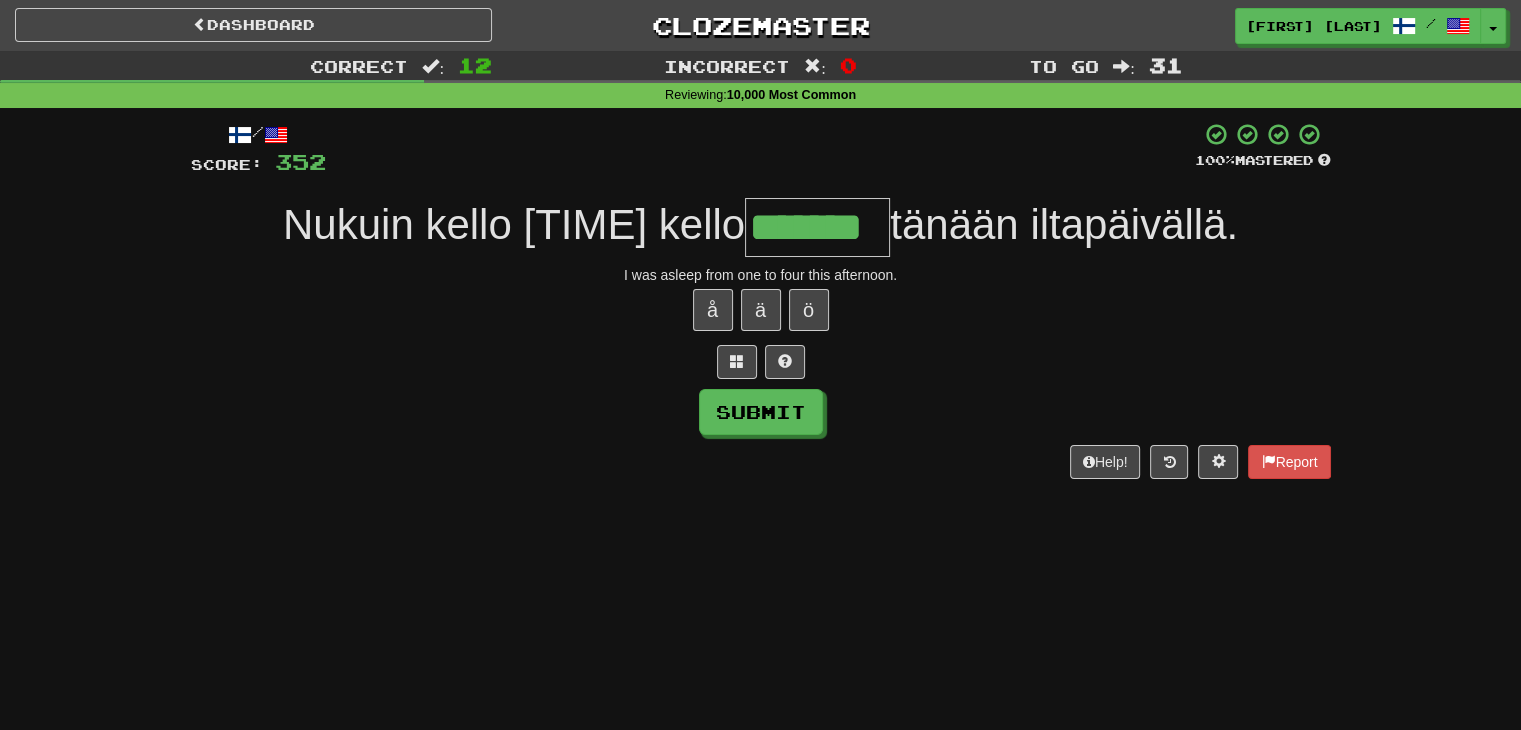 type on "*******" 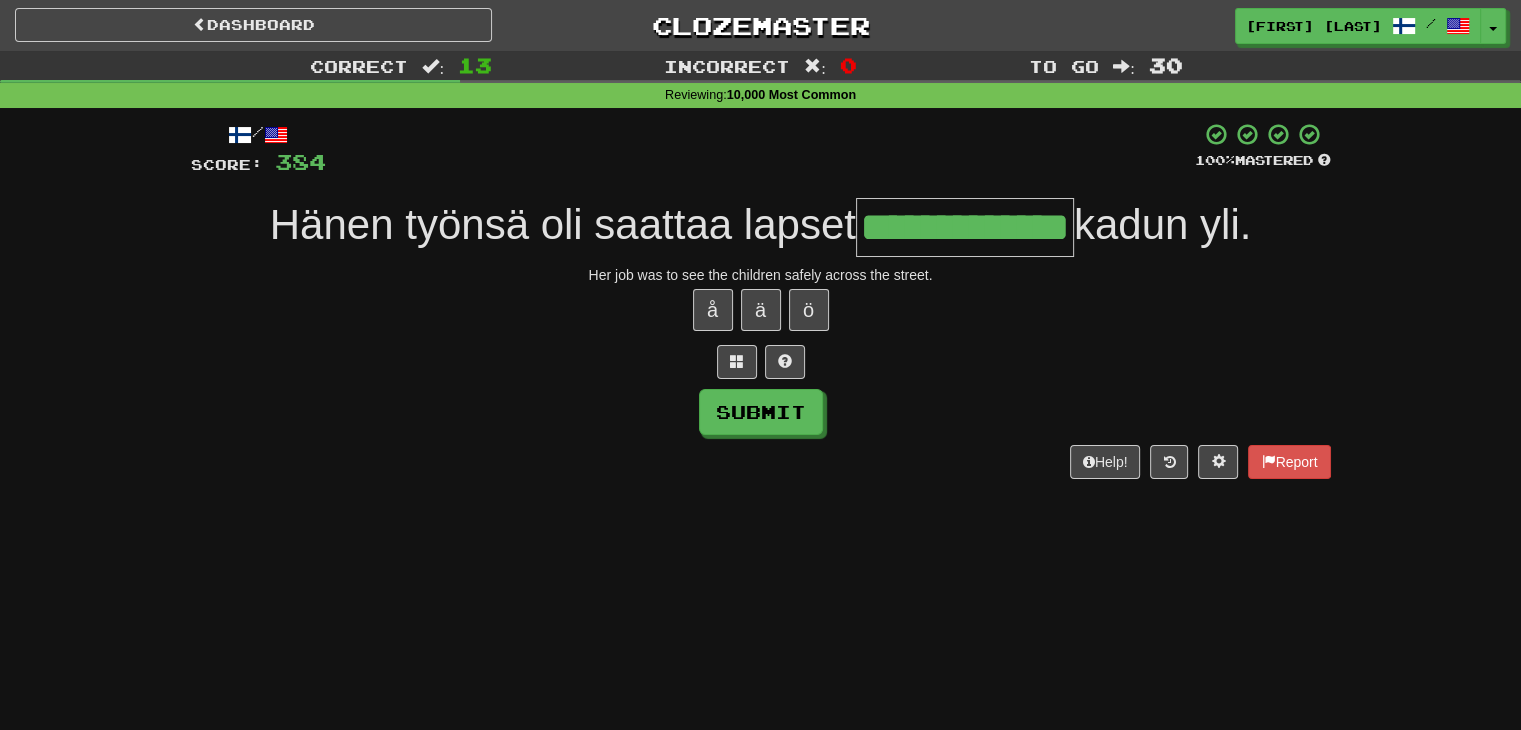 type on "**********" 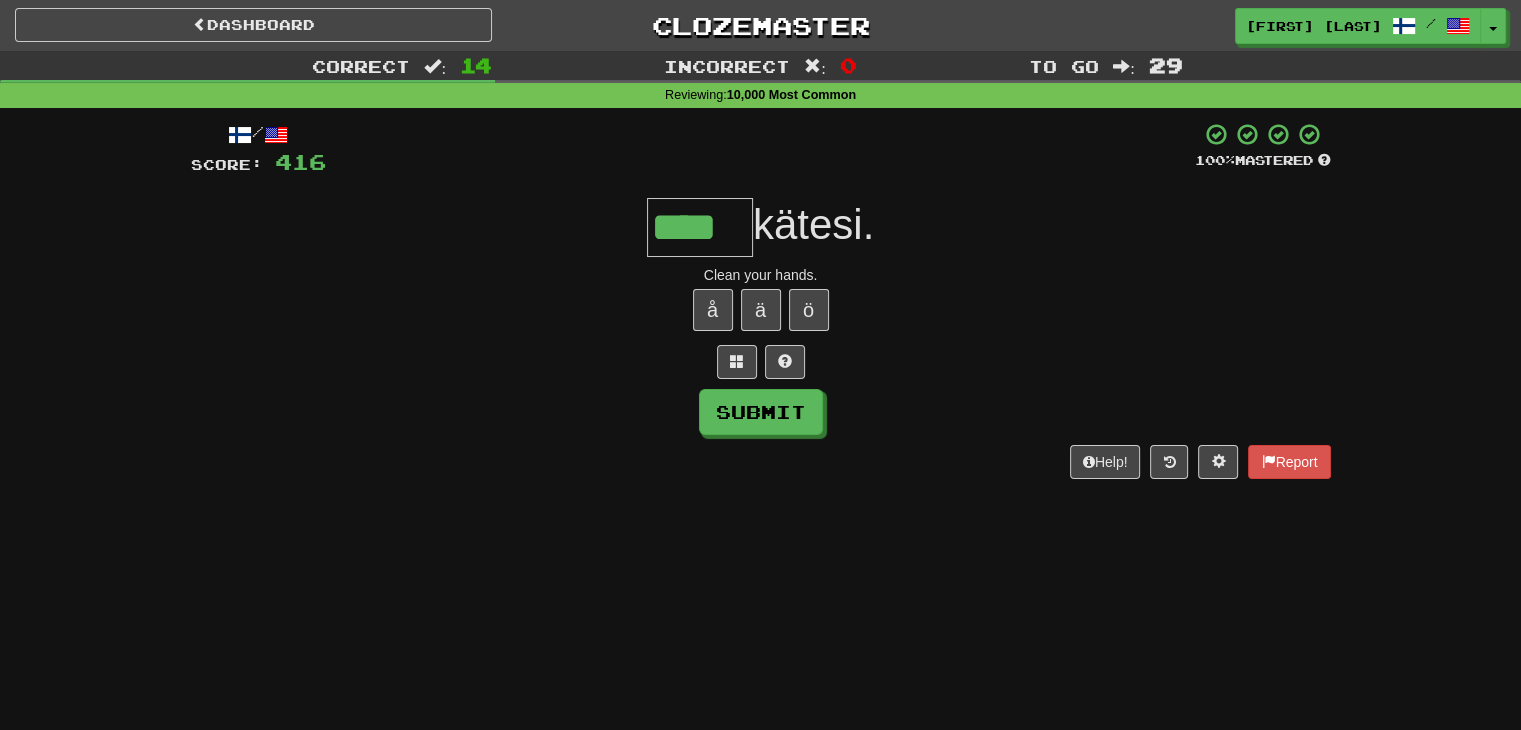 type on "****" 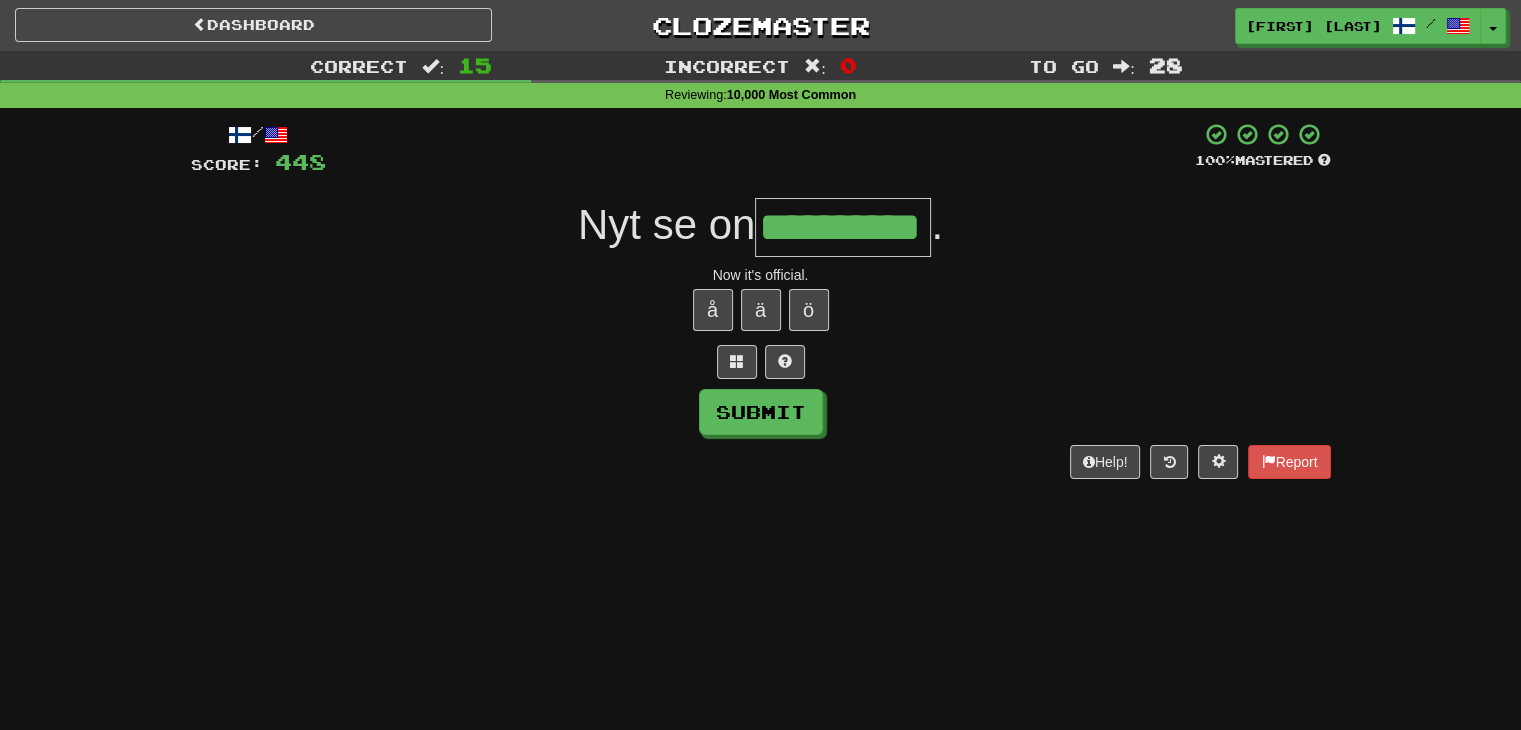 type on "**********" 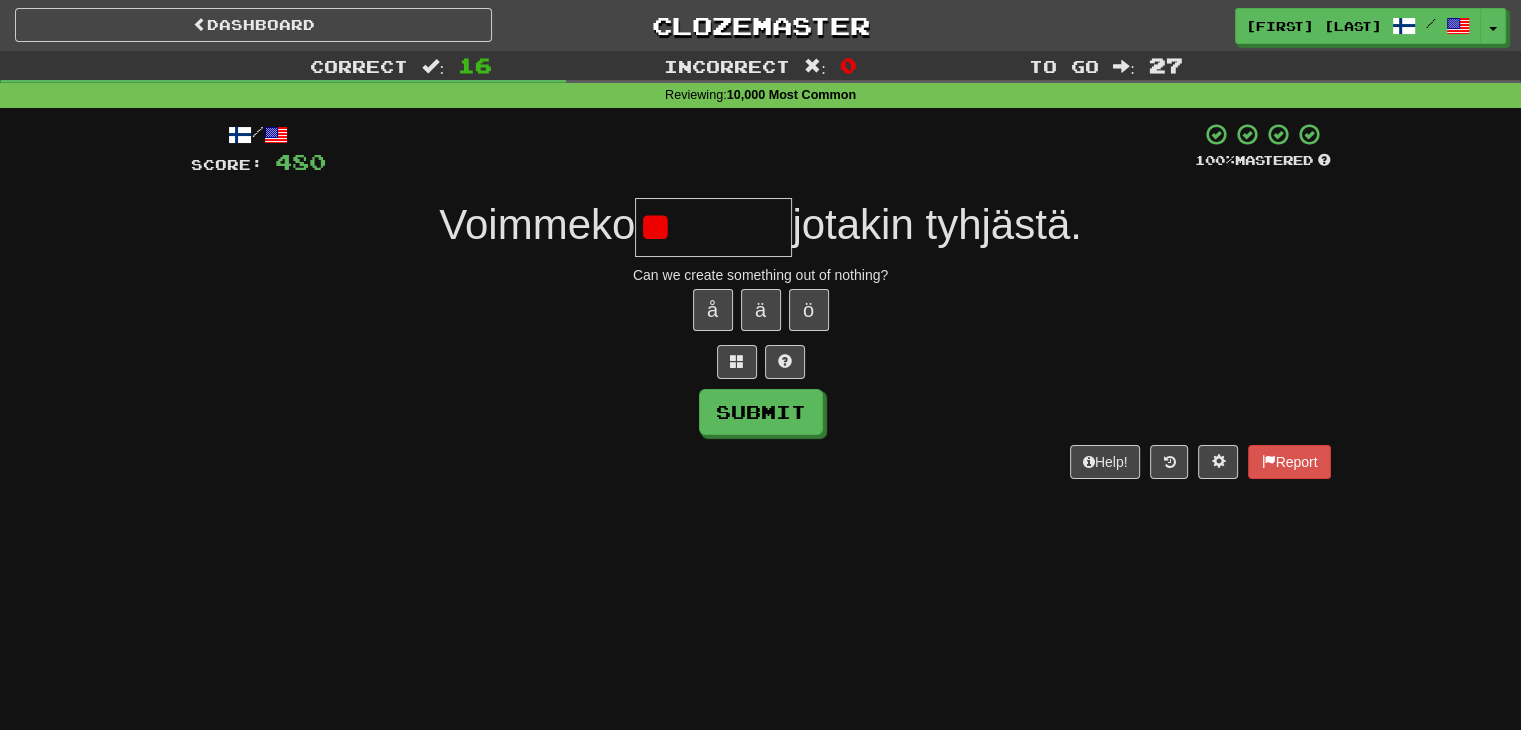 type on "*" 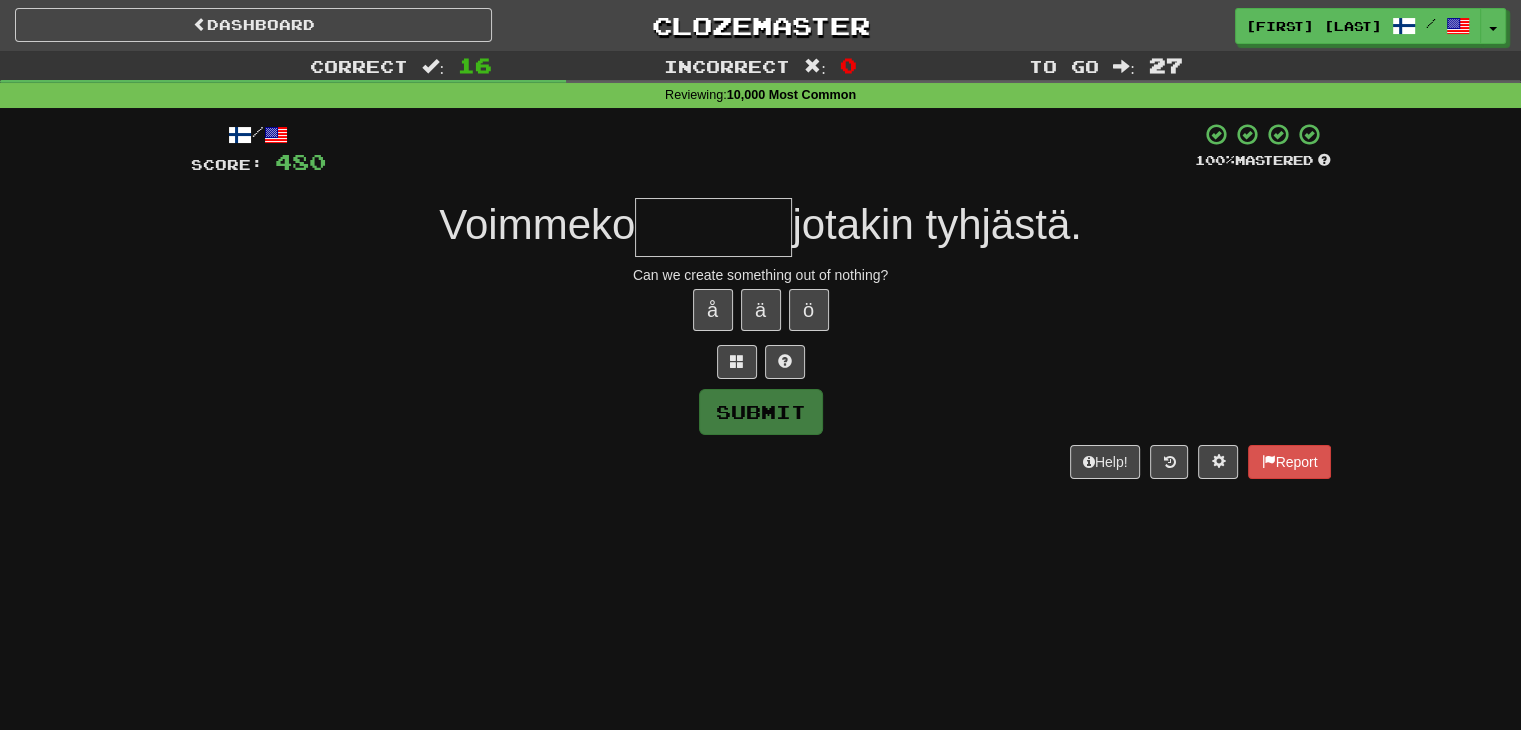 type on "*" 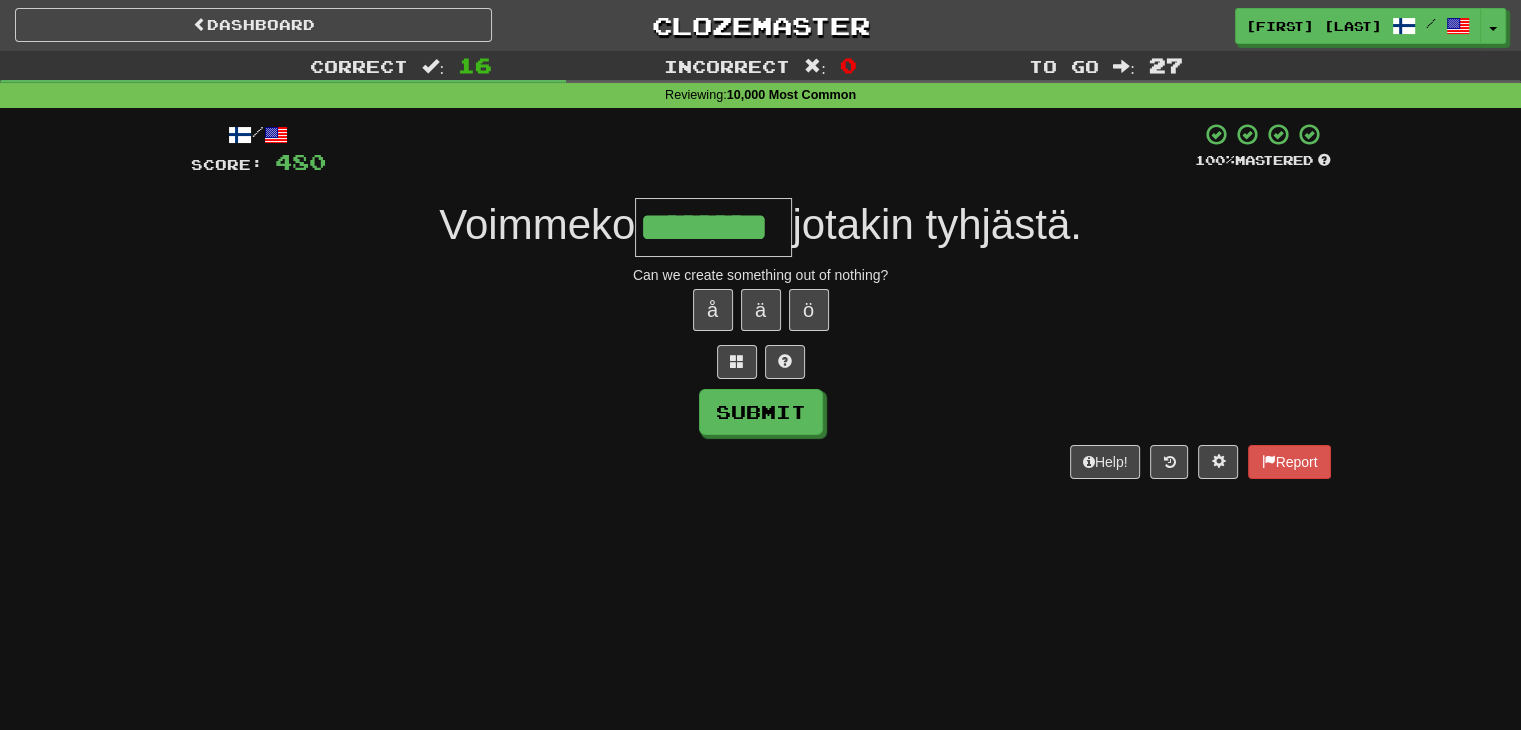 type on "********" 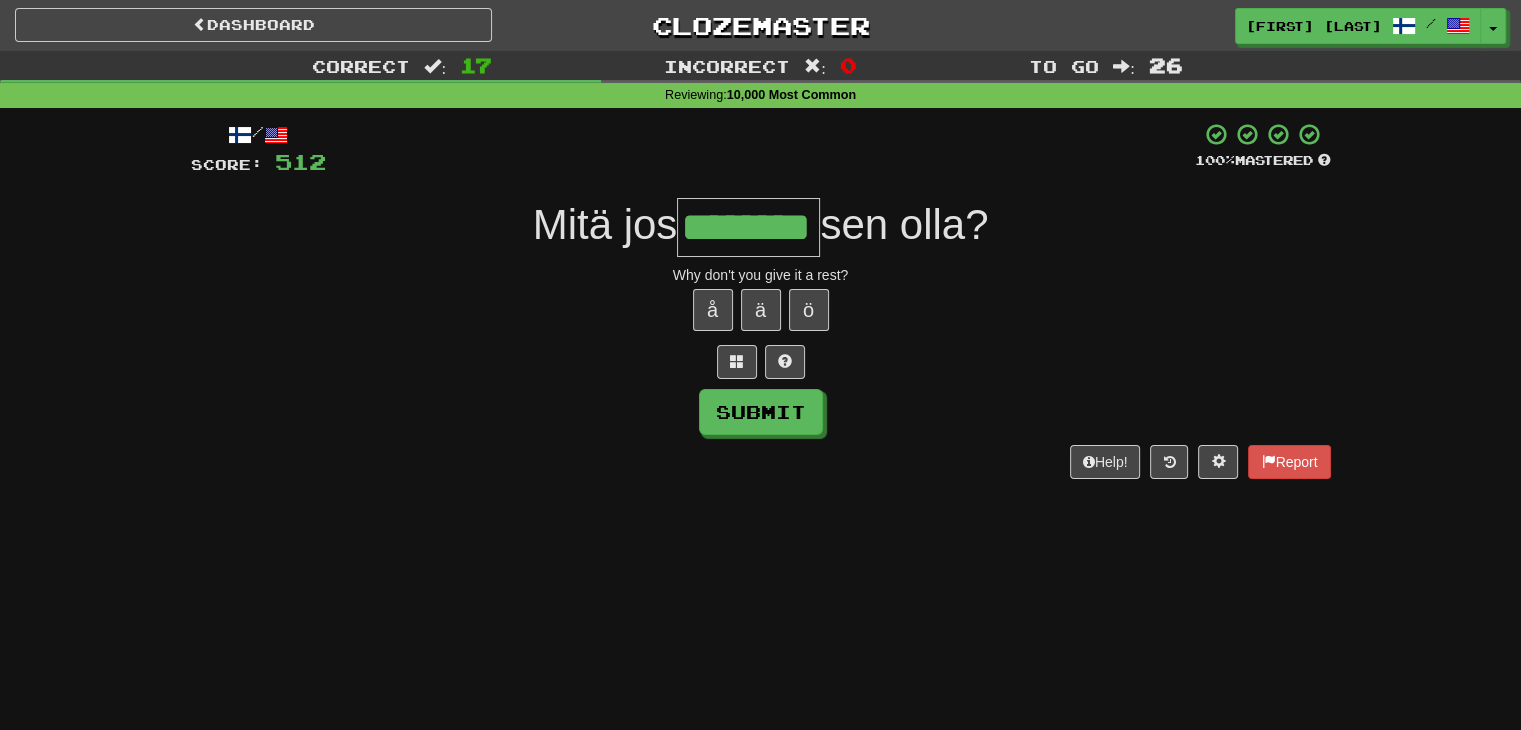 type on "********" 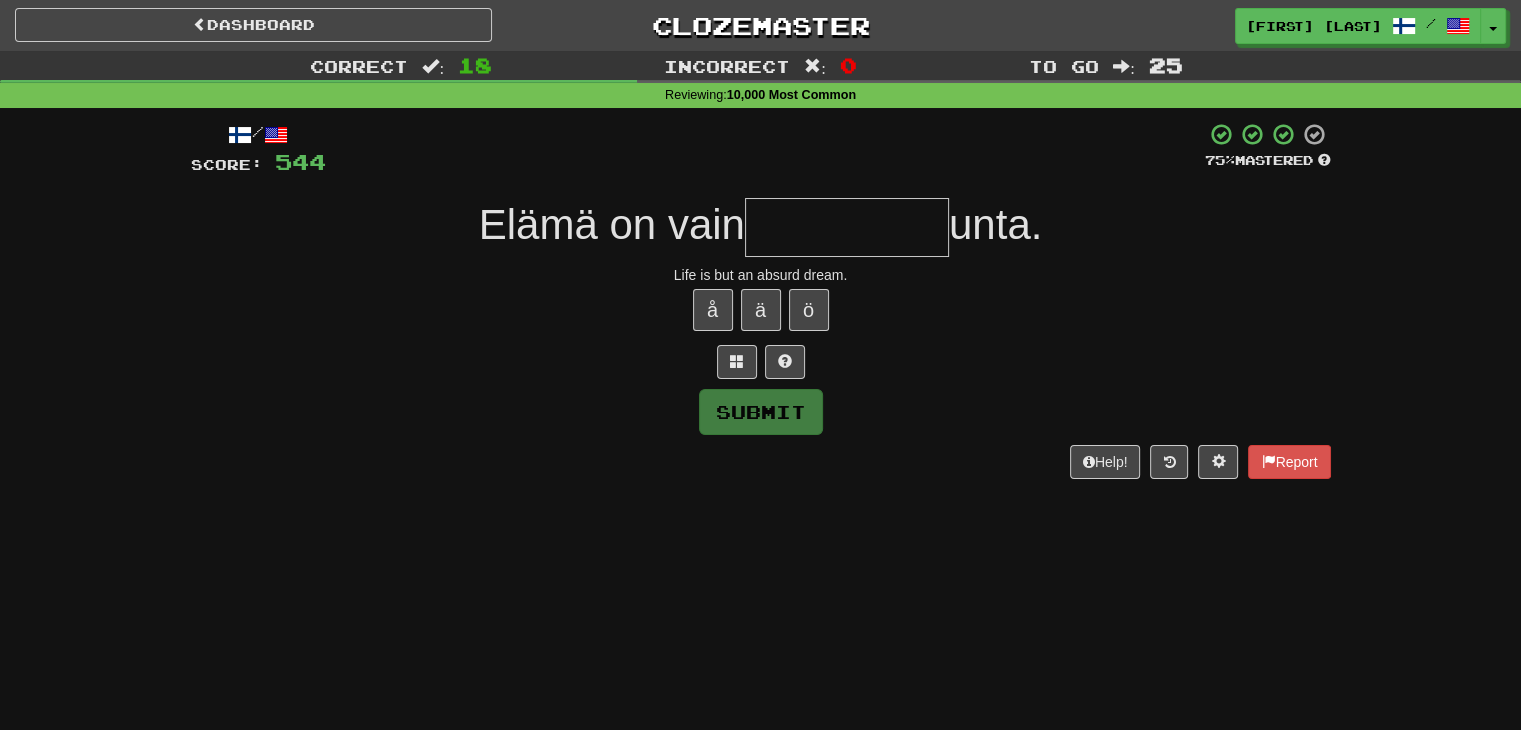 type on "*" 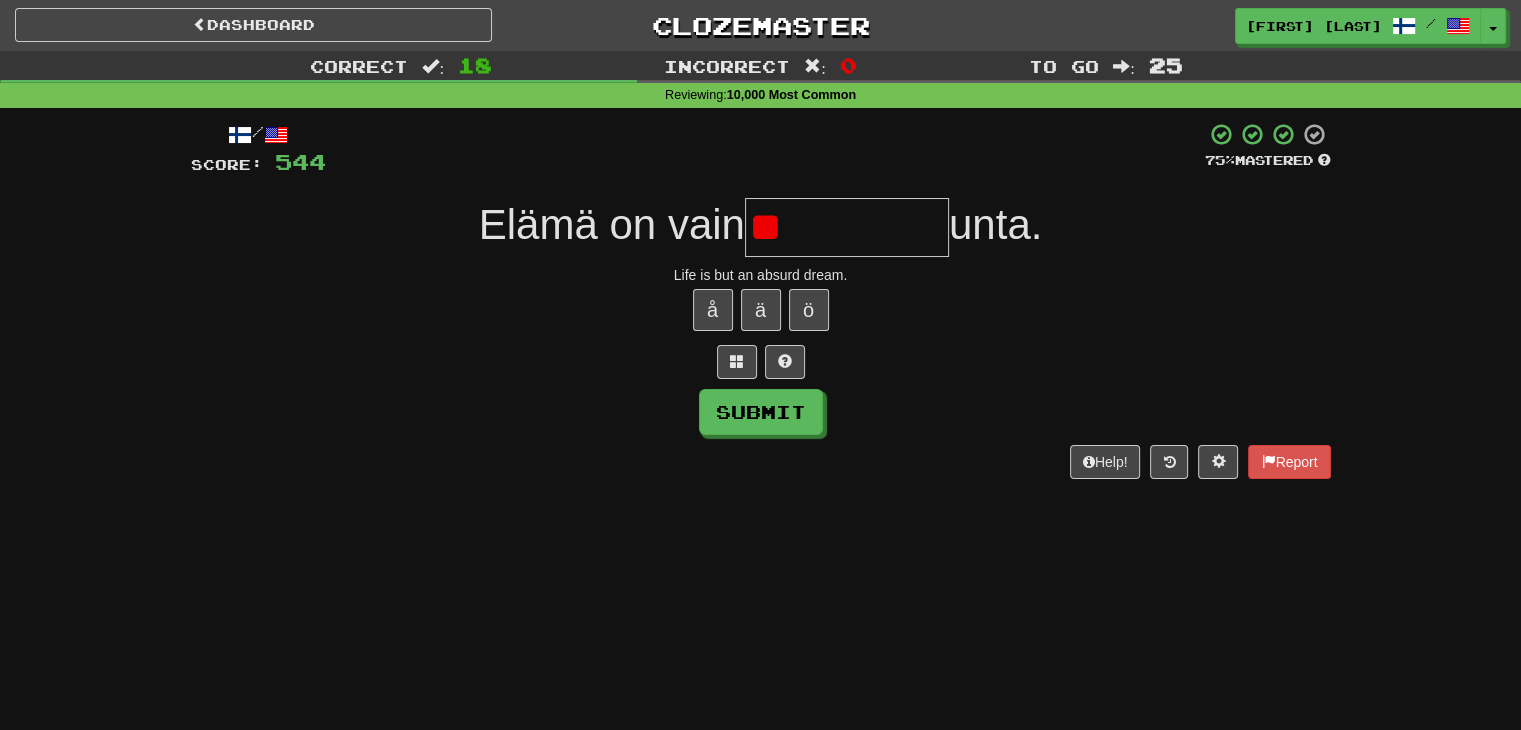 type on "*" 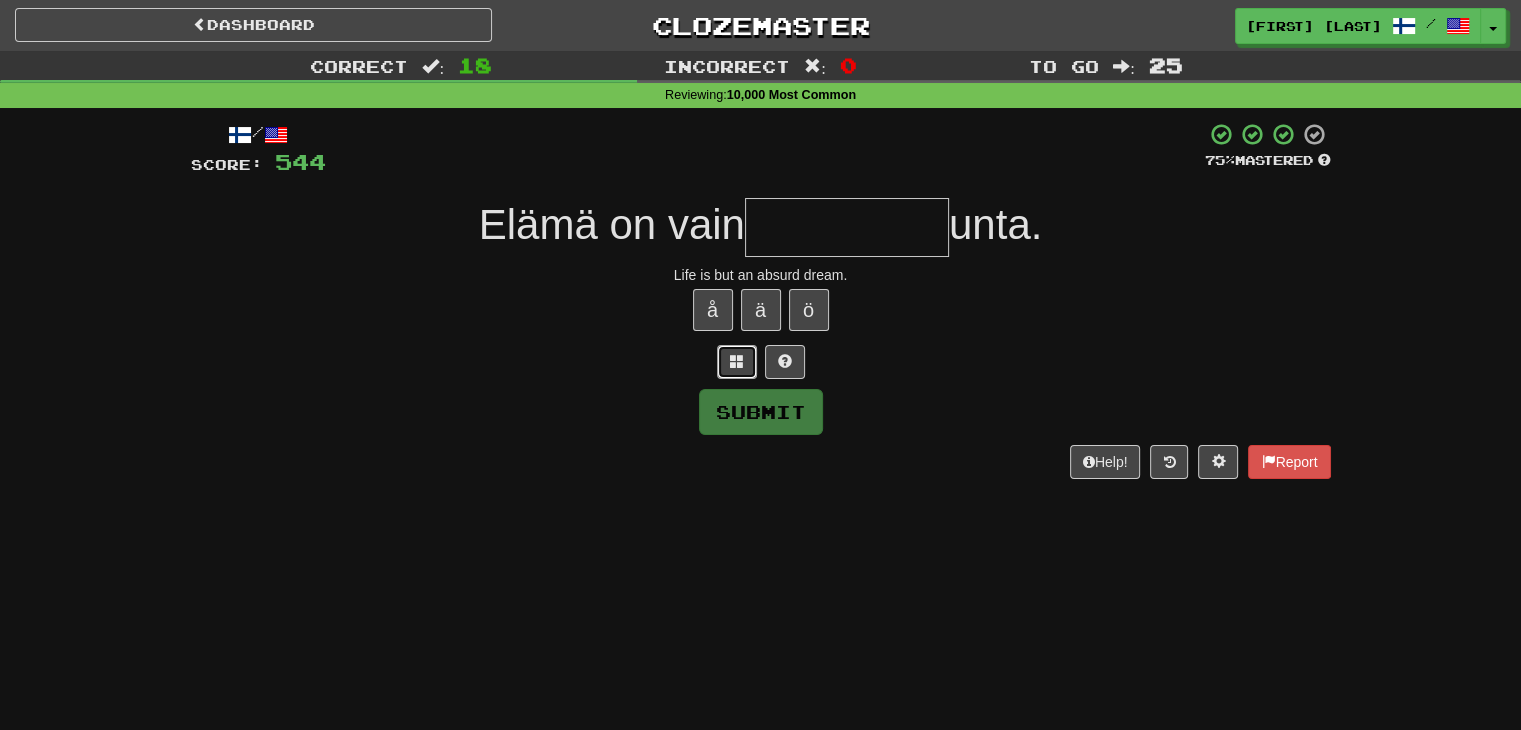 click at bounding box center (737, 362) 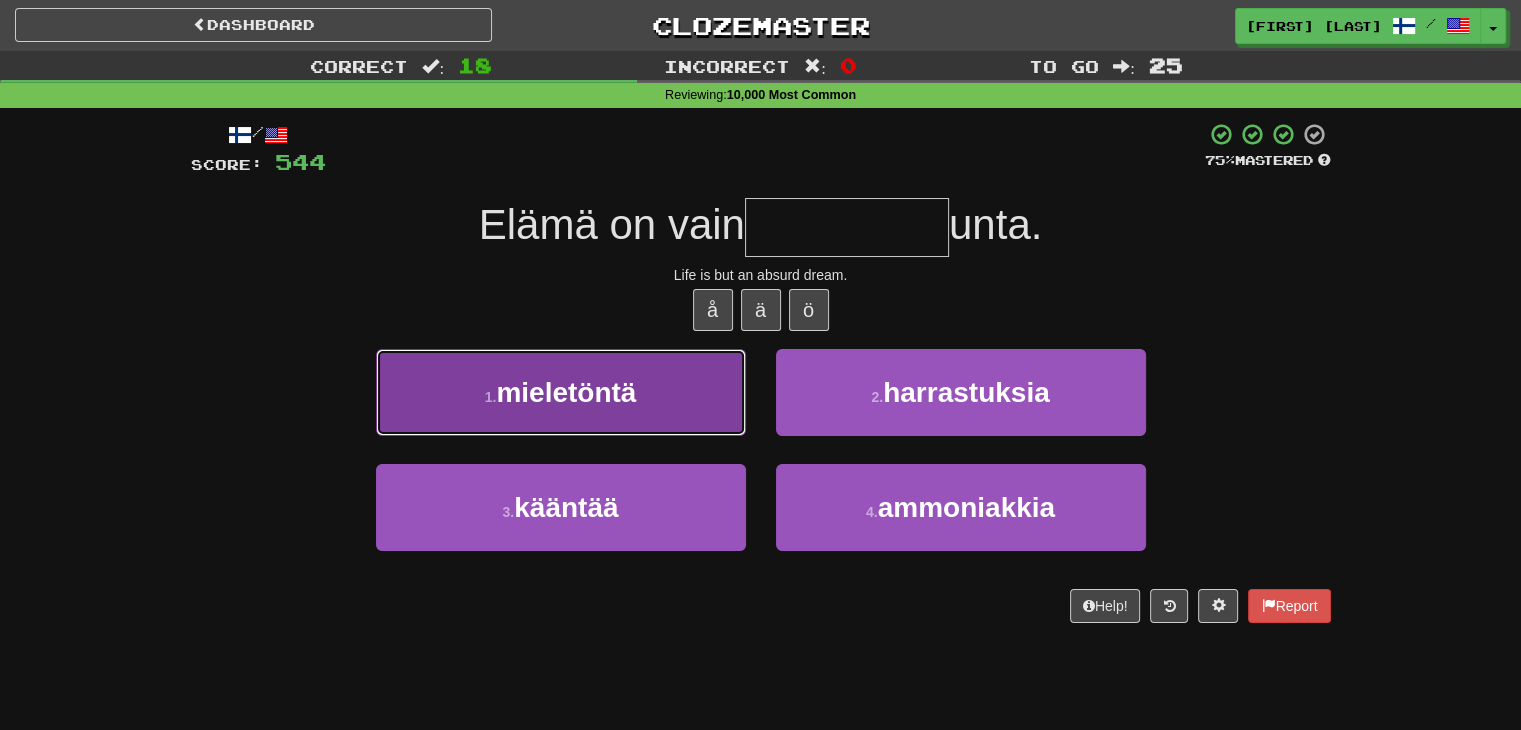 click on "1 .  mieletöntä" at bounding box center (561, 392) 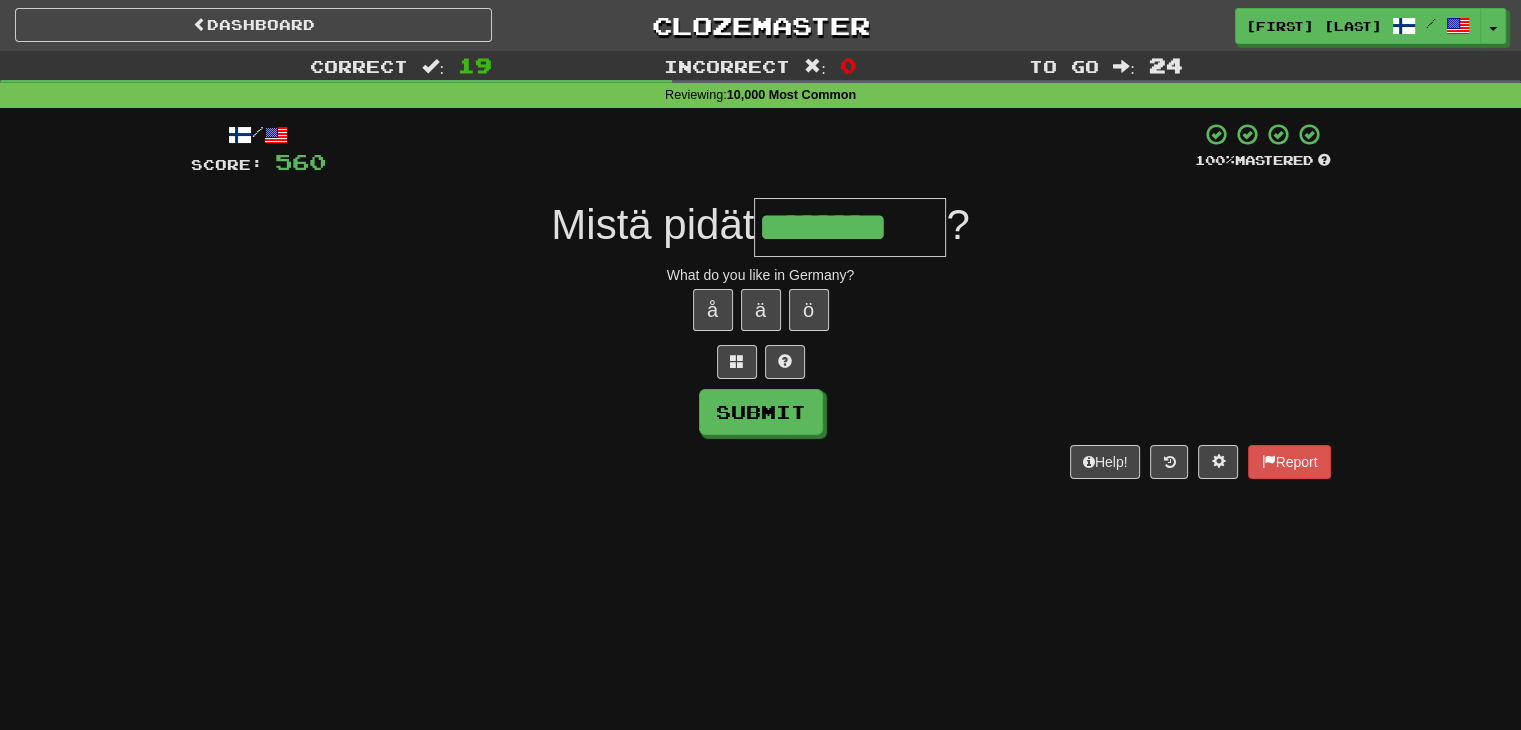 type on "********" 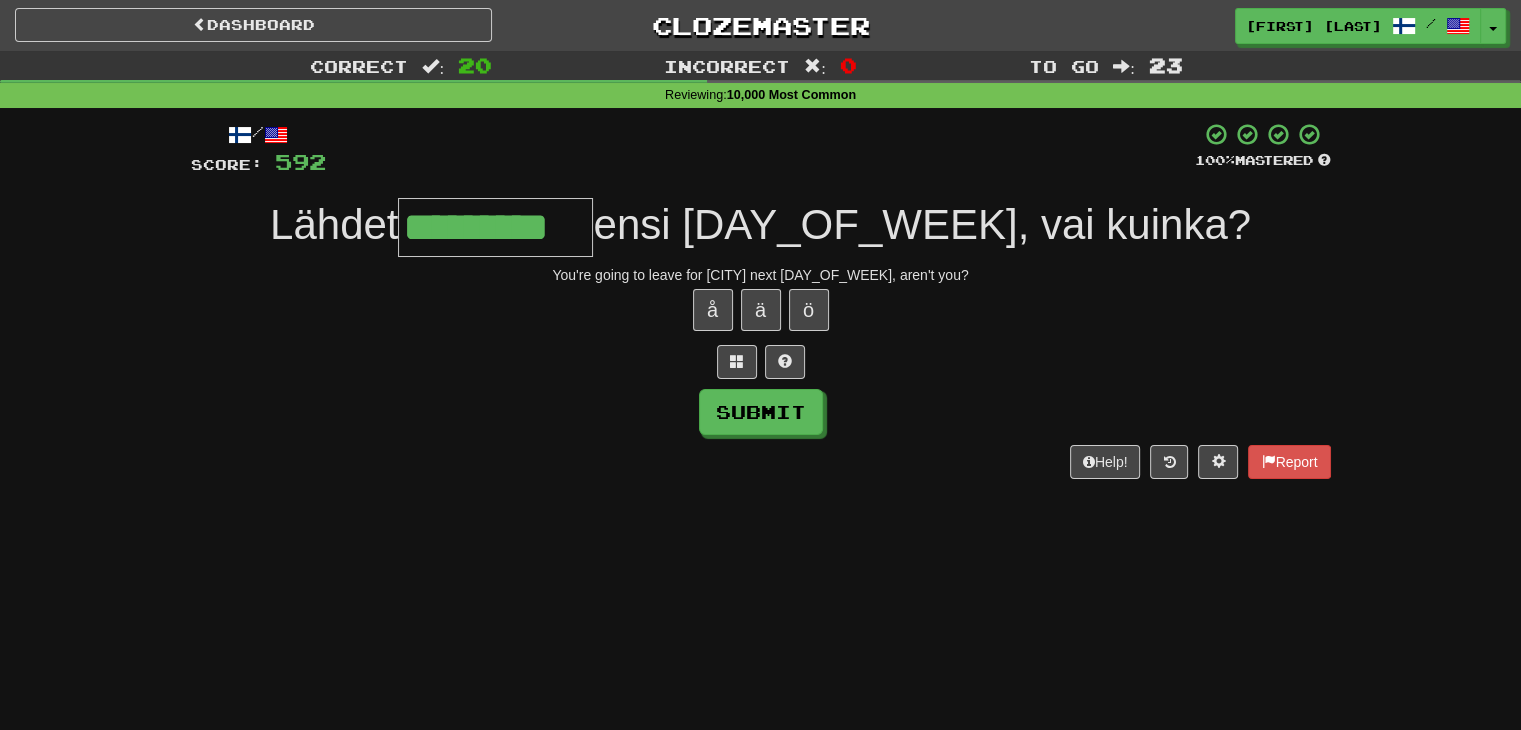 type on "*********" 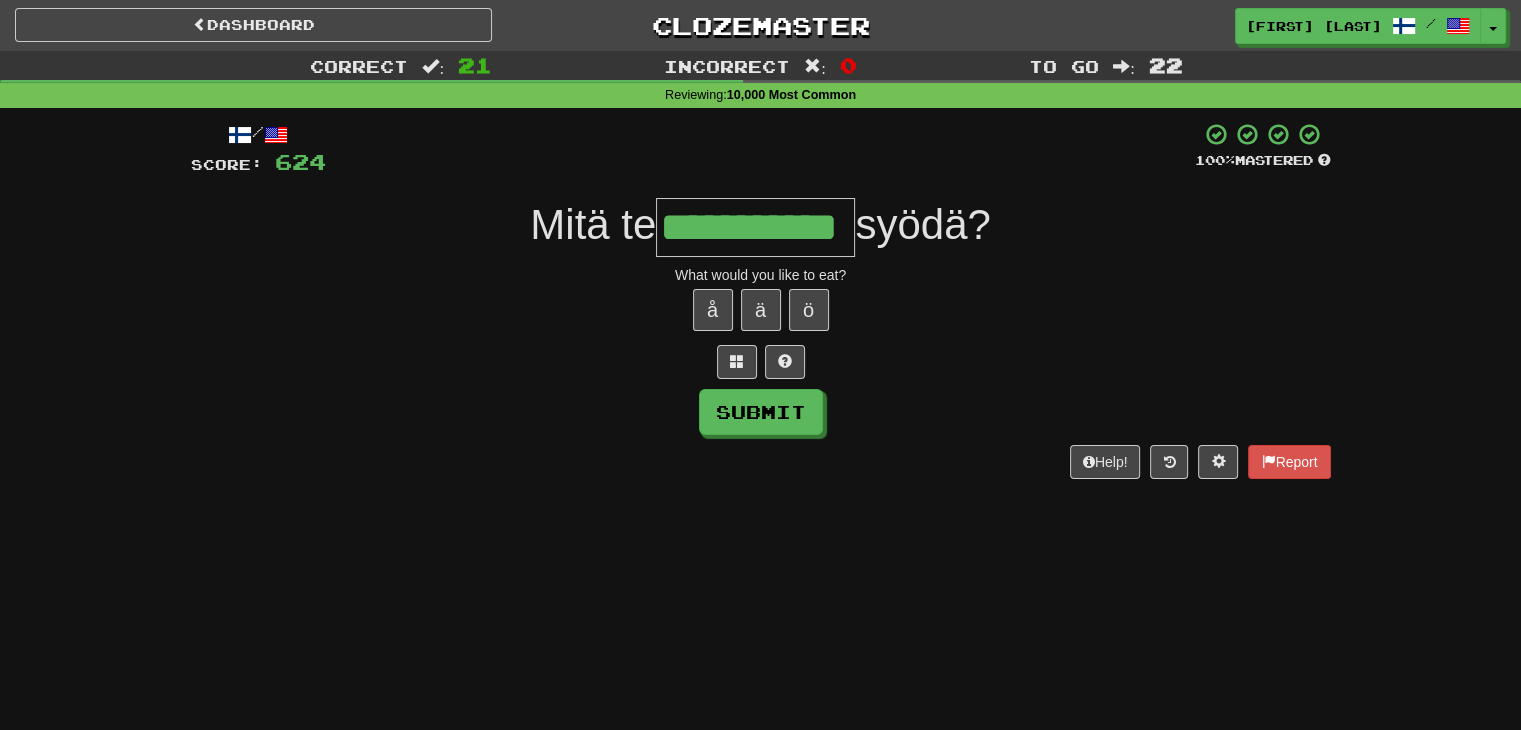 type on "**********" 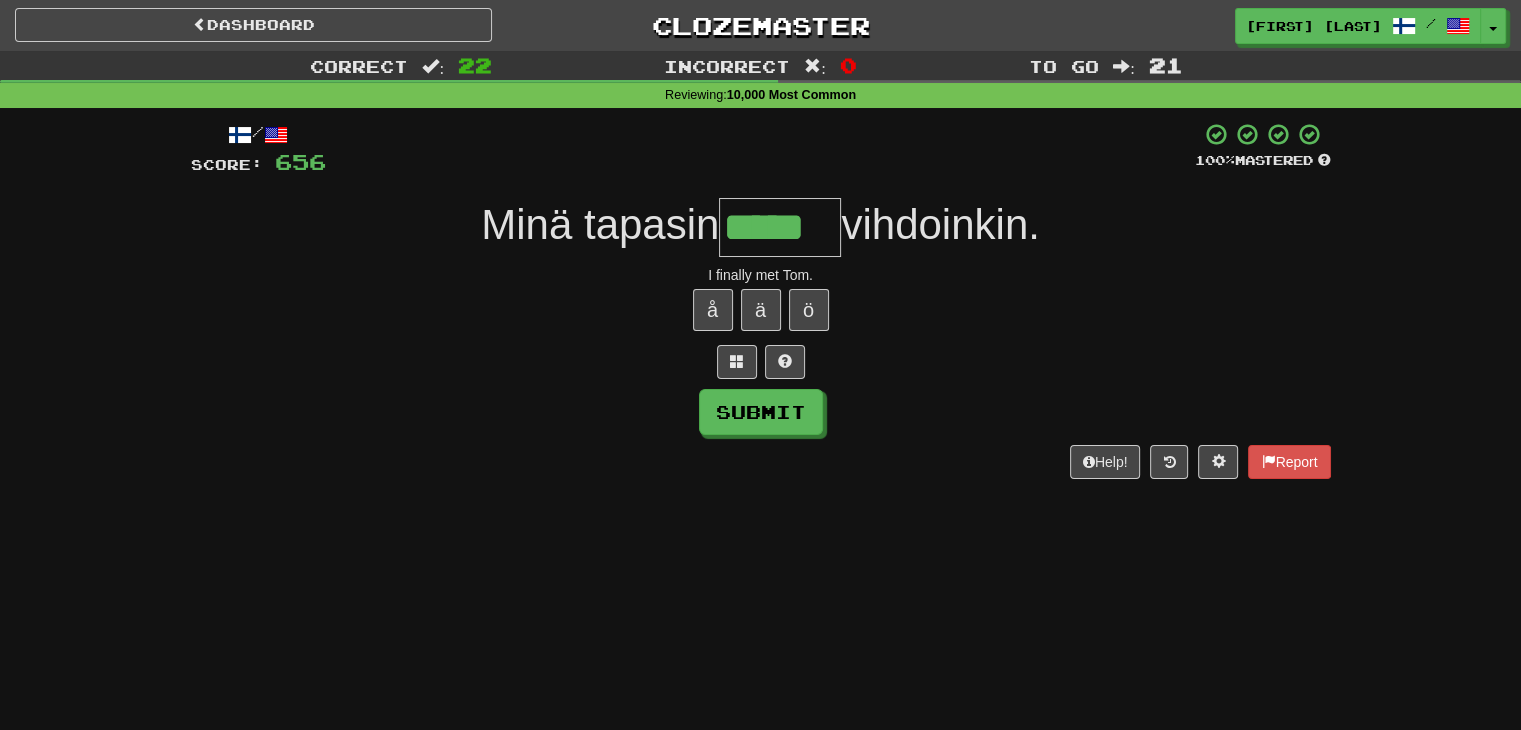type on "*****" 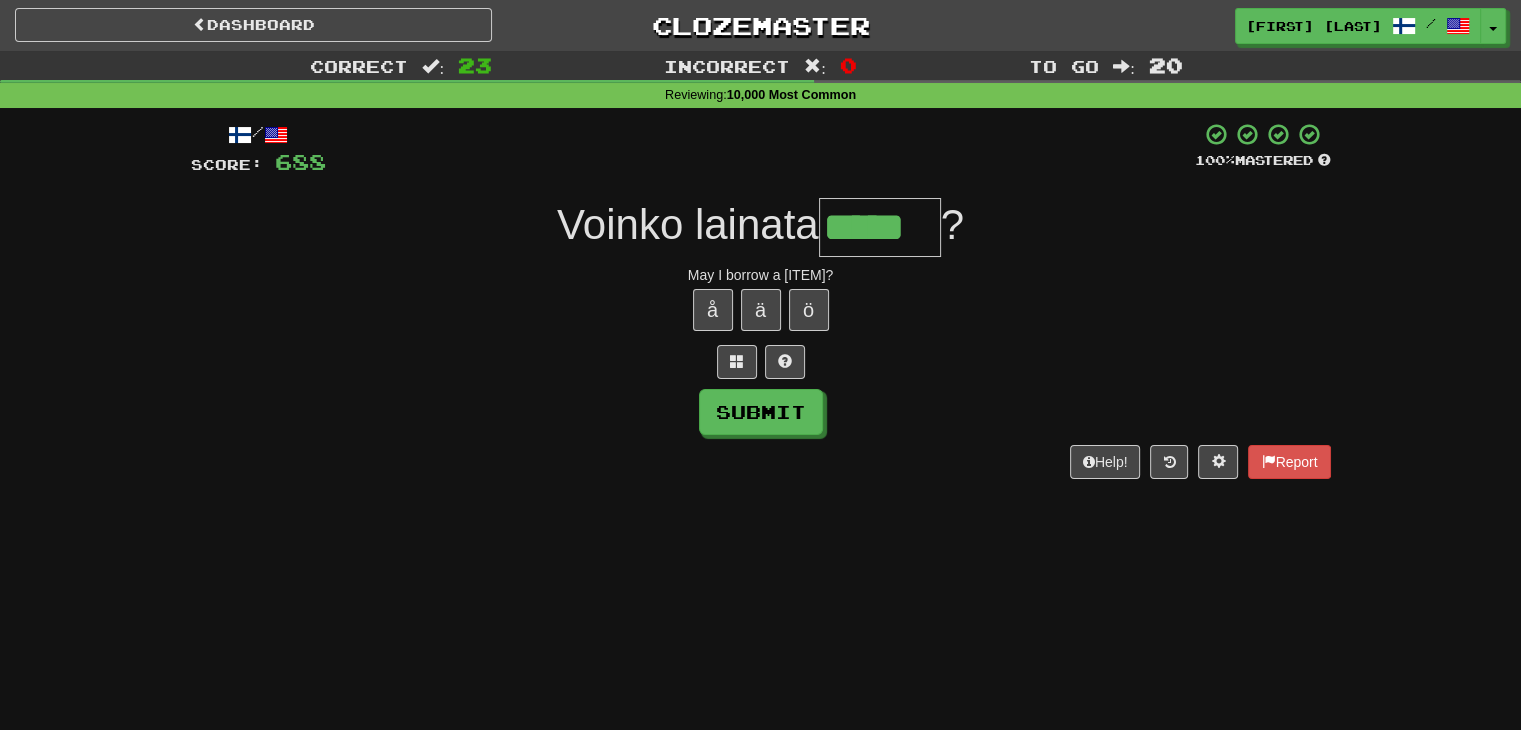 type on "*****" 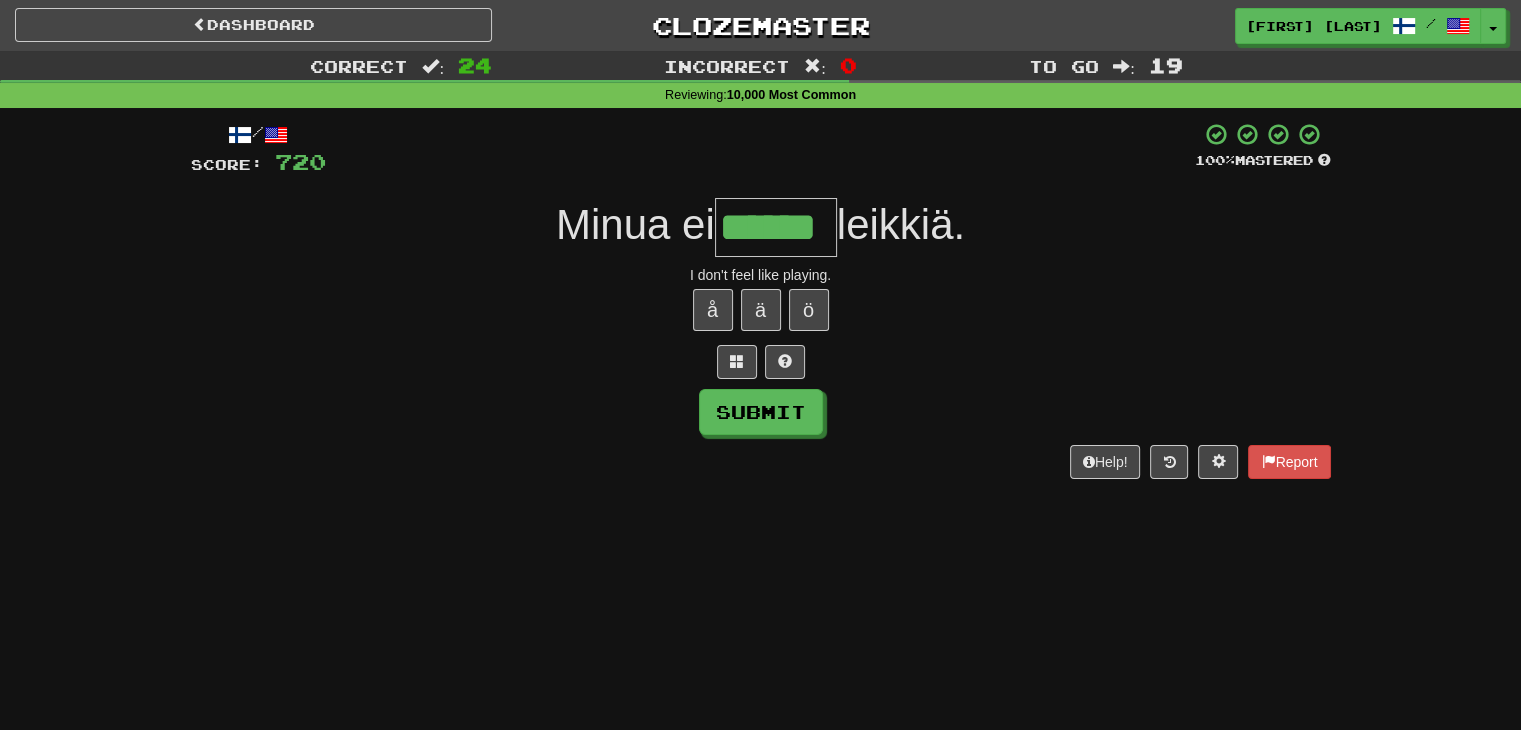 type on "******" 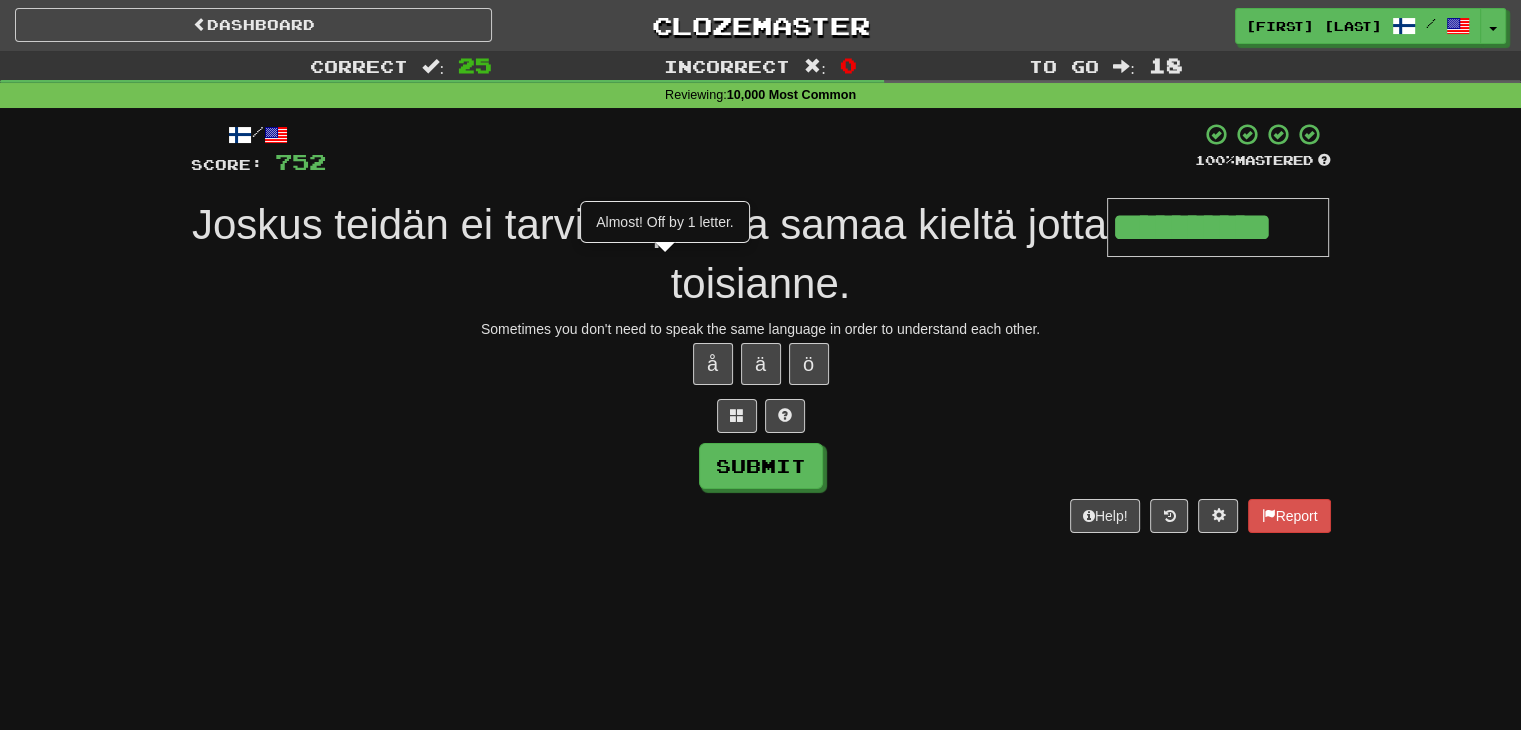 type on "**********" 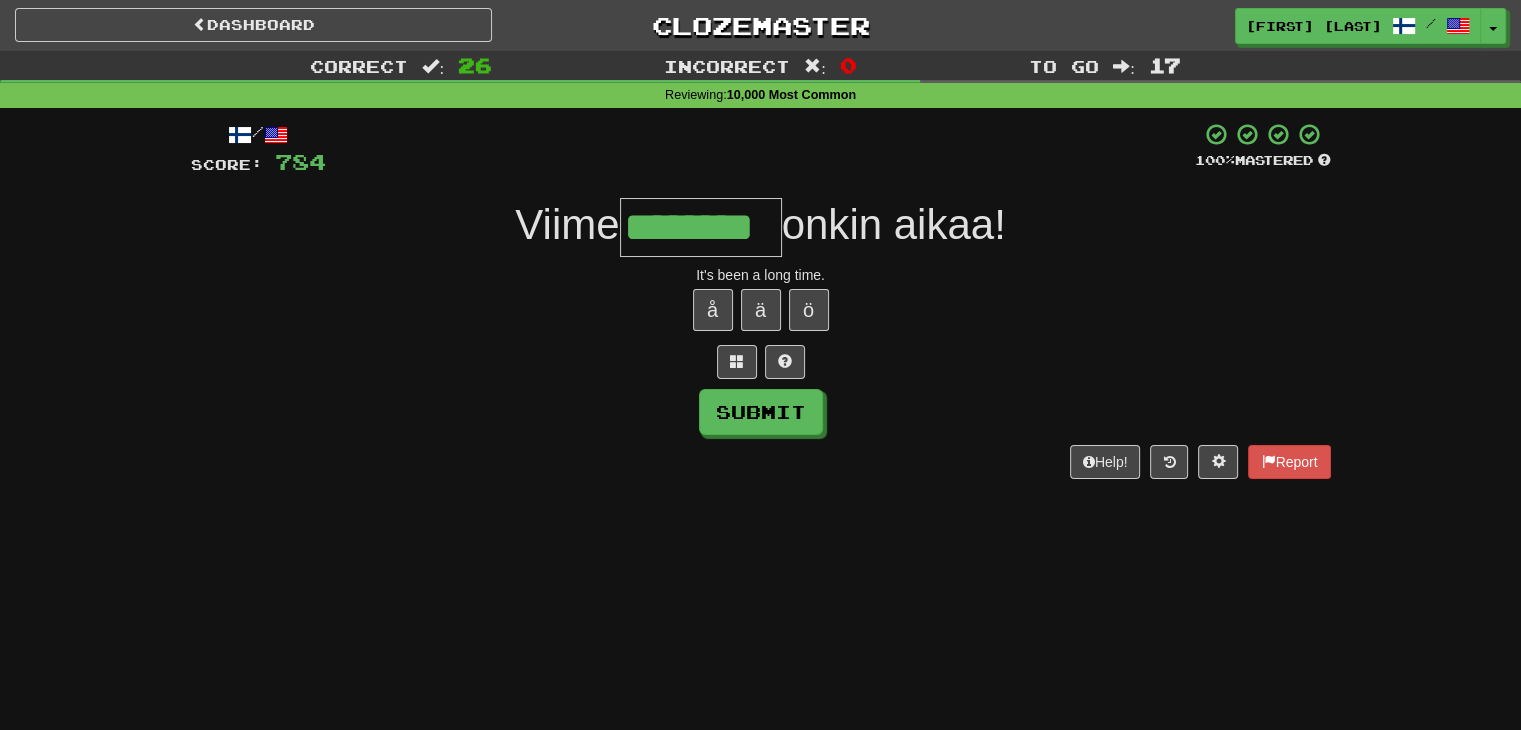 type on "********" 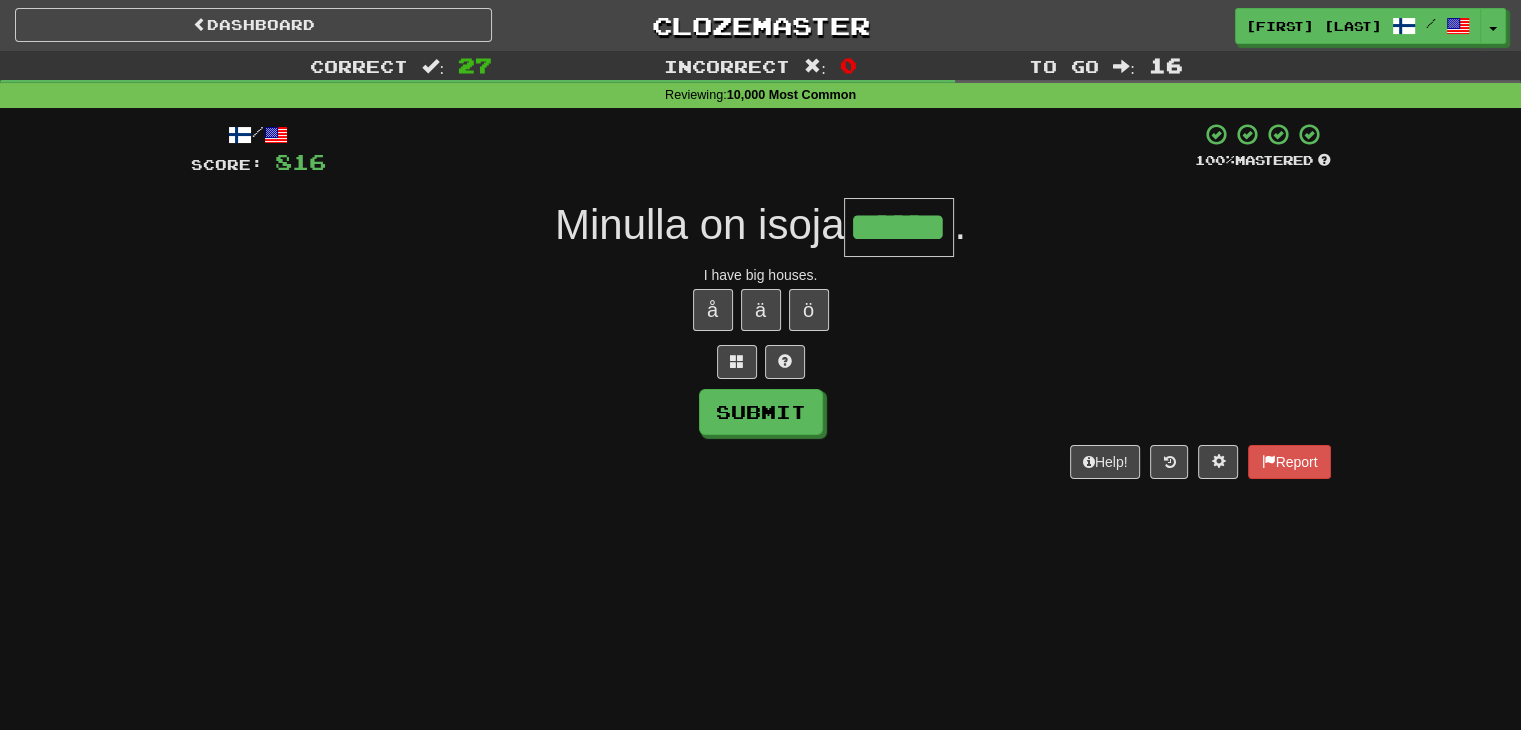 type on "******" 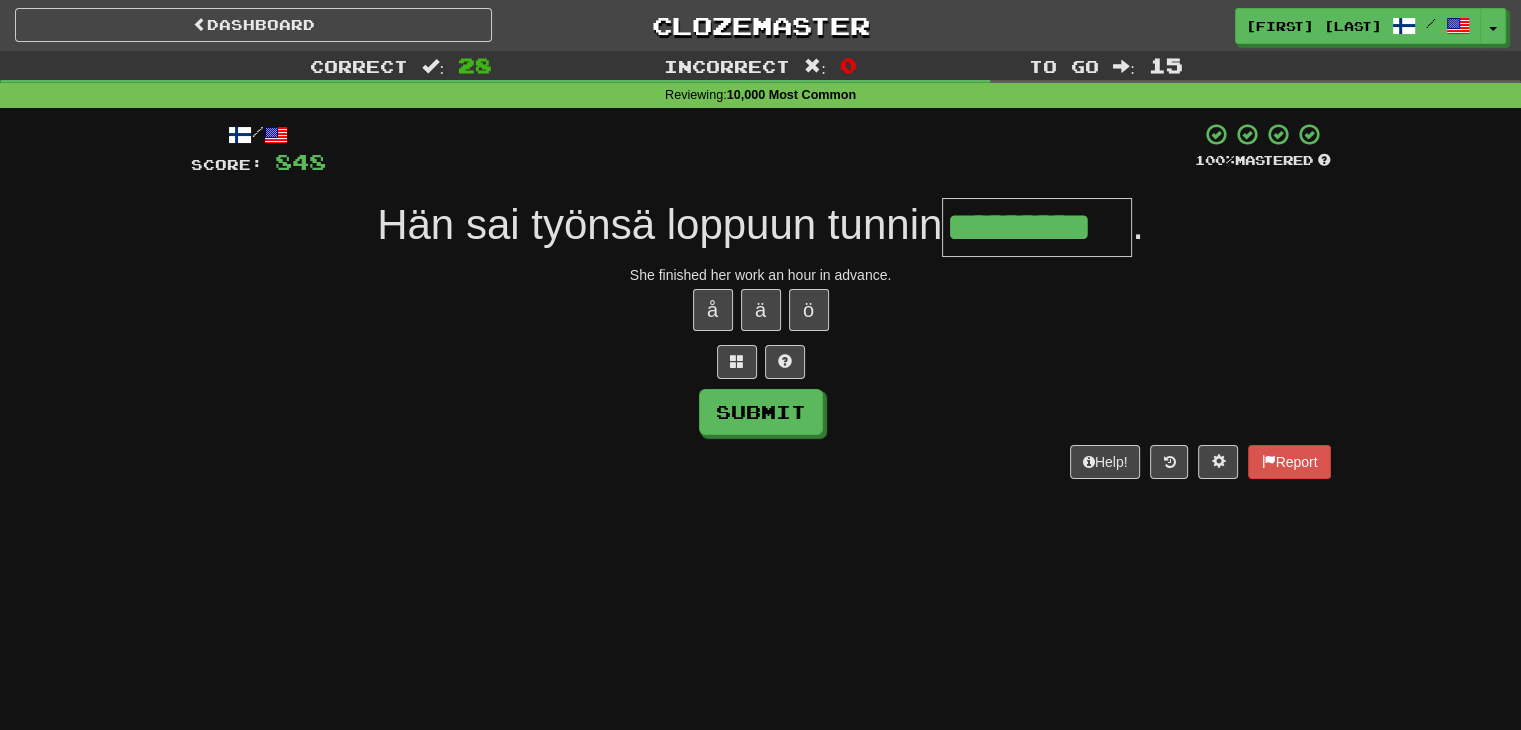 type on "*********" 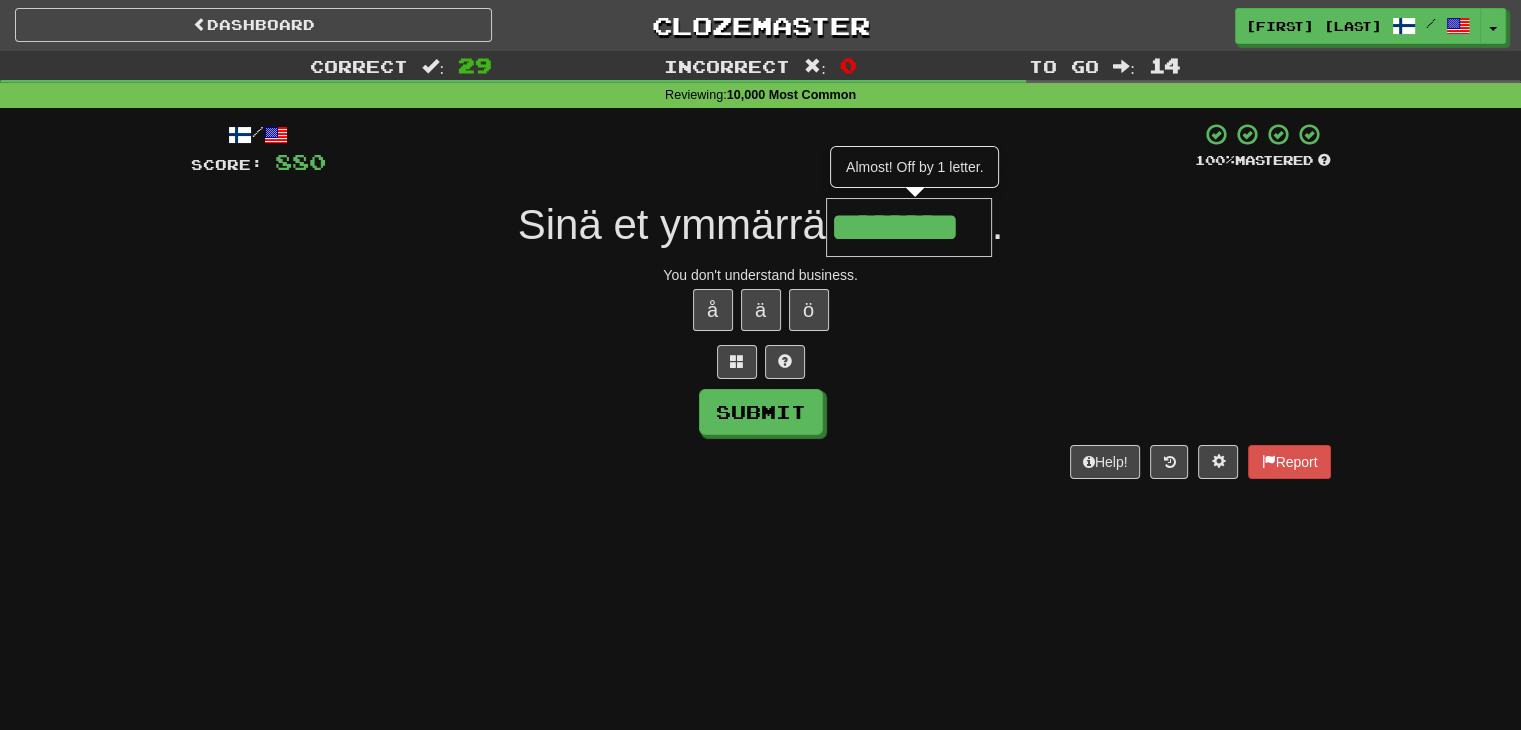 type on "********" 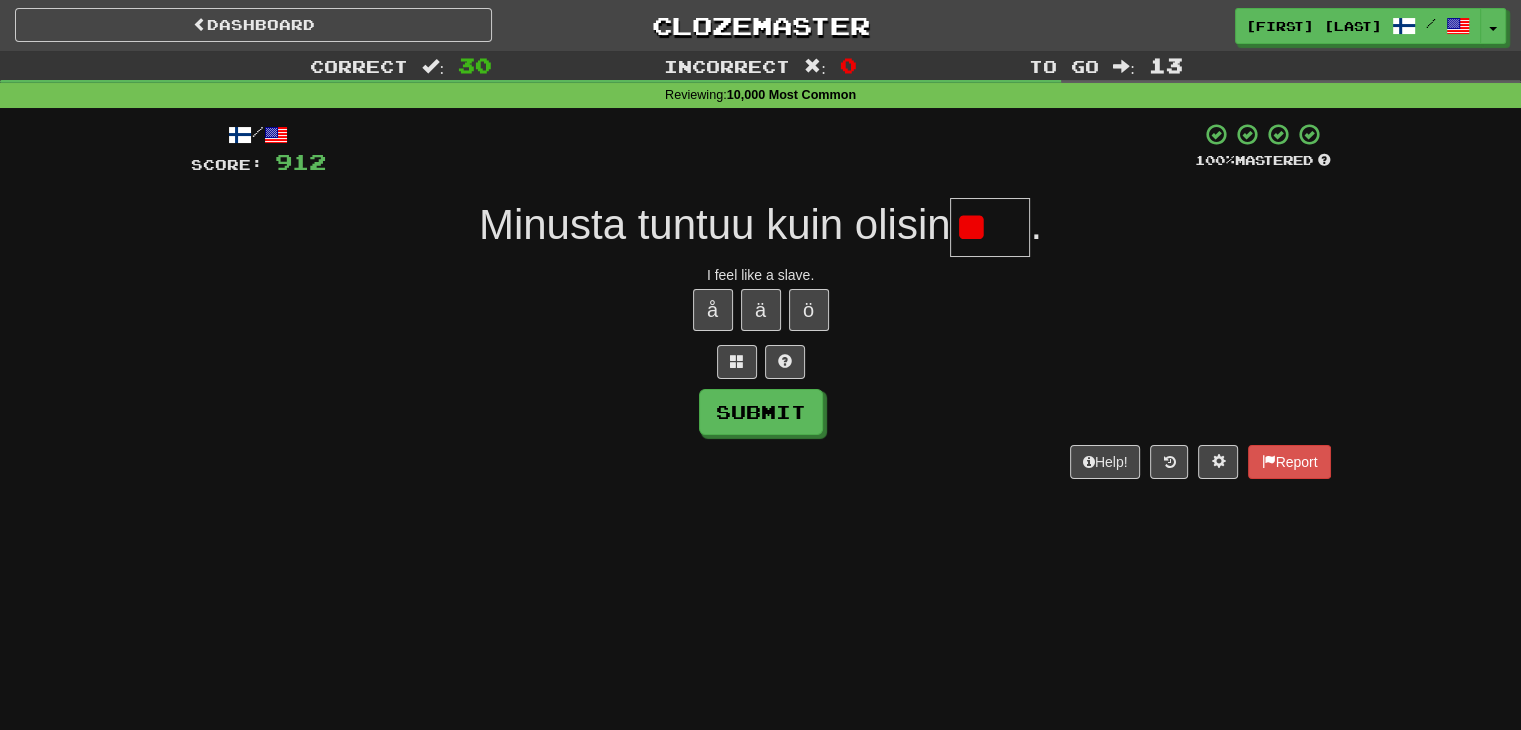 type on "*" 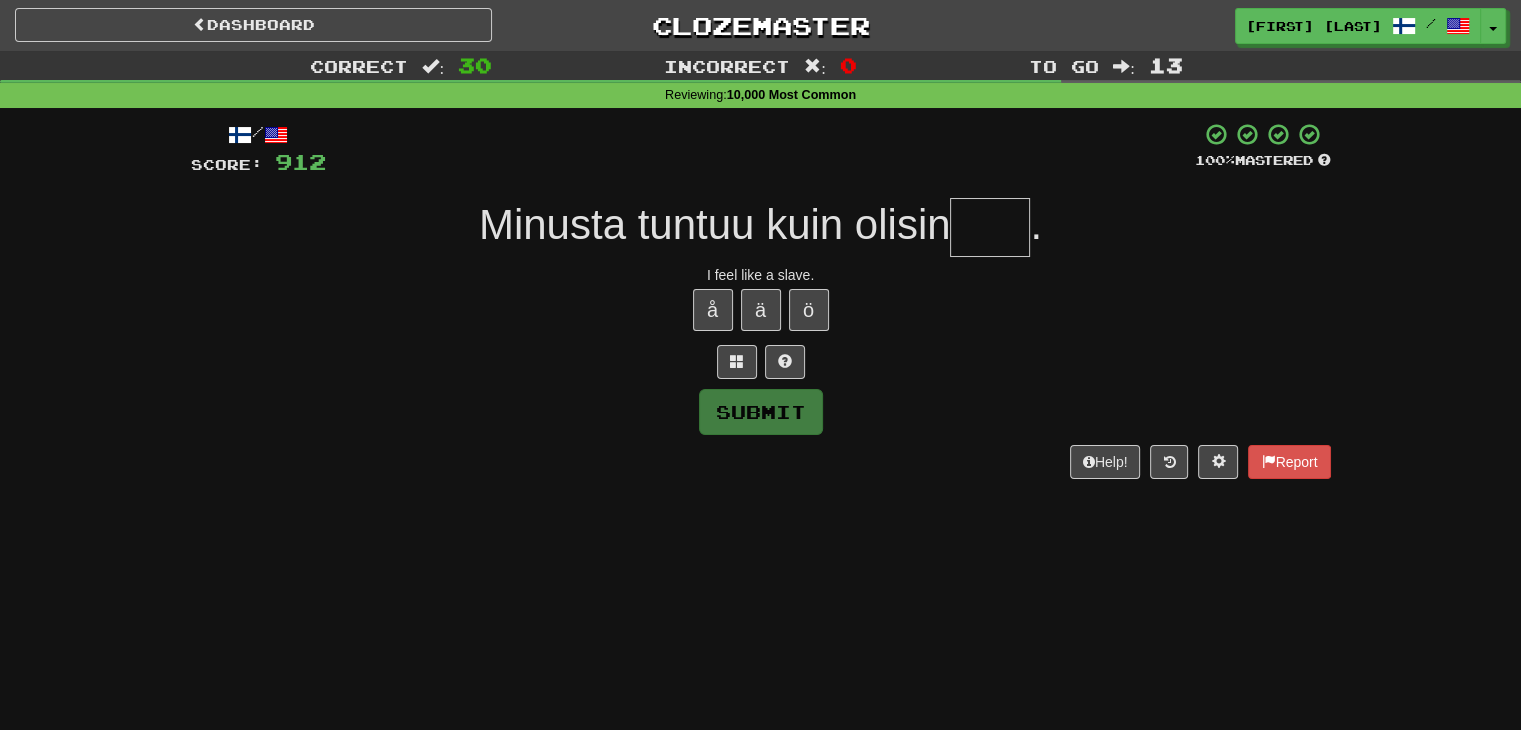 type on "*" 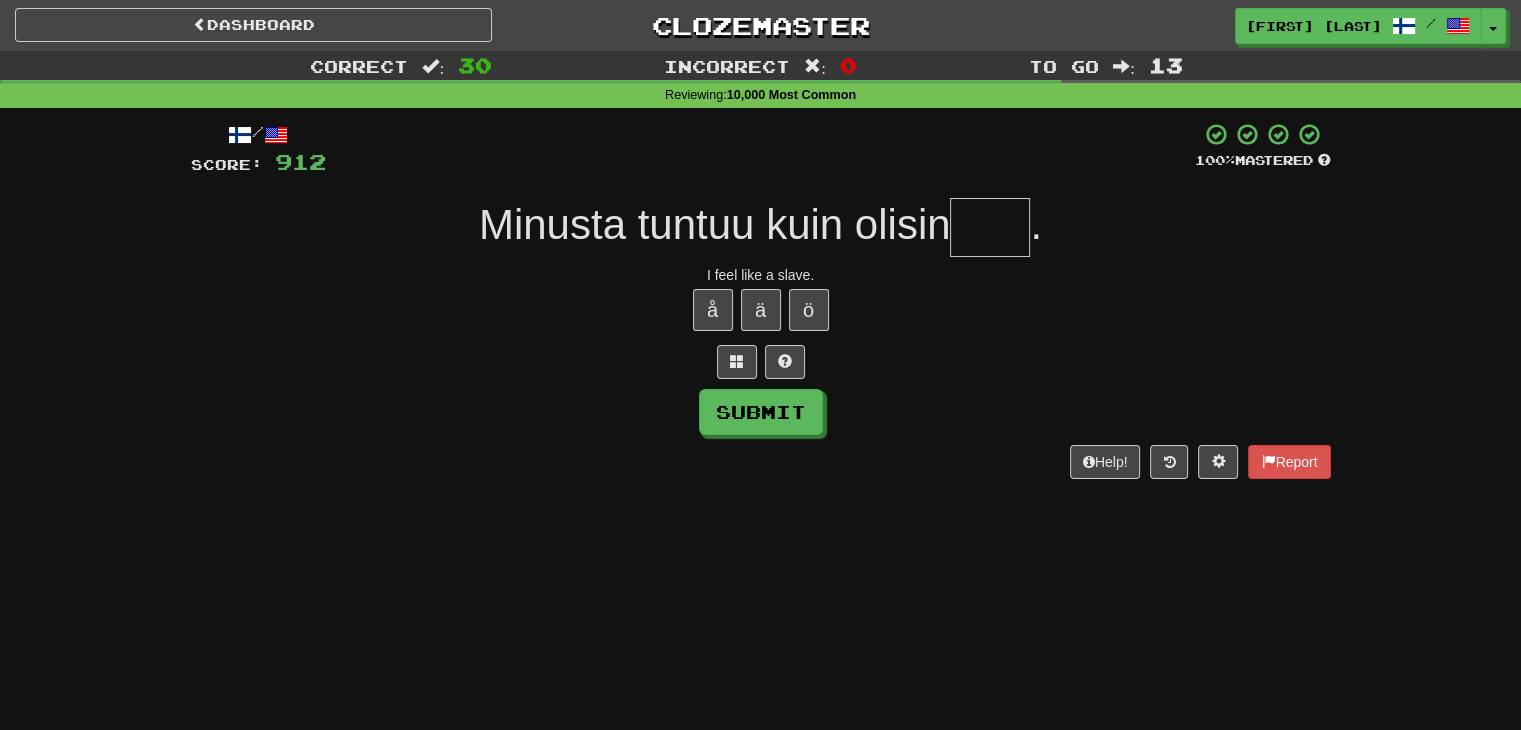 type on "*" 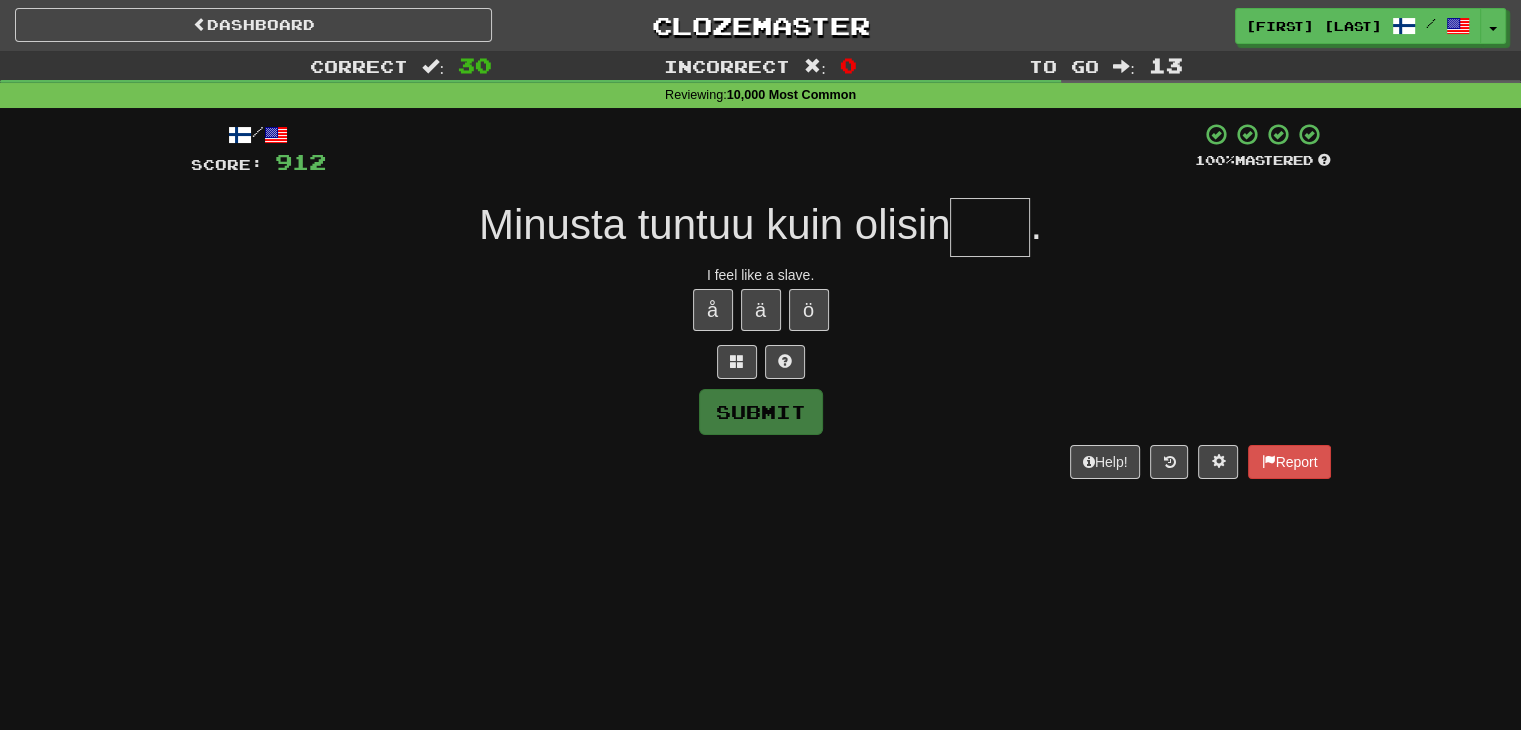 type on "*" 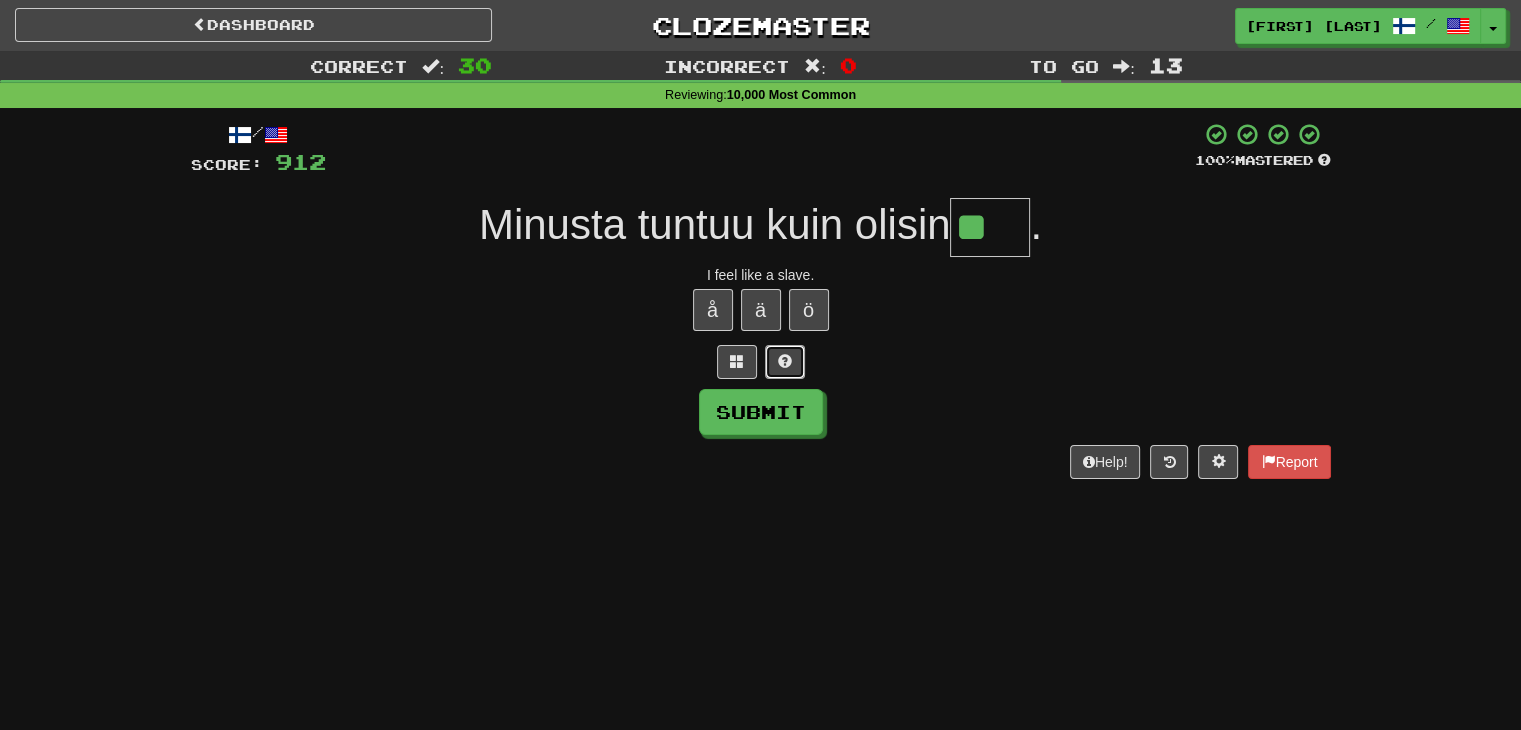 click at bounding box center [785, 361] 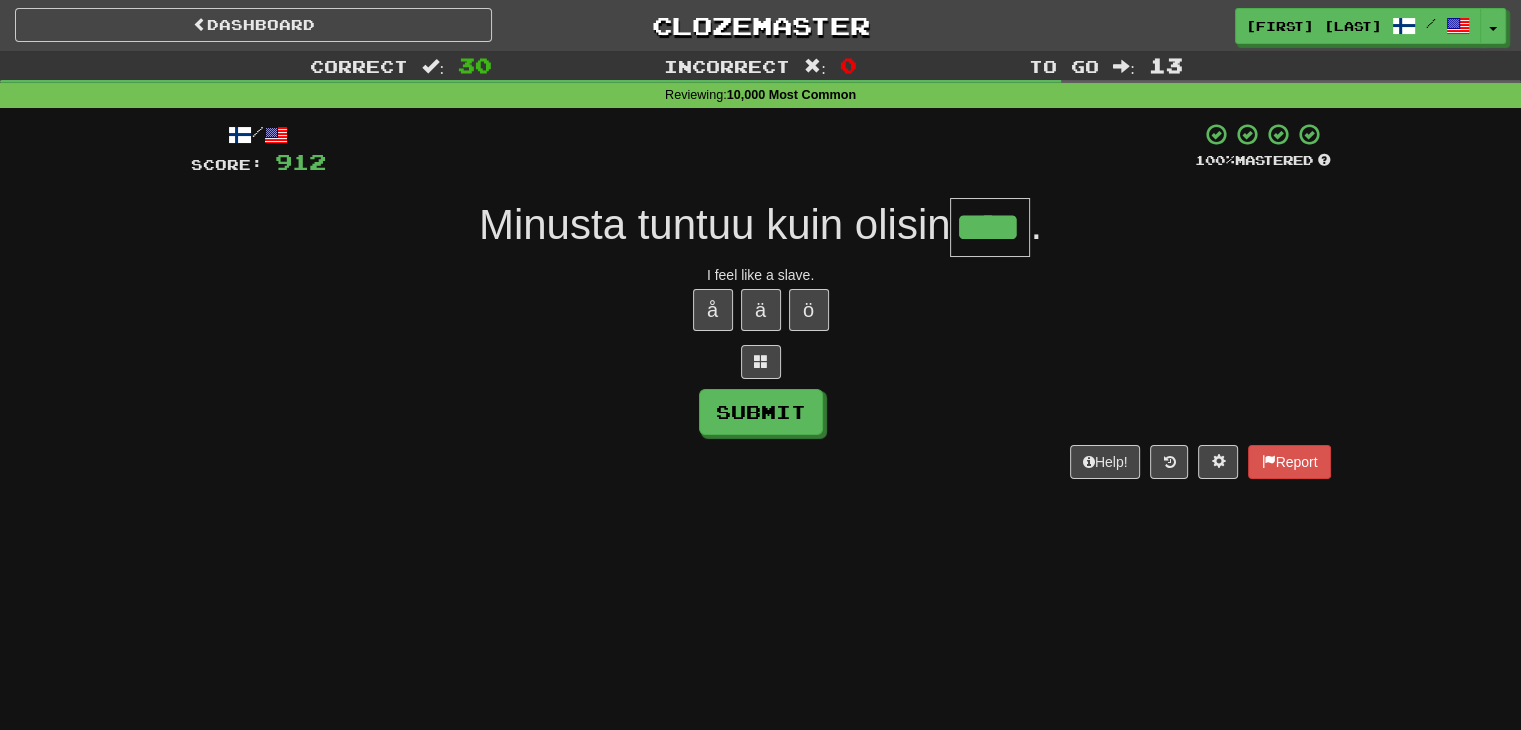 type on "****" 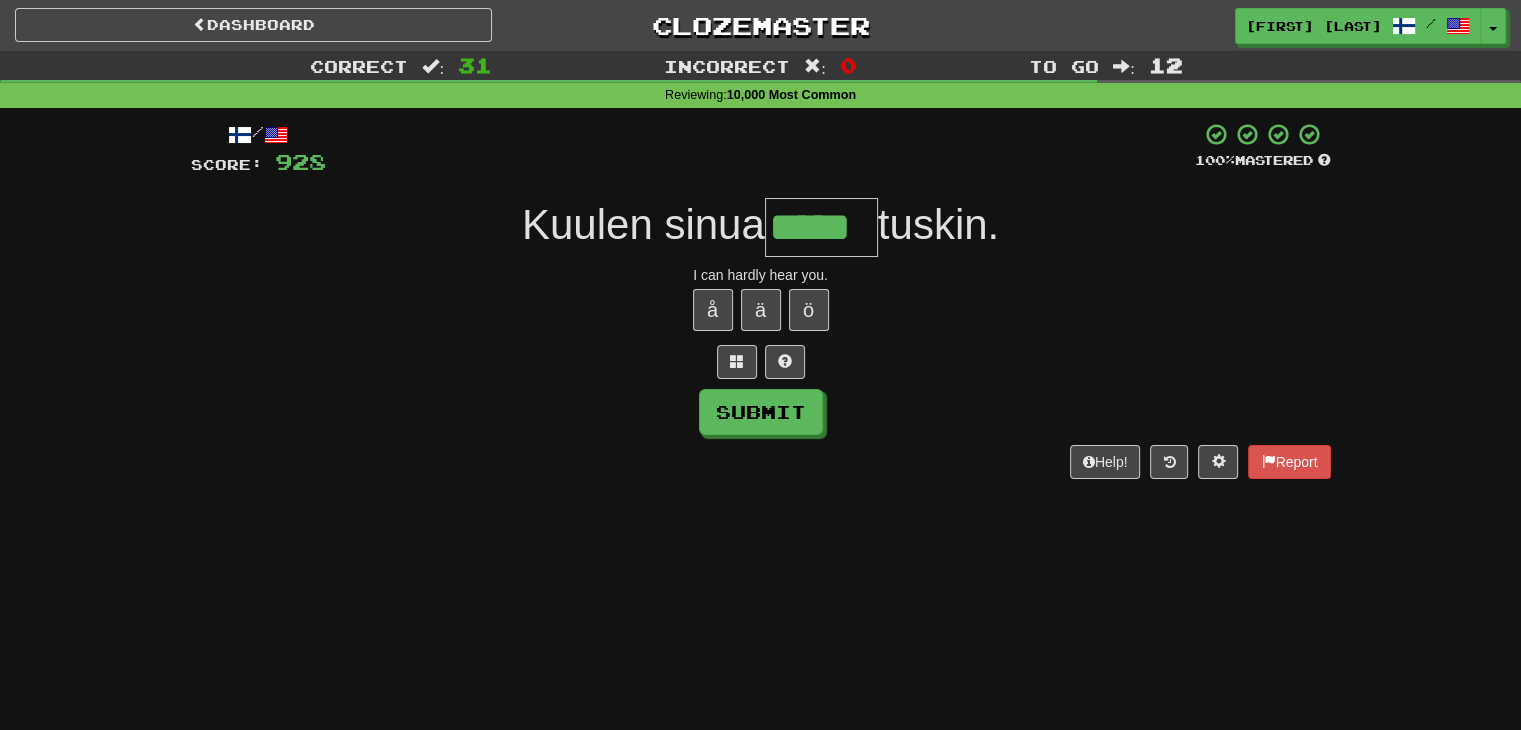 type on "*****" 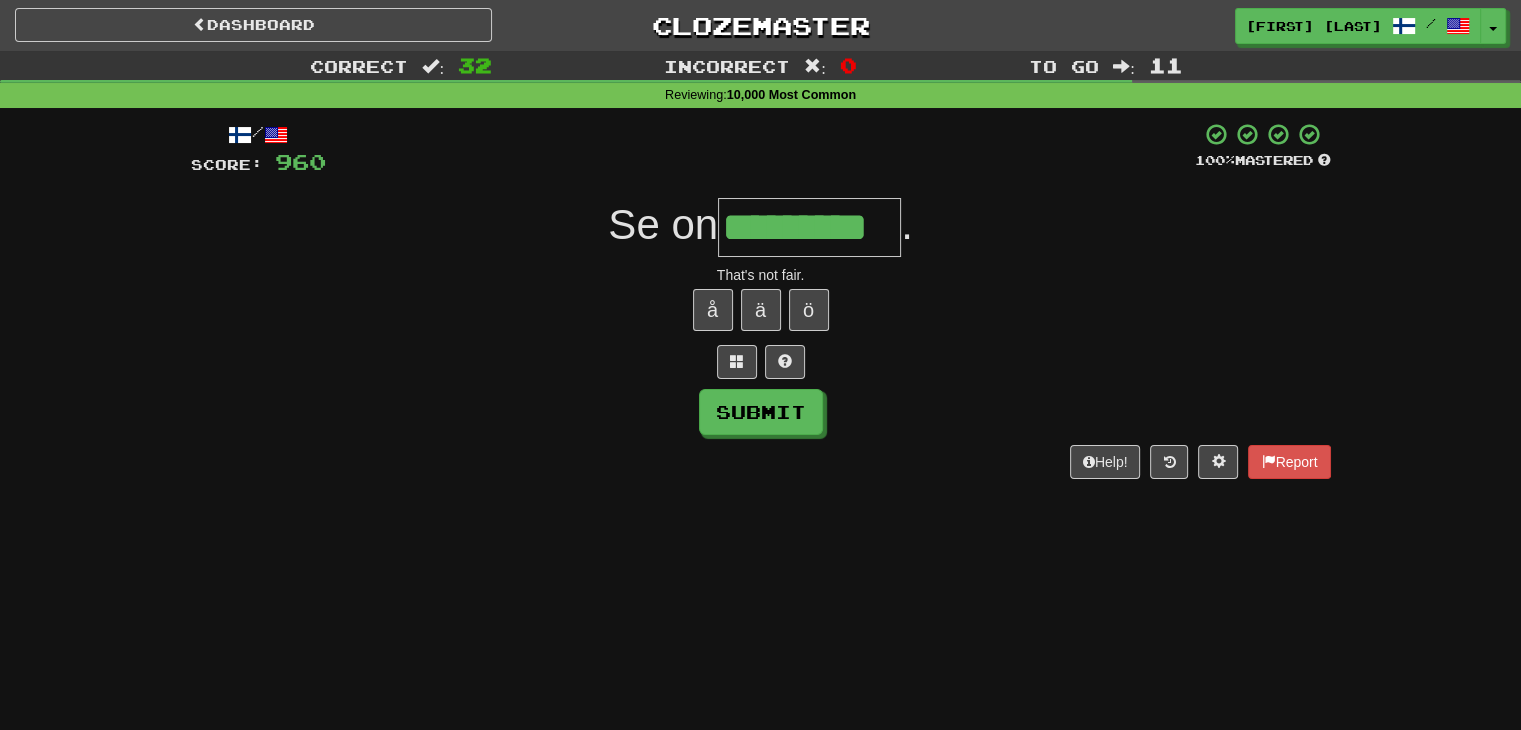 type on "*********" 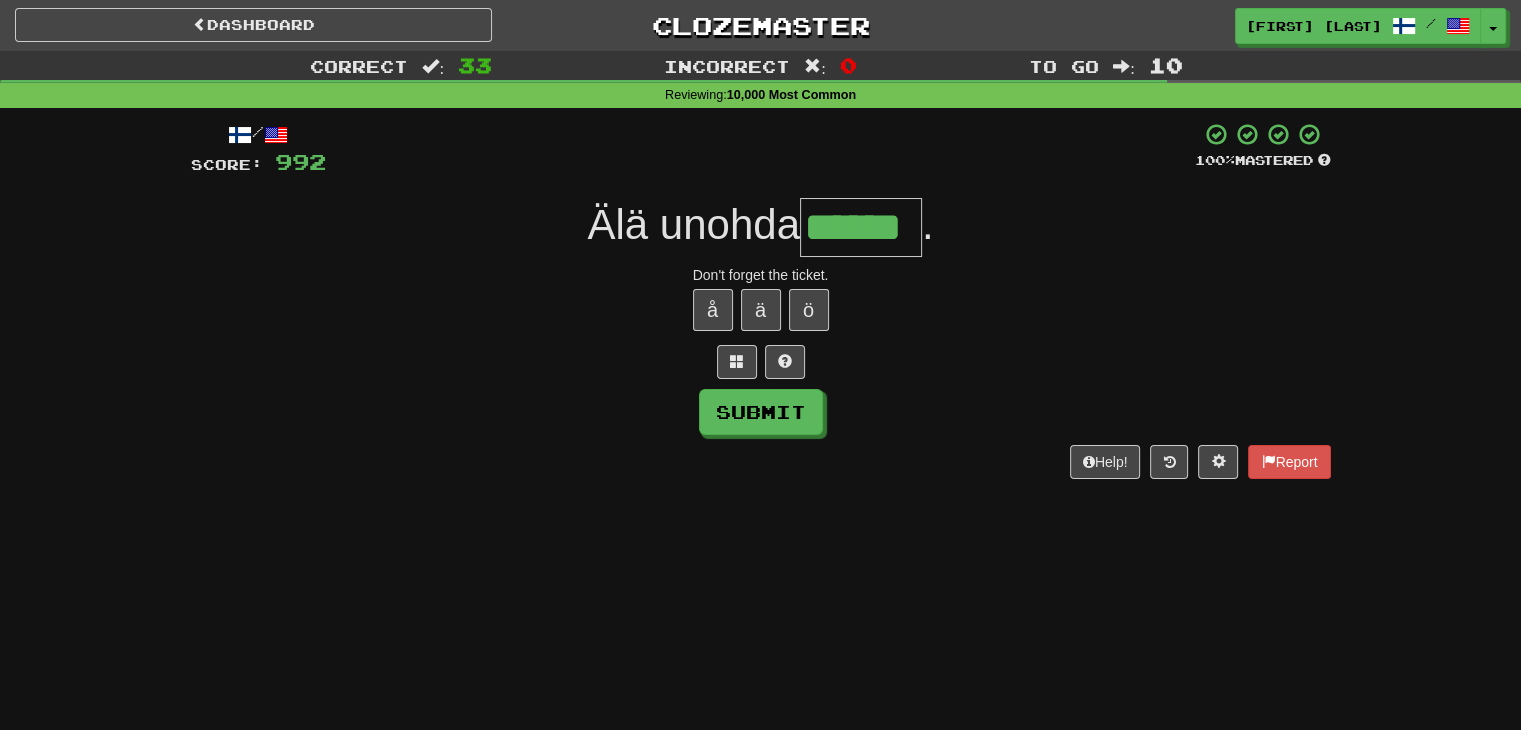 type on "******" 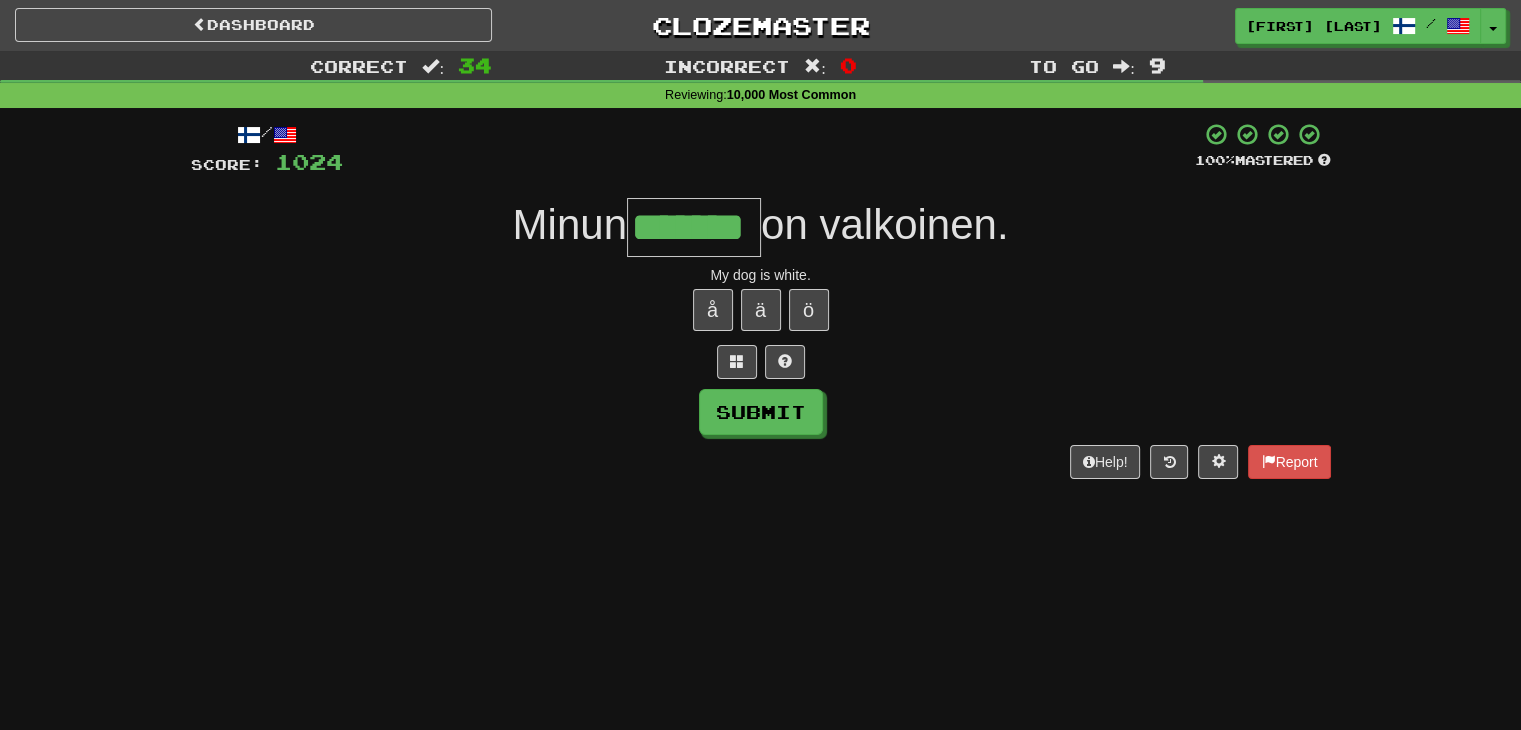type on "*******" 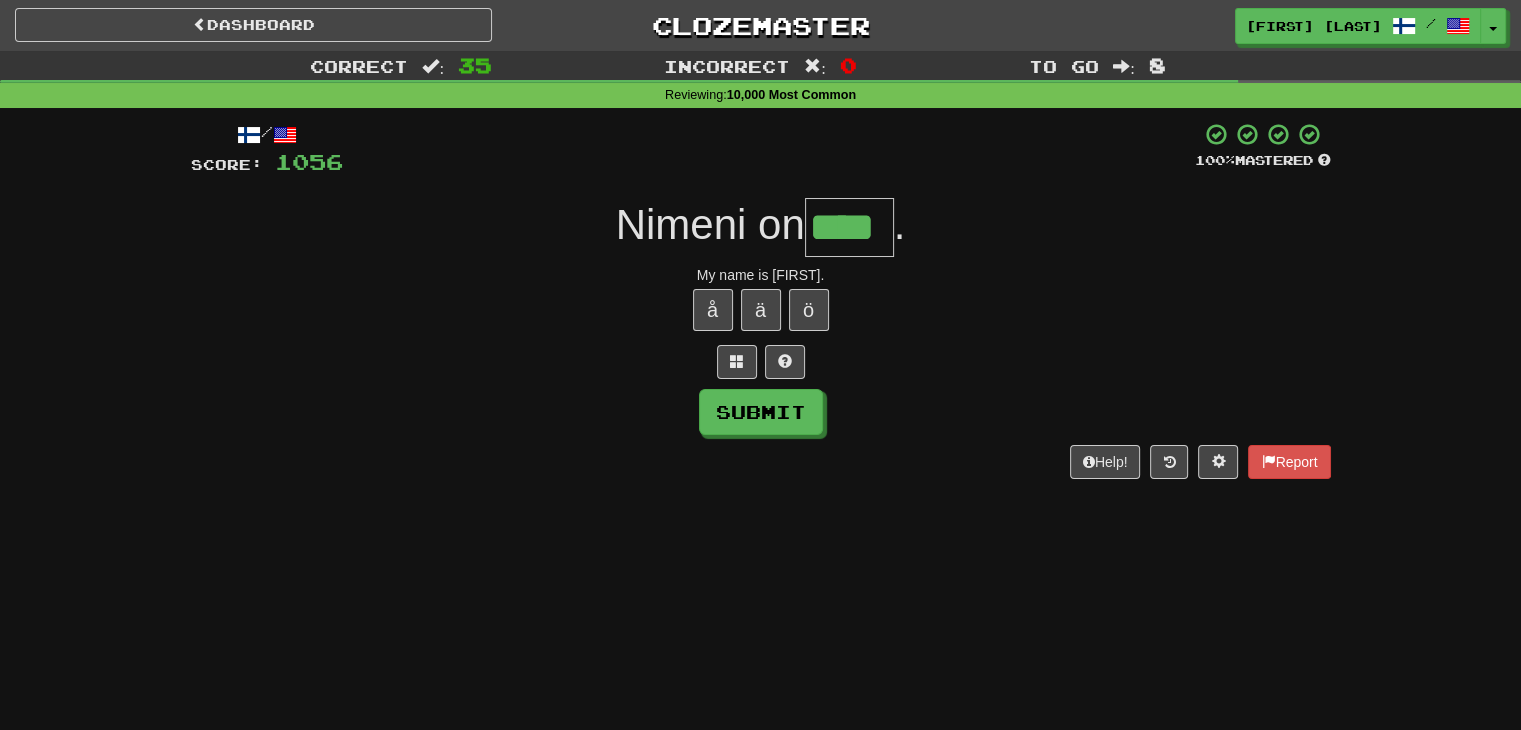 type on "****" 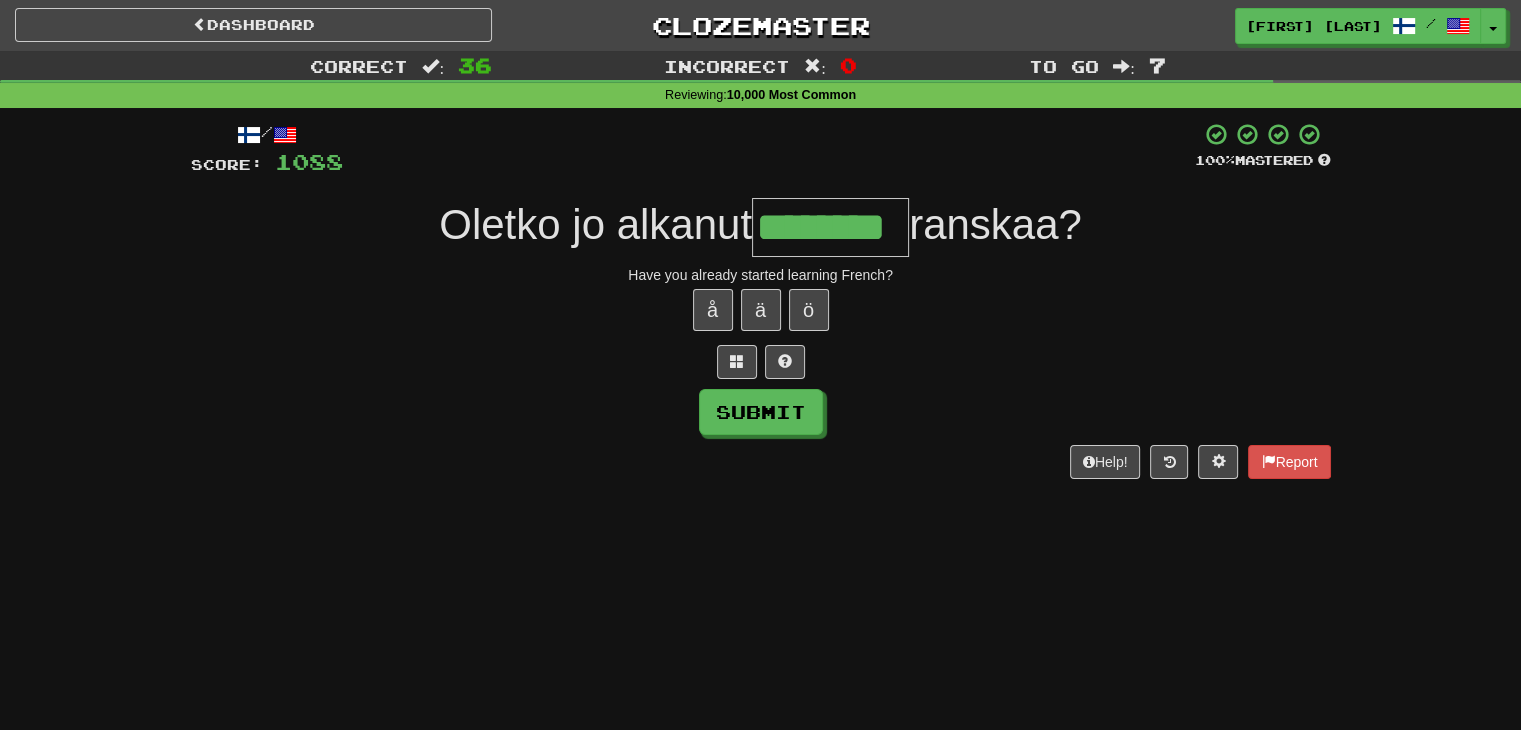 type on "********" 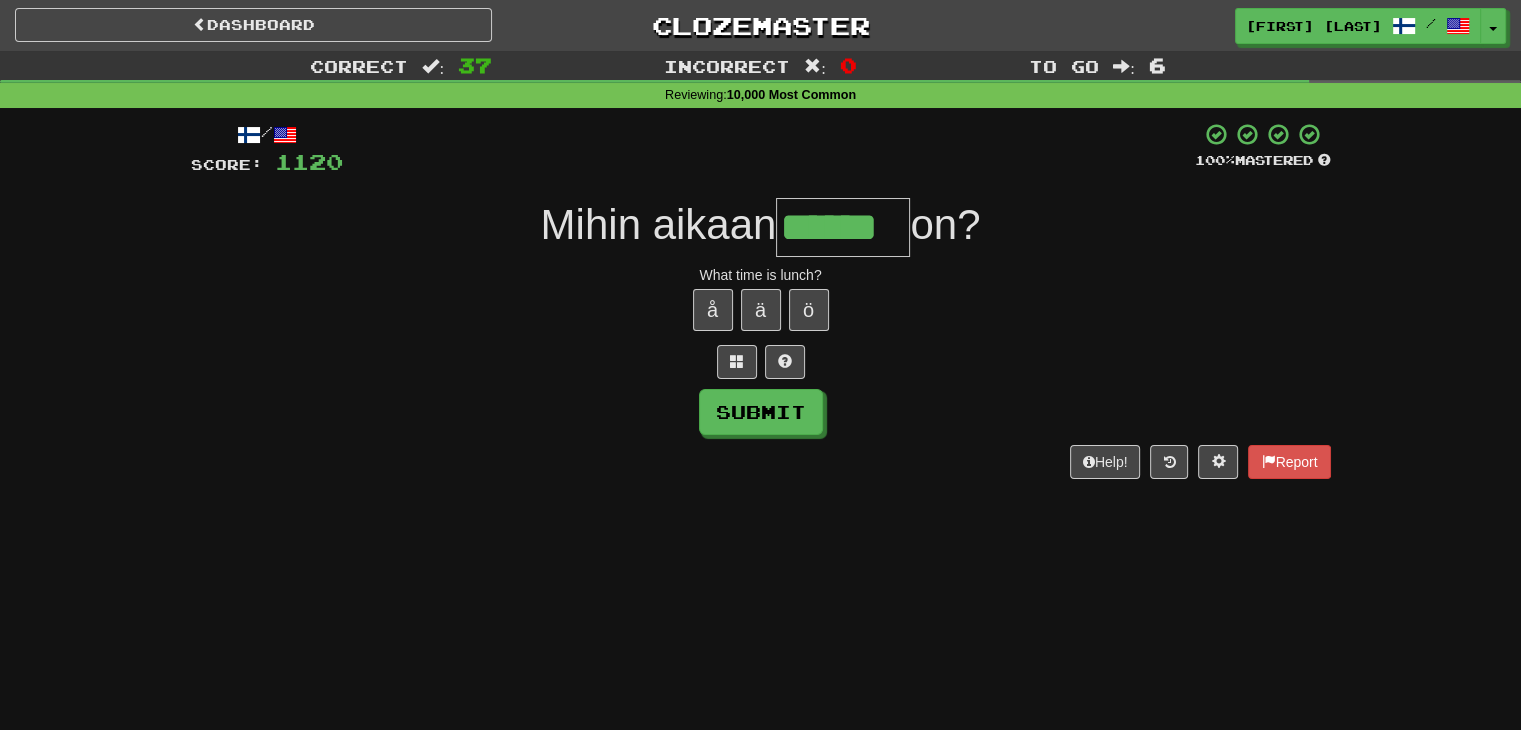 type on "******" 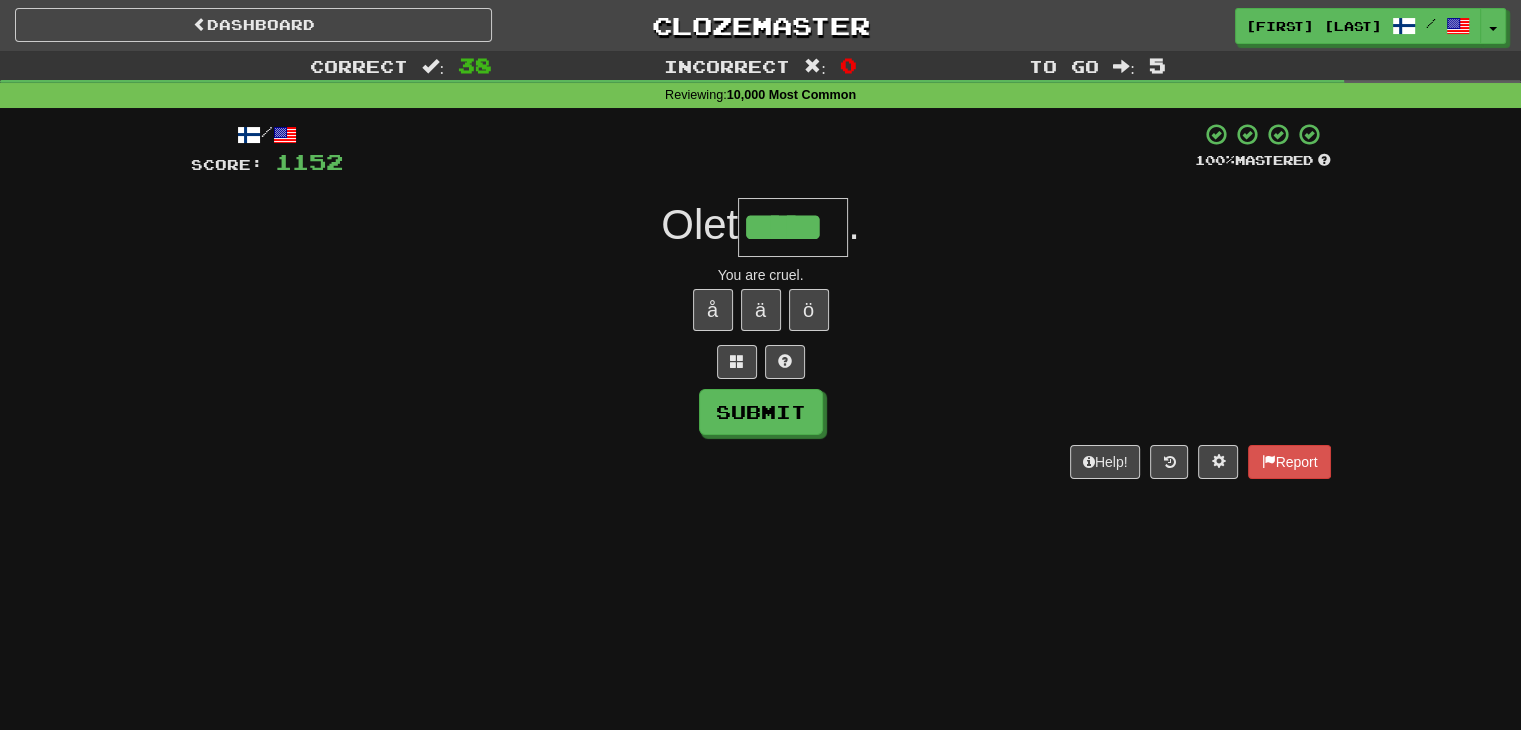 type on "*****" 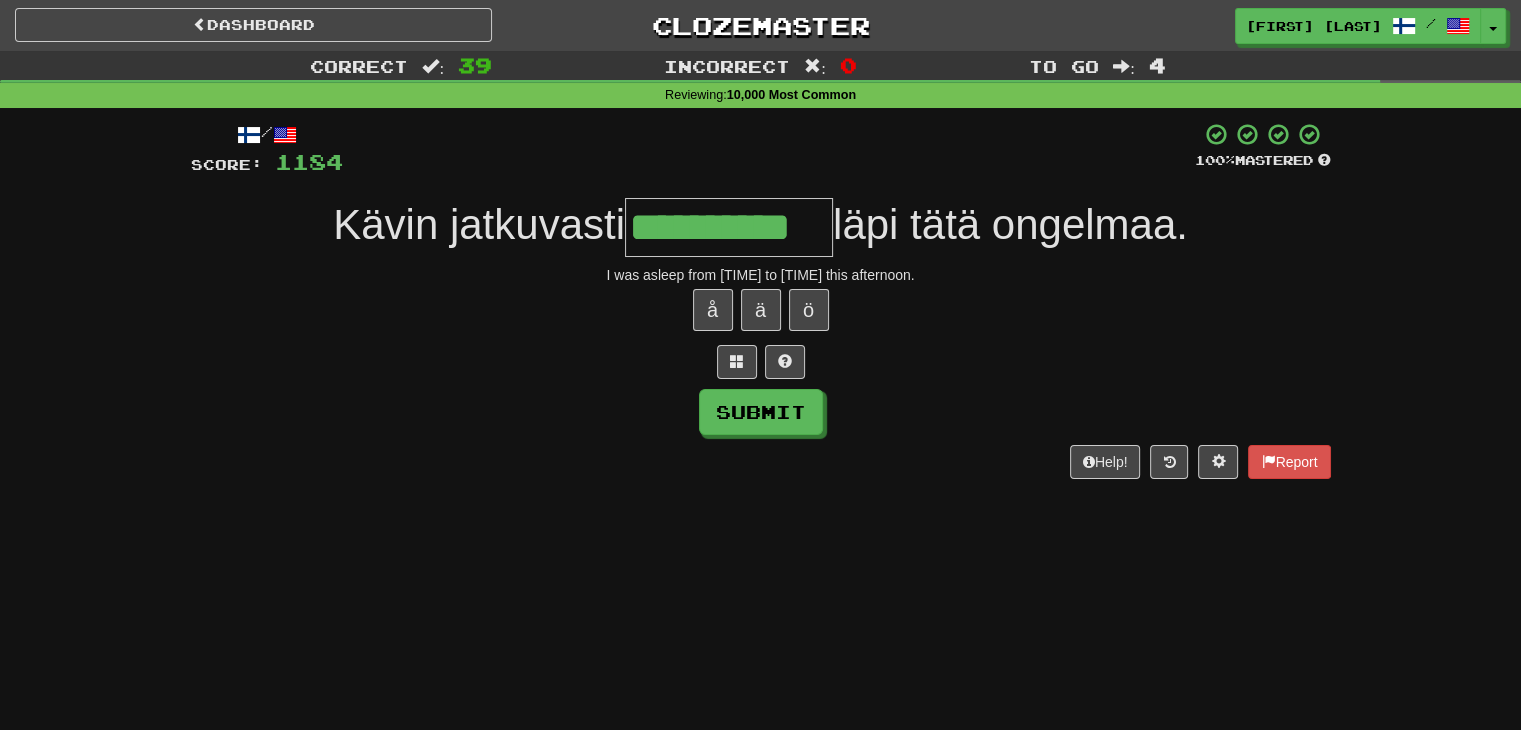 type on "**********" 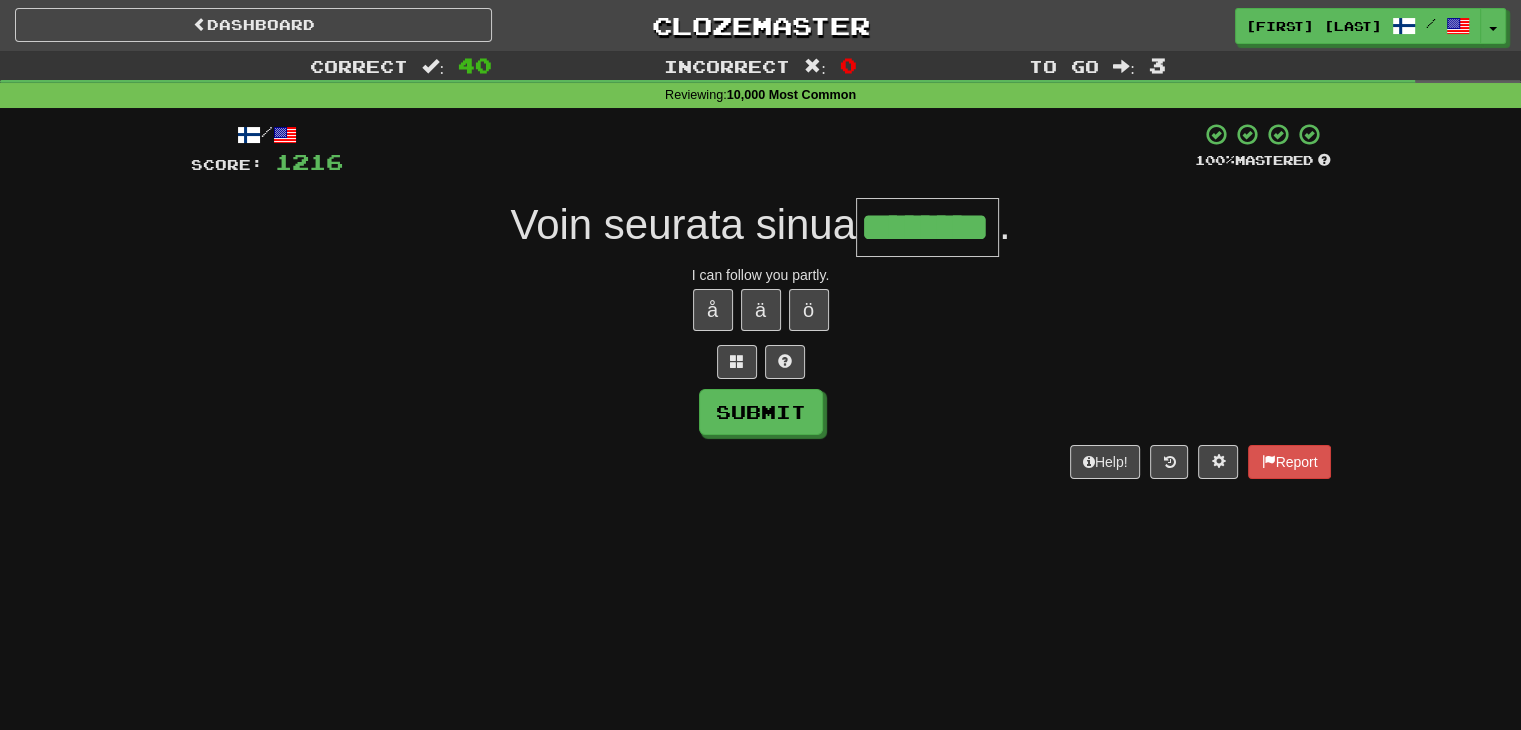 type on "********" 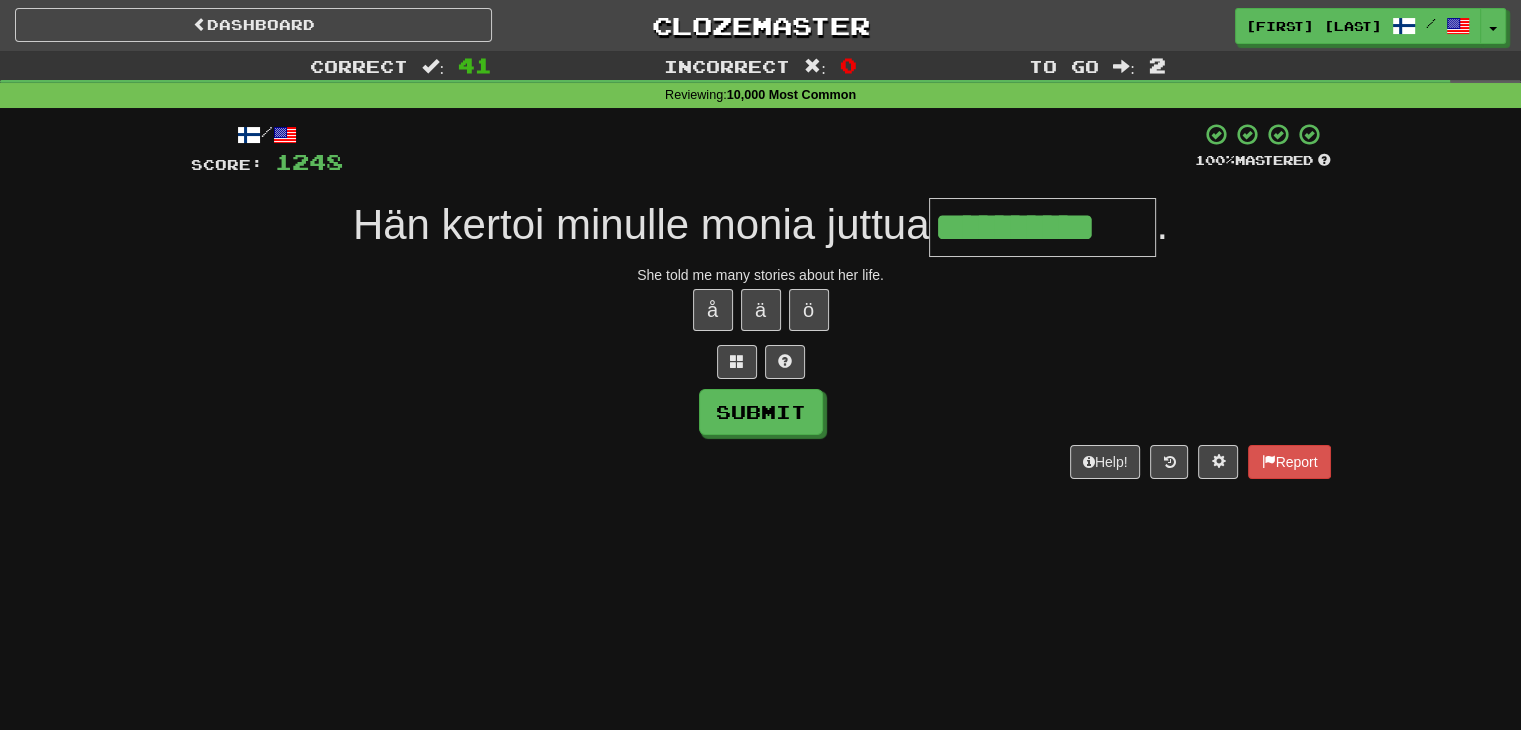 type on "**********" 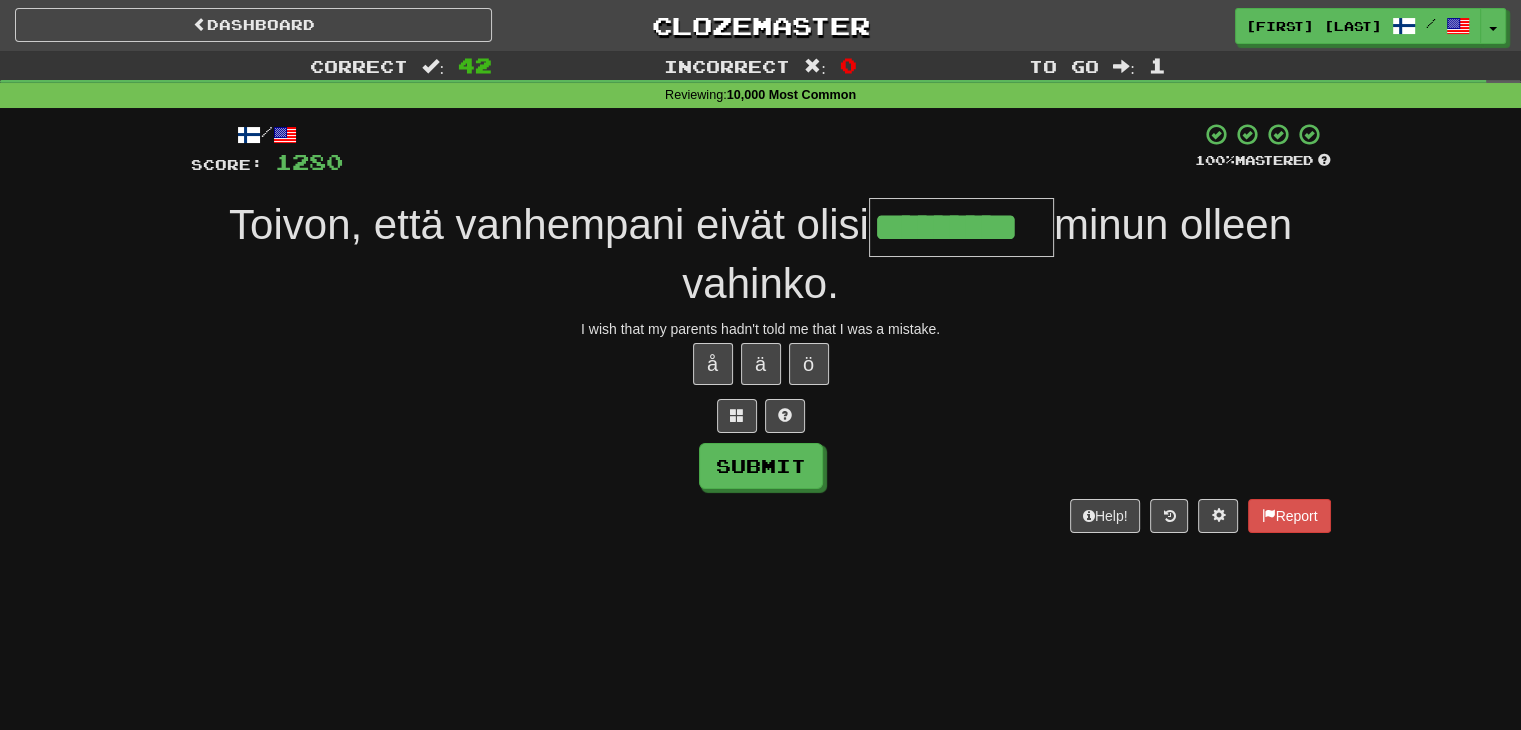 type on "*********" 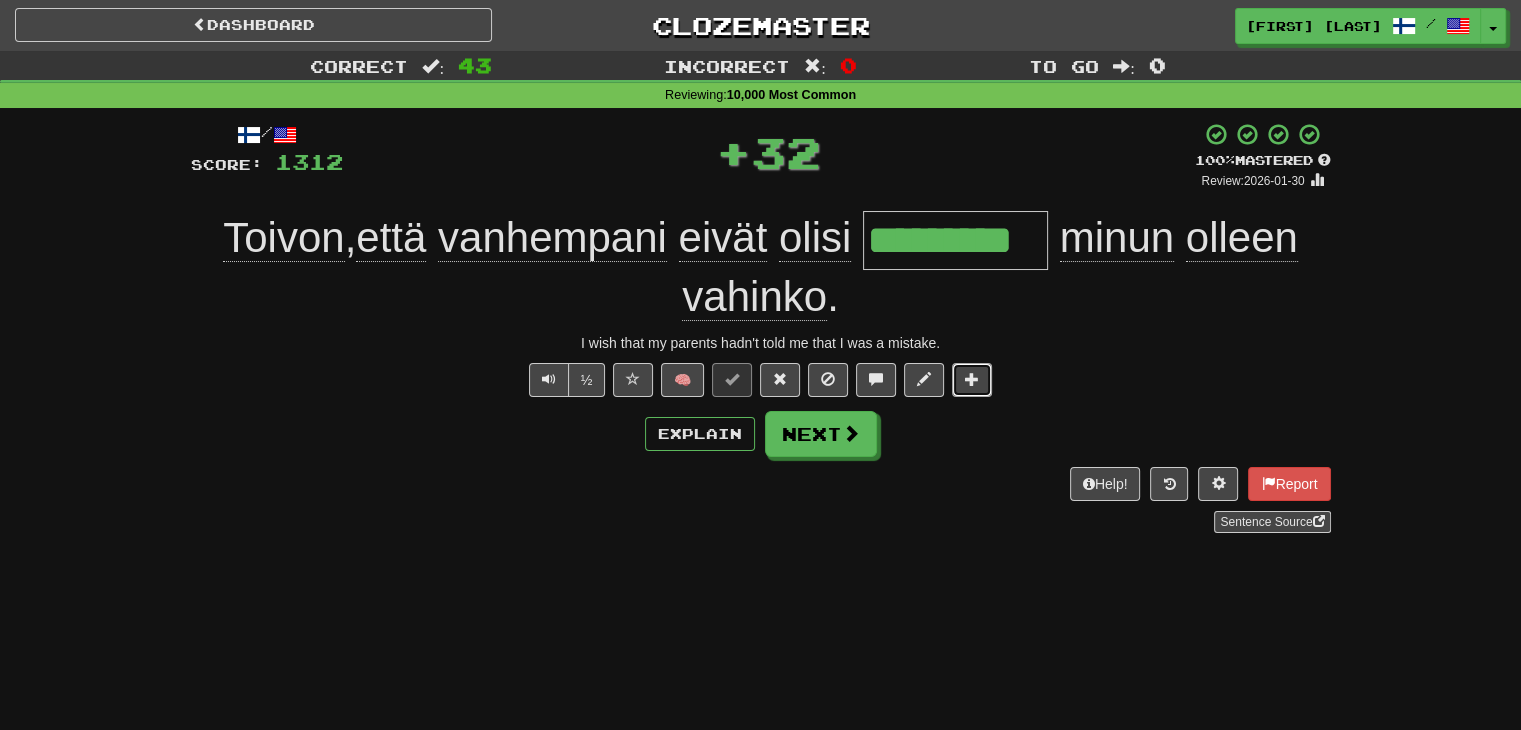 click at bounding box center (972, 379) 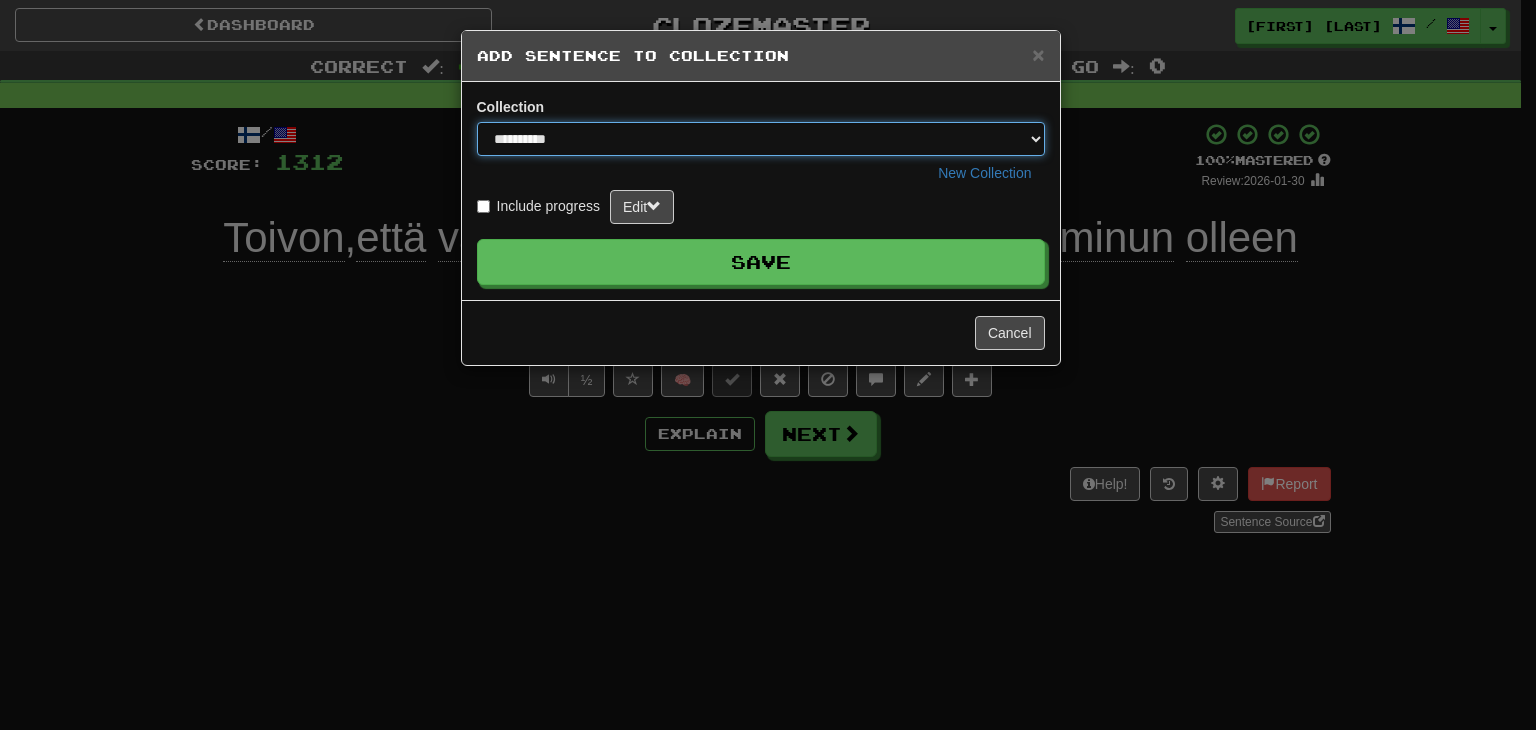 click on "**********" at bounding box center [761, 139] 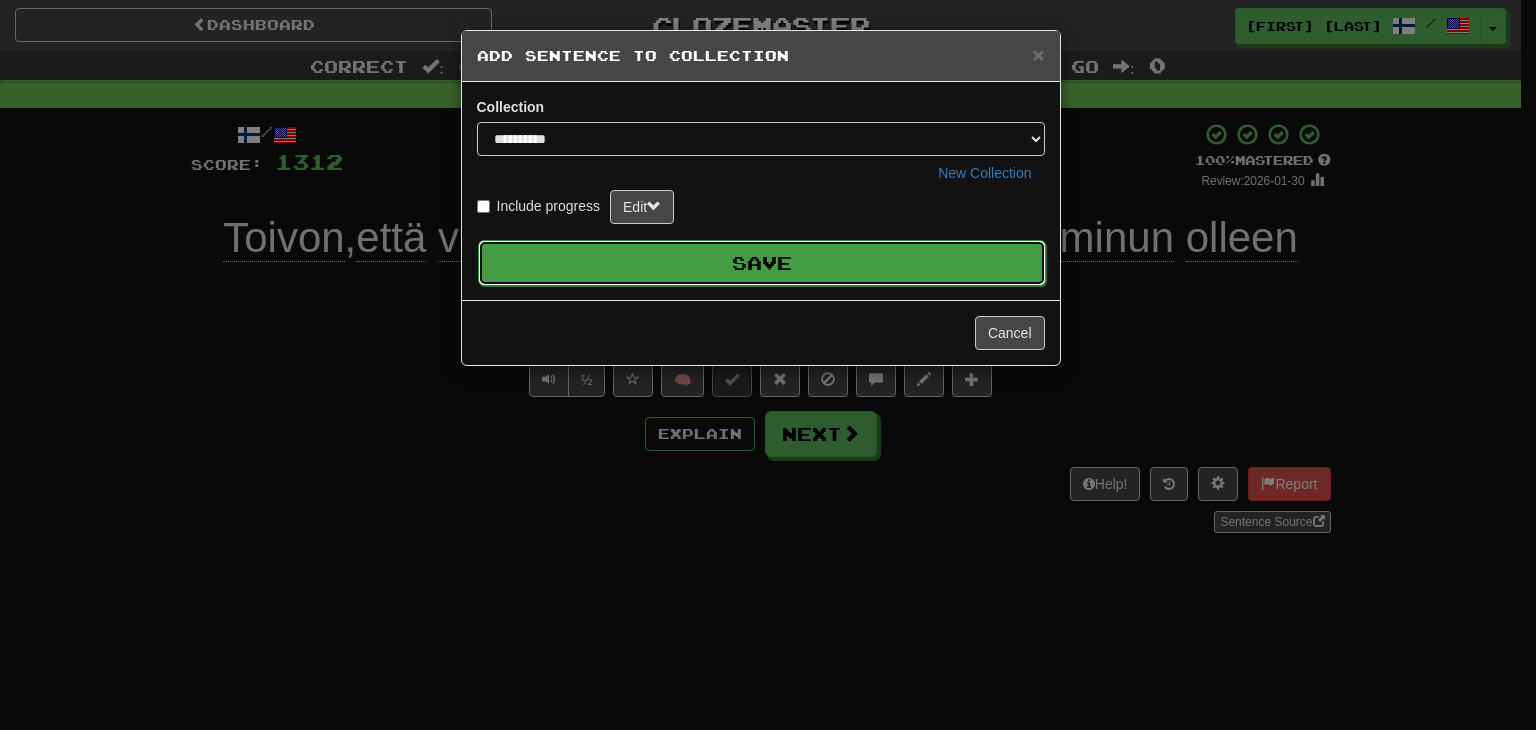 click on "Save" at bounding box center [762, 263] 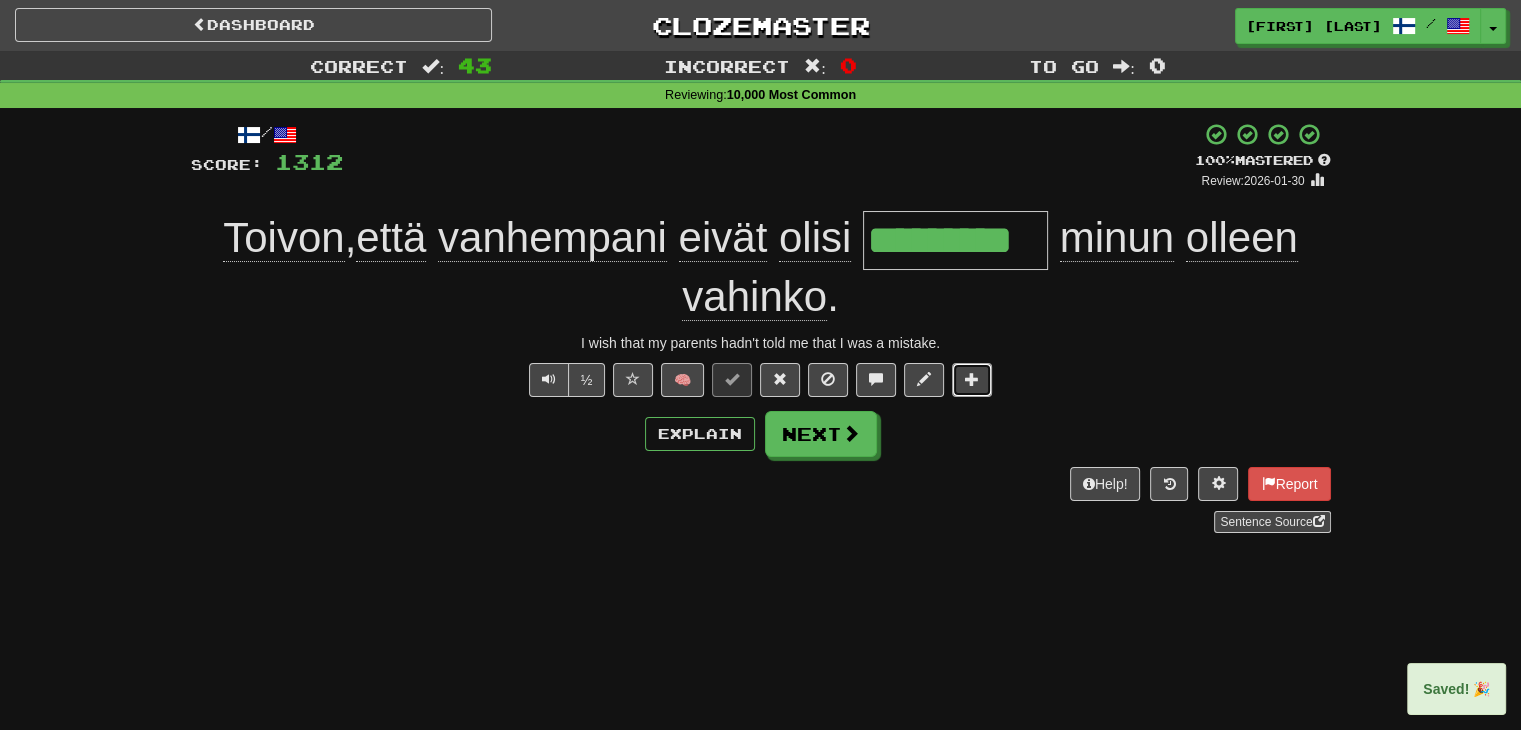 click at bounding box center (972, 379) 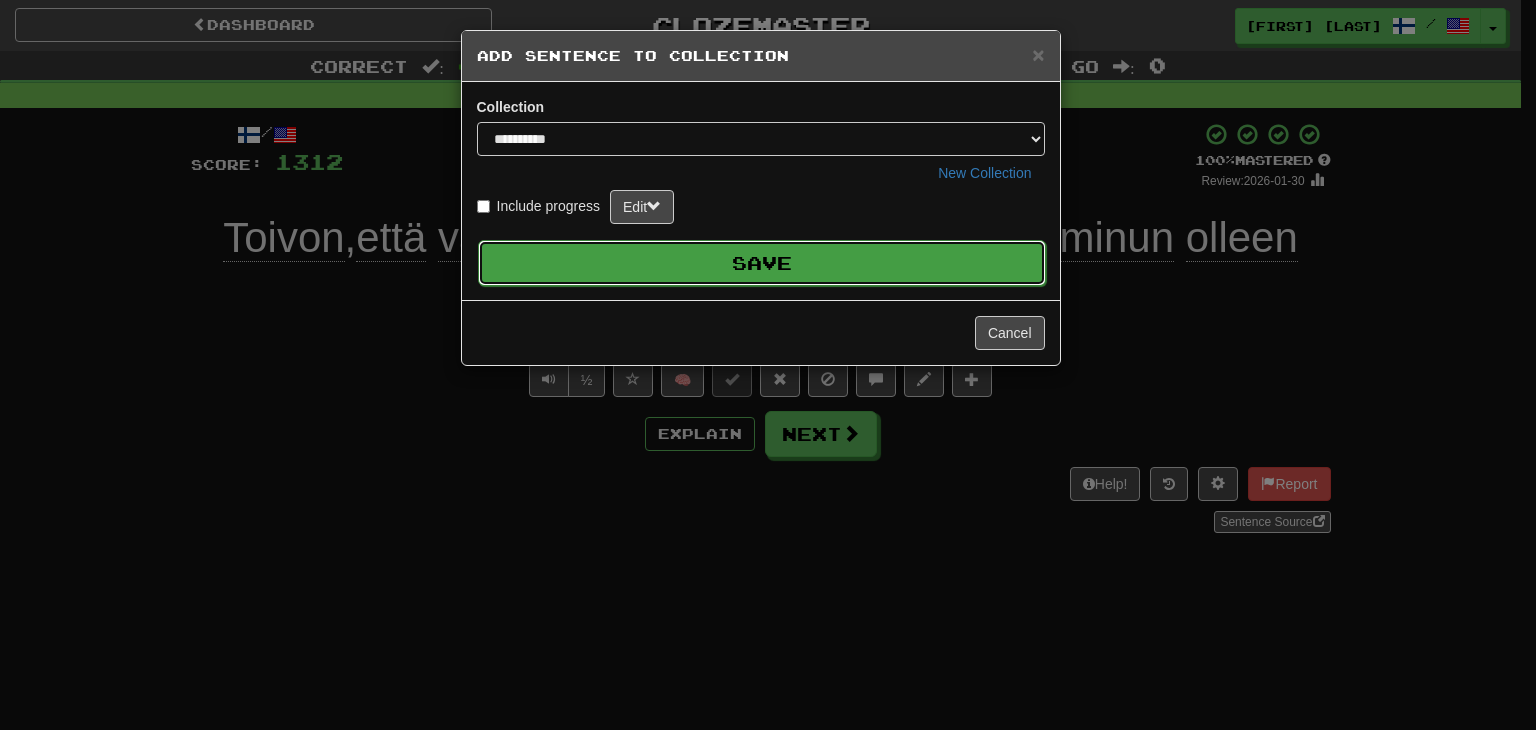 click on "Save" at bounding box center (762, 263) 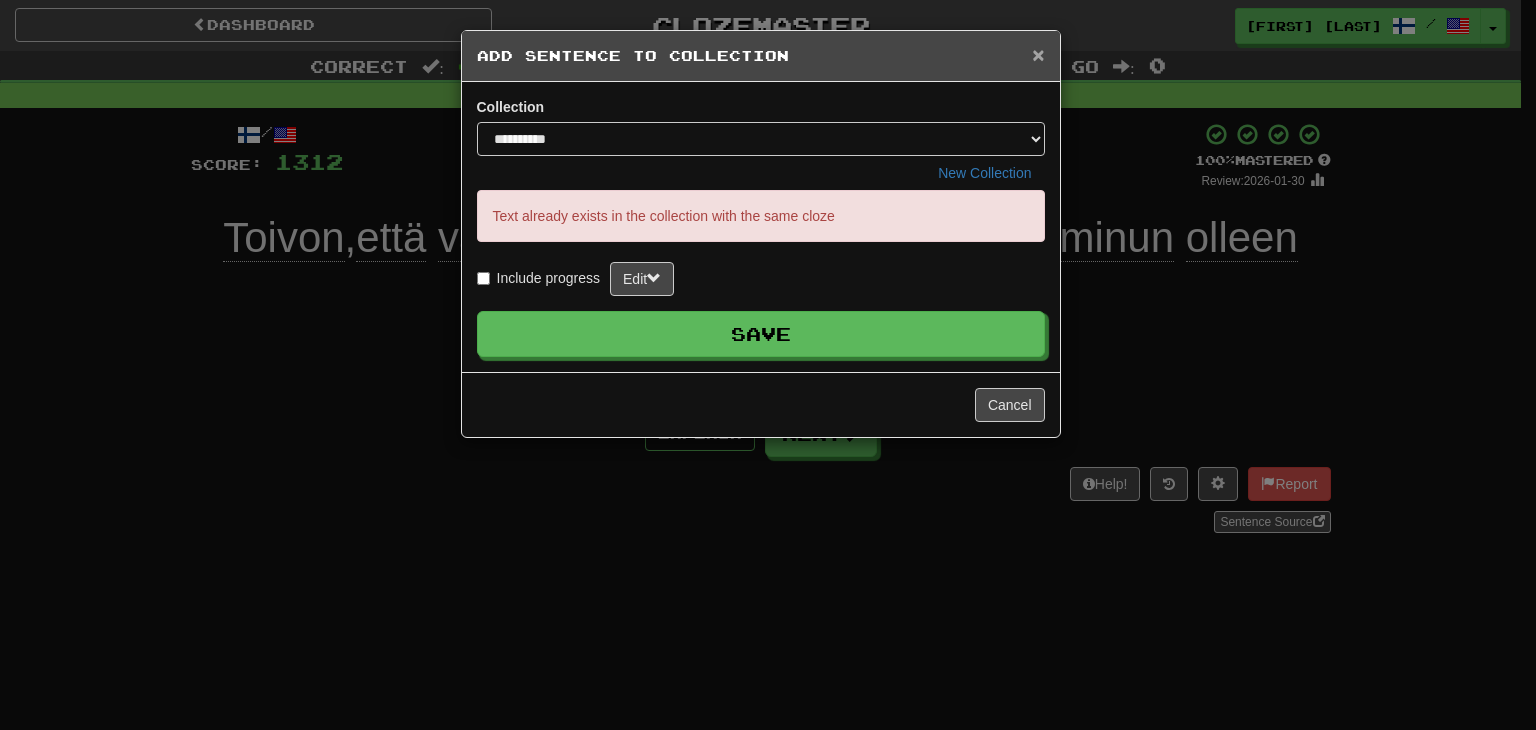 click on "×" at bounding box center [1038, 54] 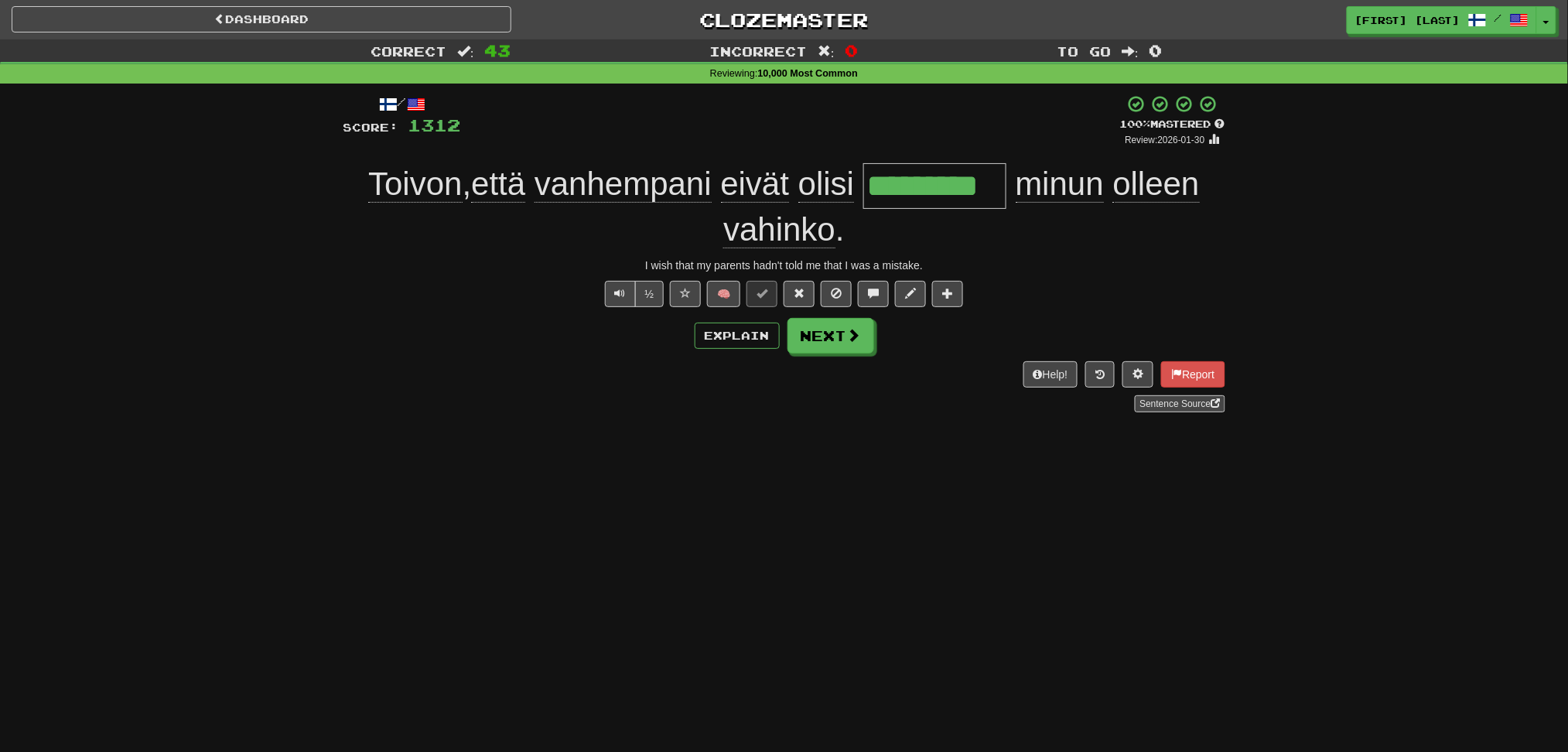 drag, startPoint x: 765, startPoint y: 15, endPoint x: 1114, endPoint y: 595, distance: 676.9055 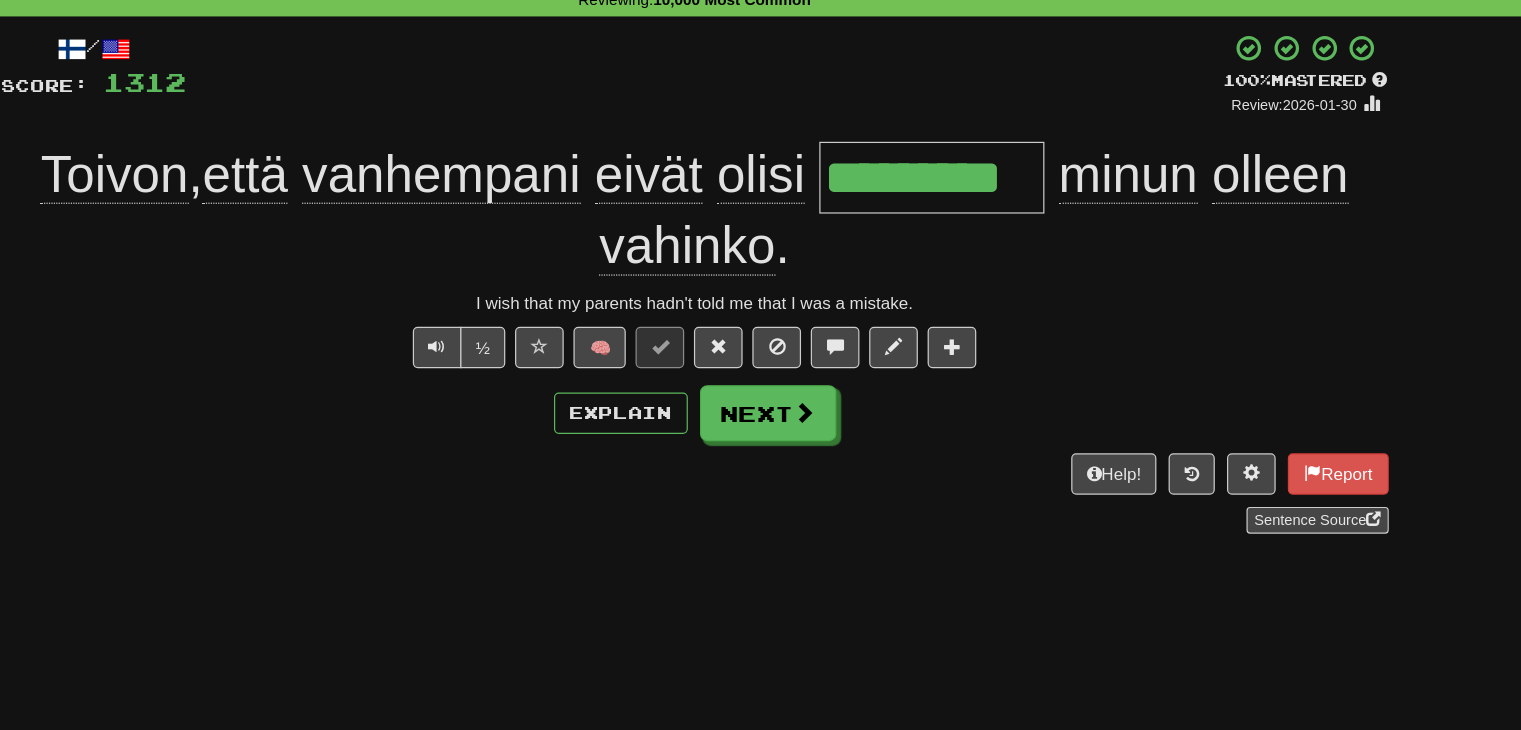drag, startPoint x: 1630, startPoint y: 135, endPoint x: 973, endPoint y: 479, distance: 741.60974 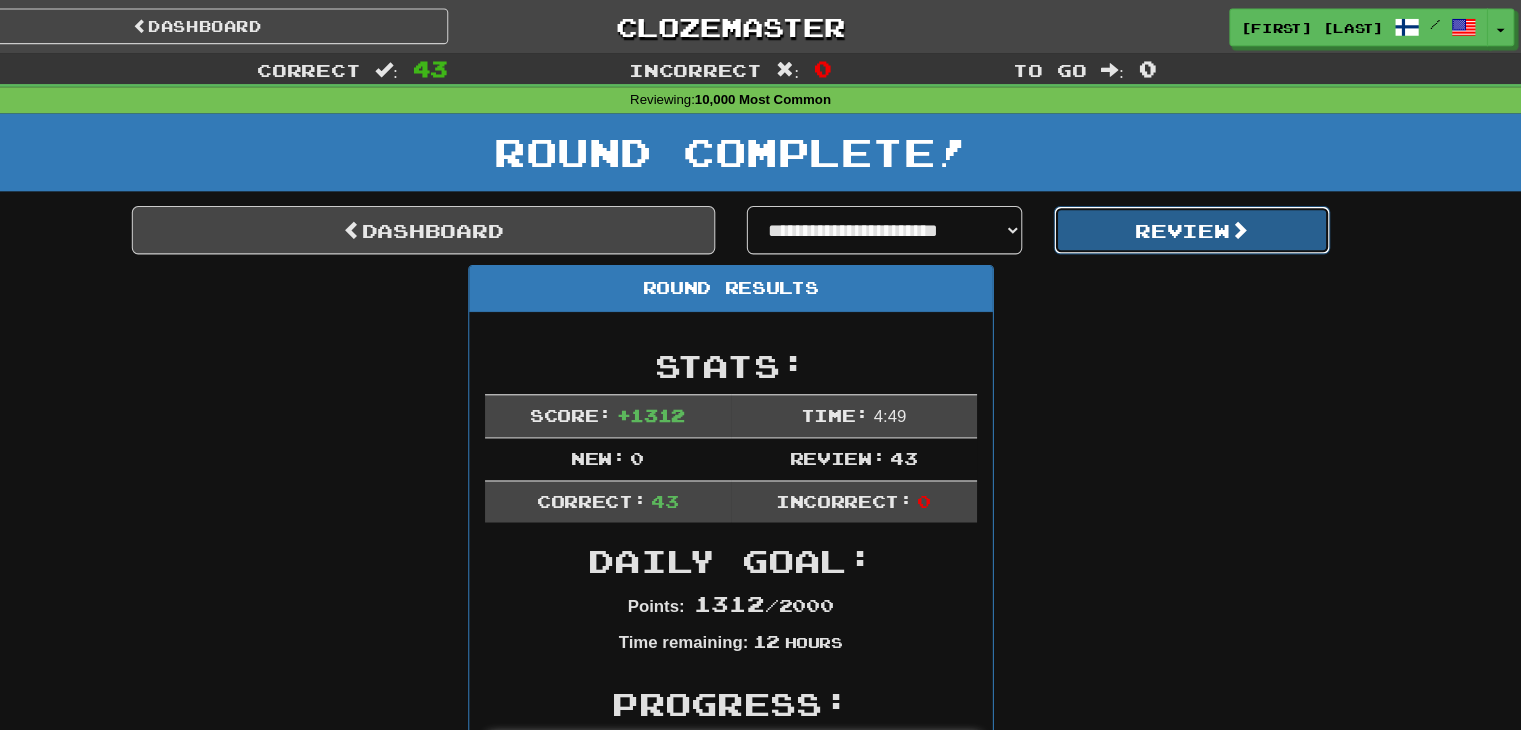 click on "Review" at bounding box center (1199, 219) 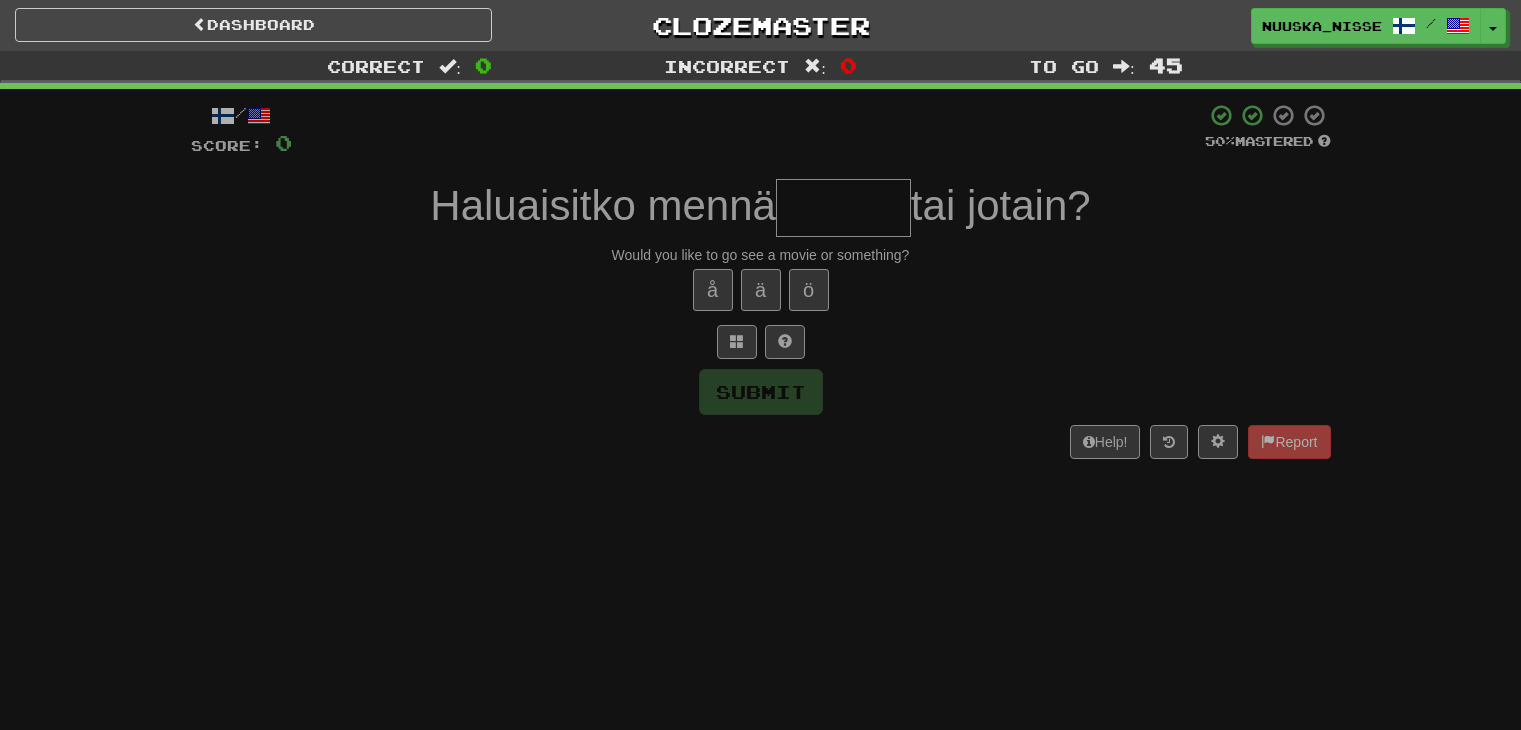scroll, scrollTop: 0, scrollLeft: 0, axis: both 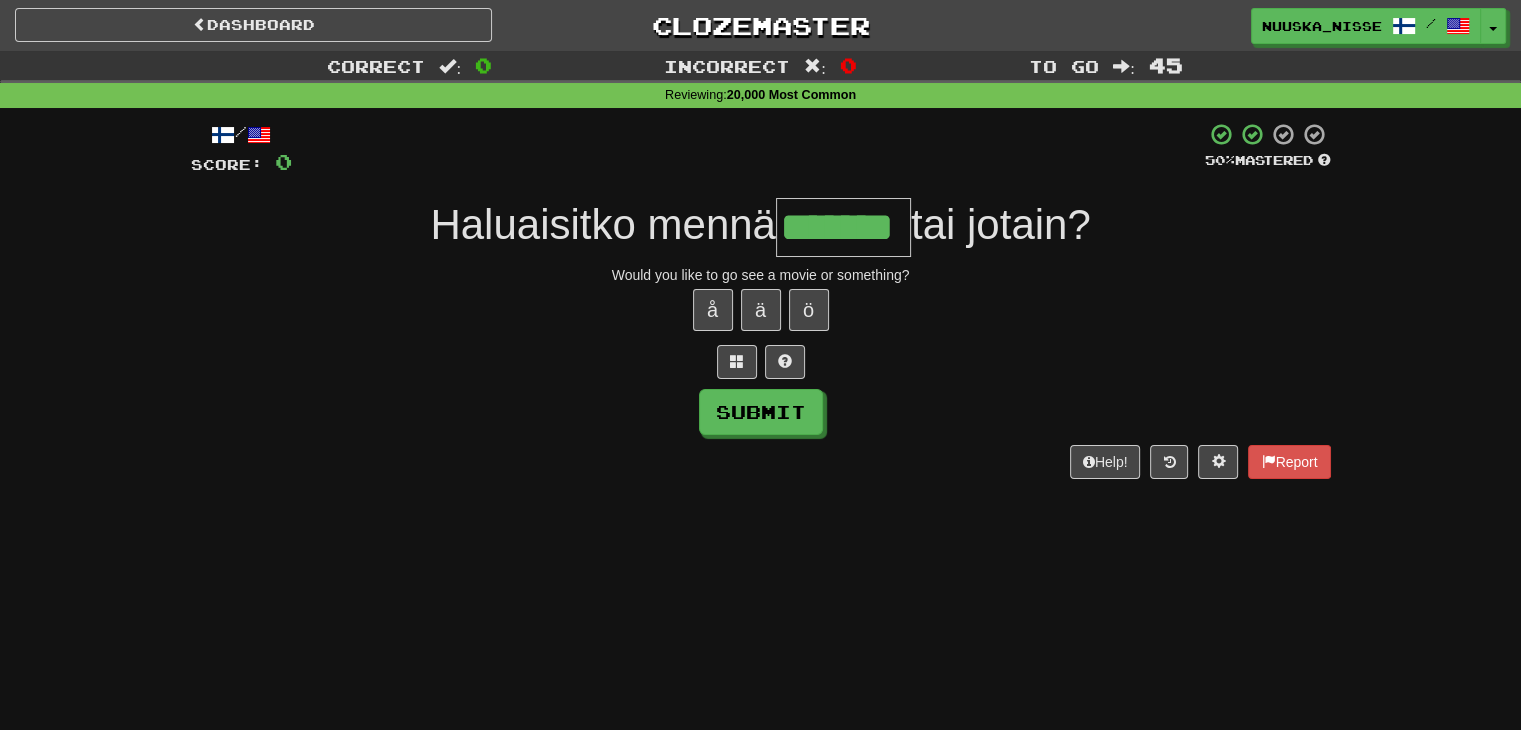 type on "*******" 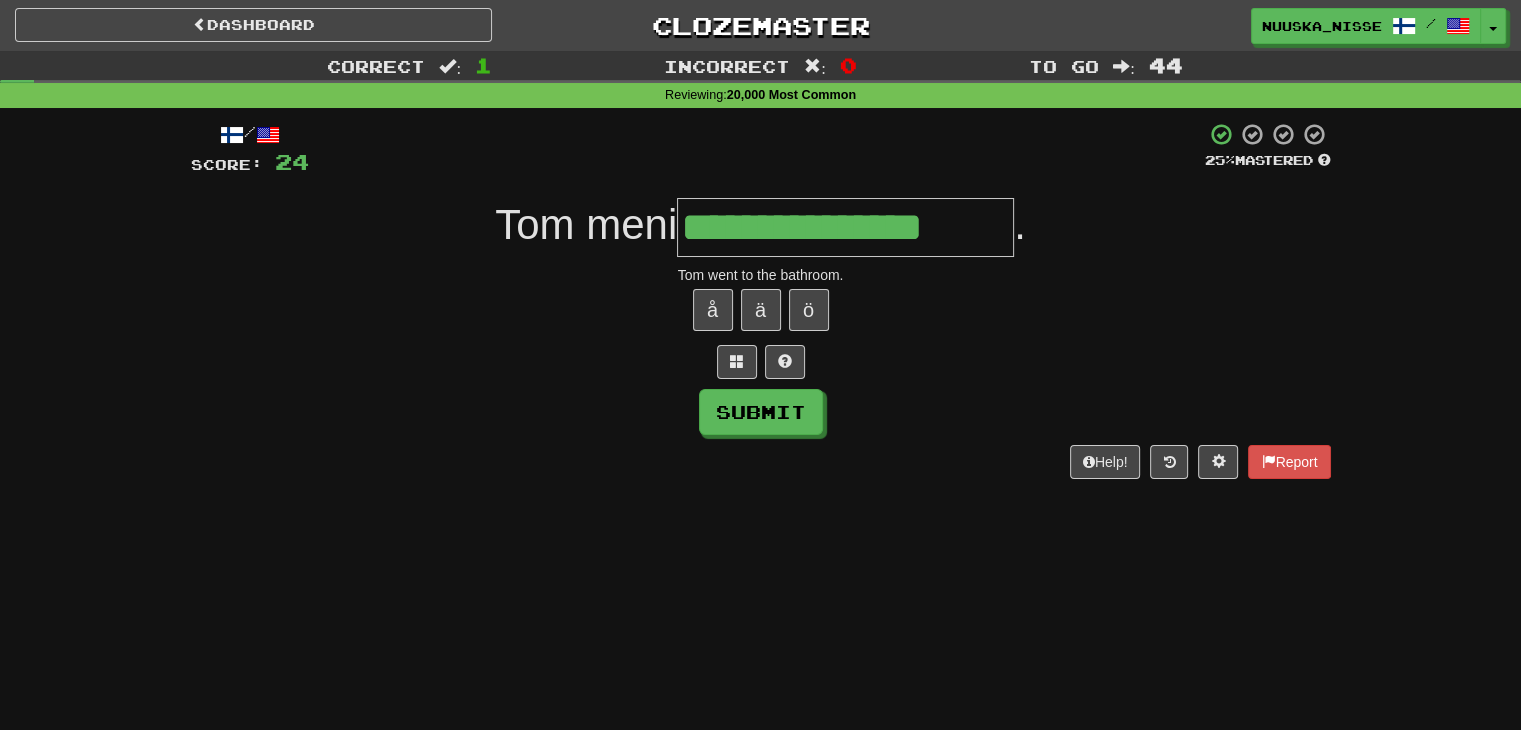 type on "**********" 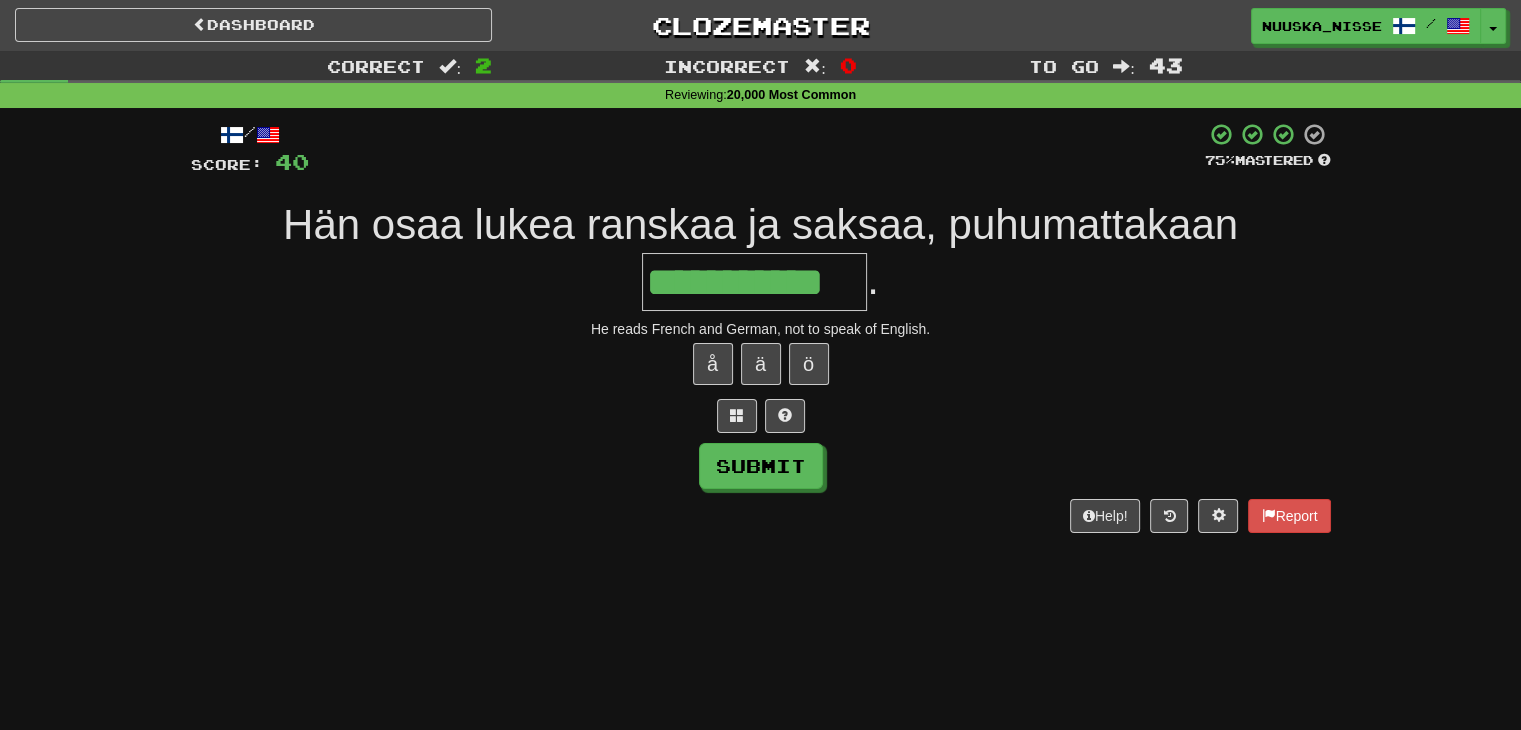 type on "**********" 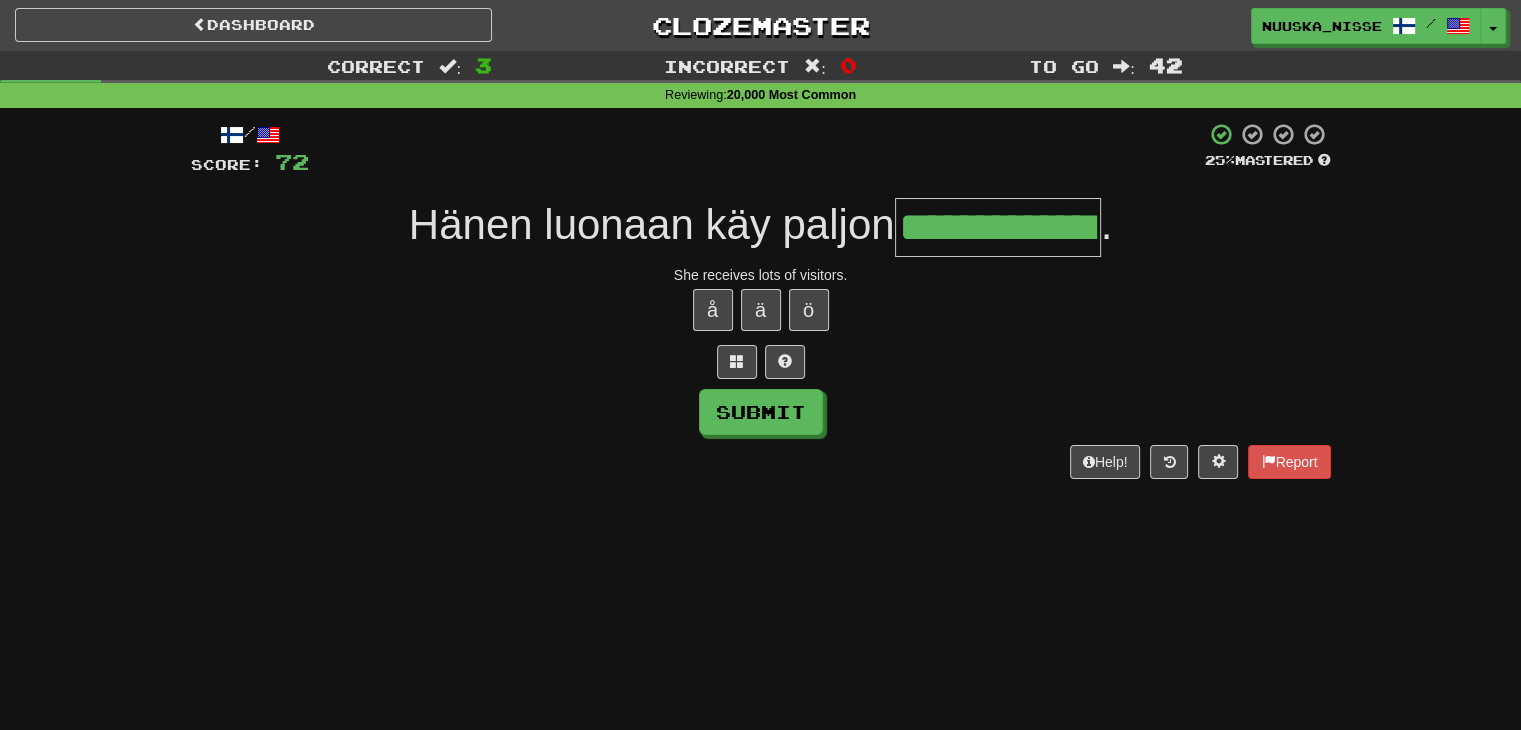 type on "**********" 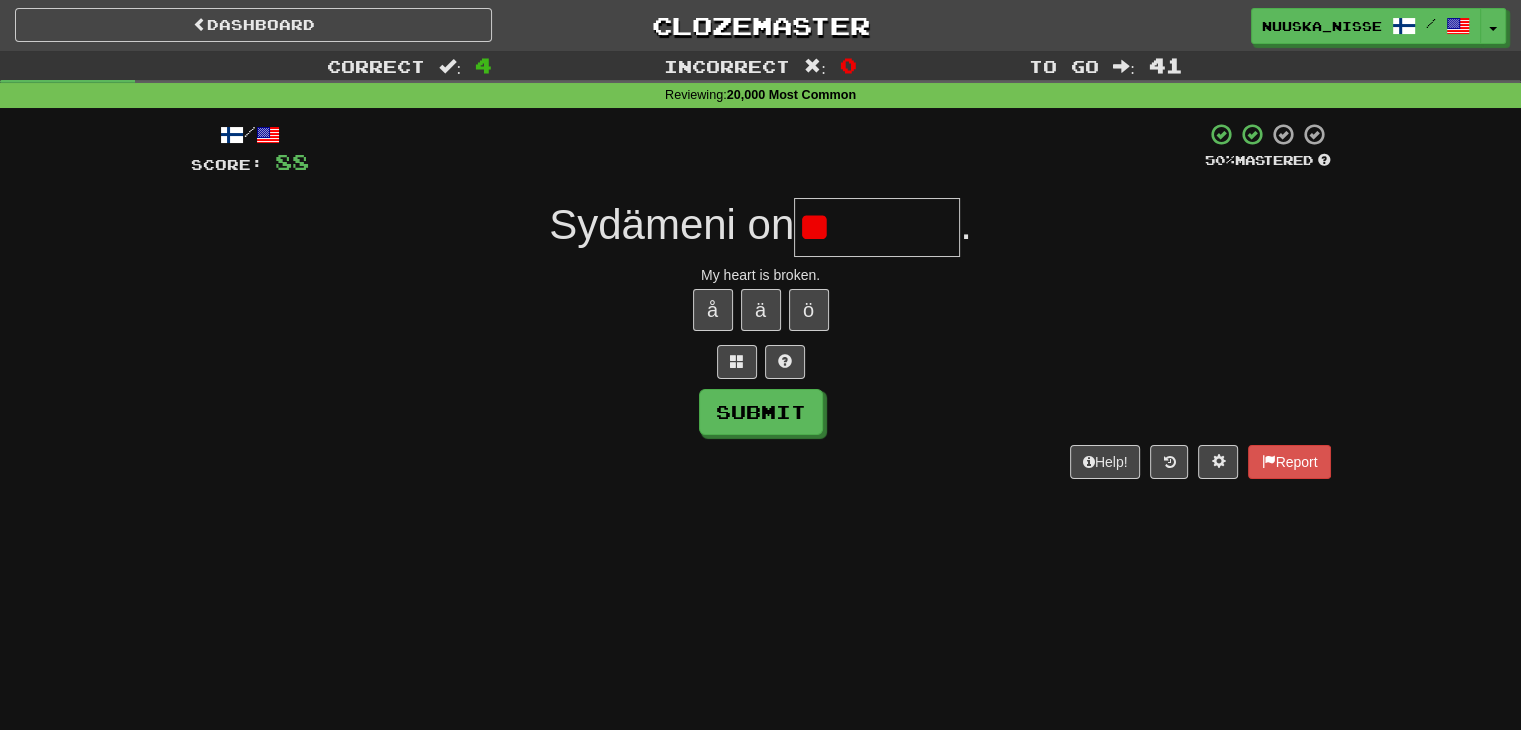 type on "*" 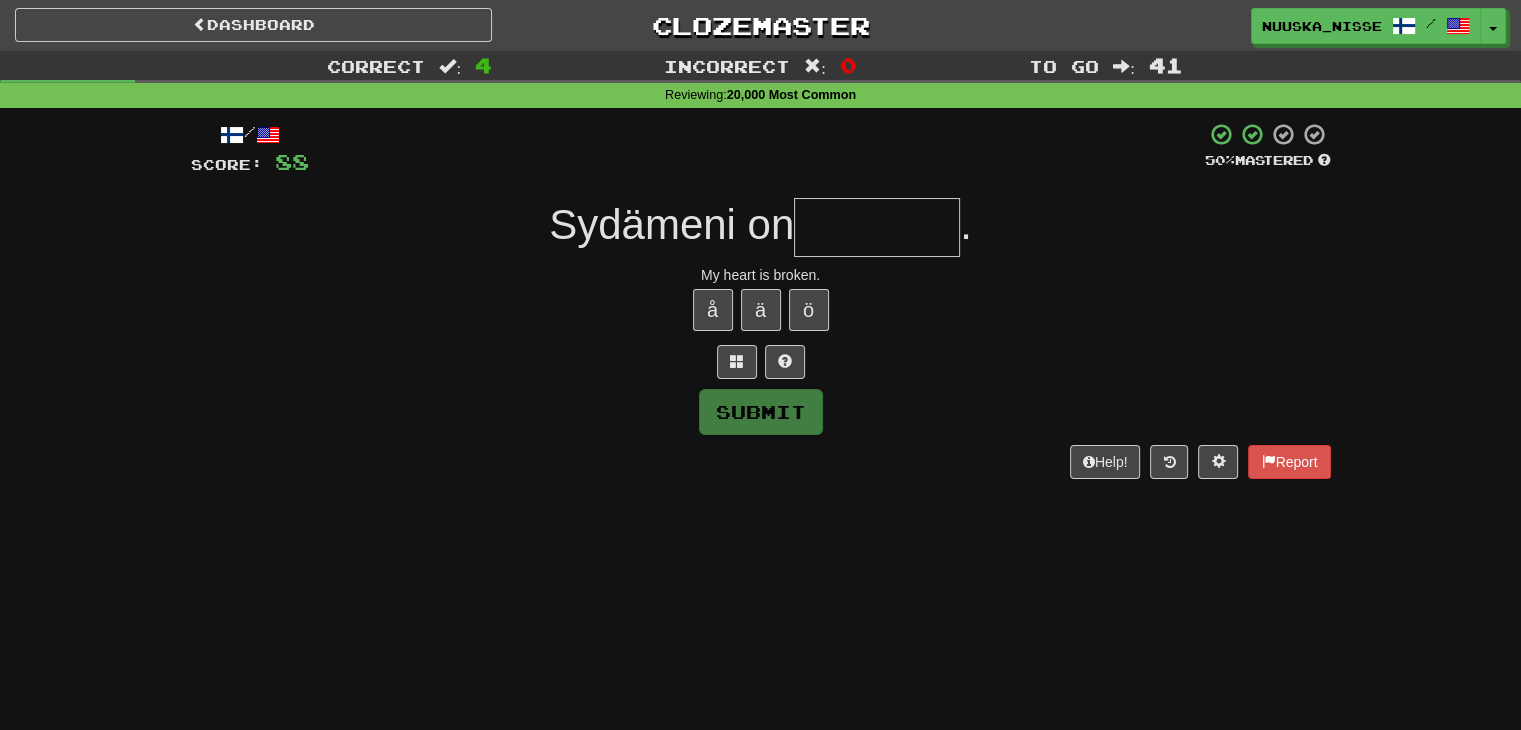 type on "*" 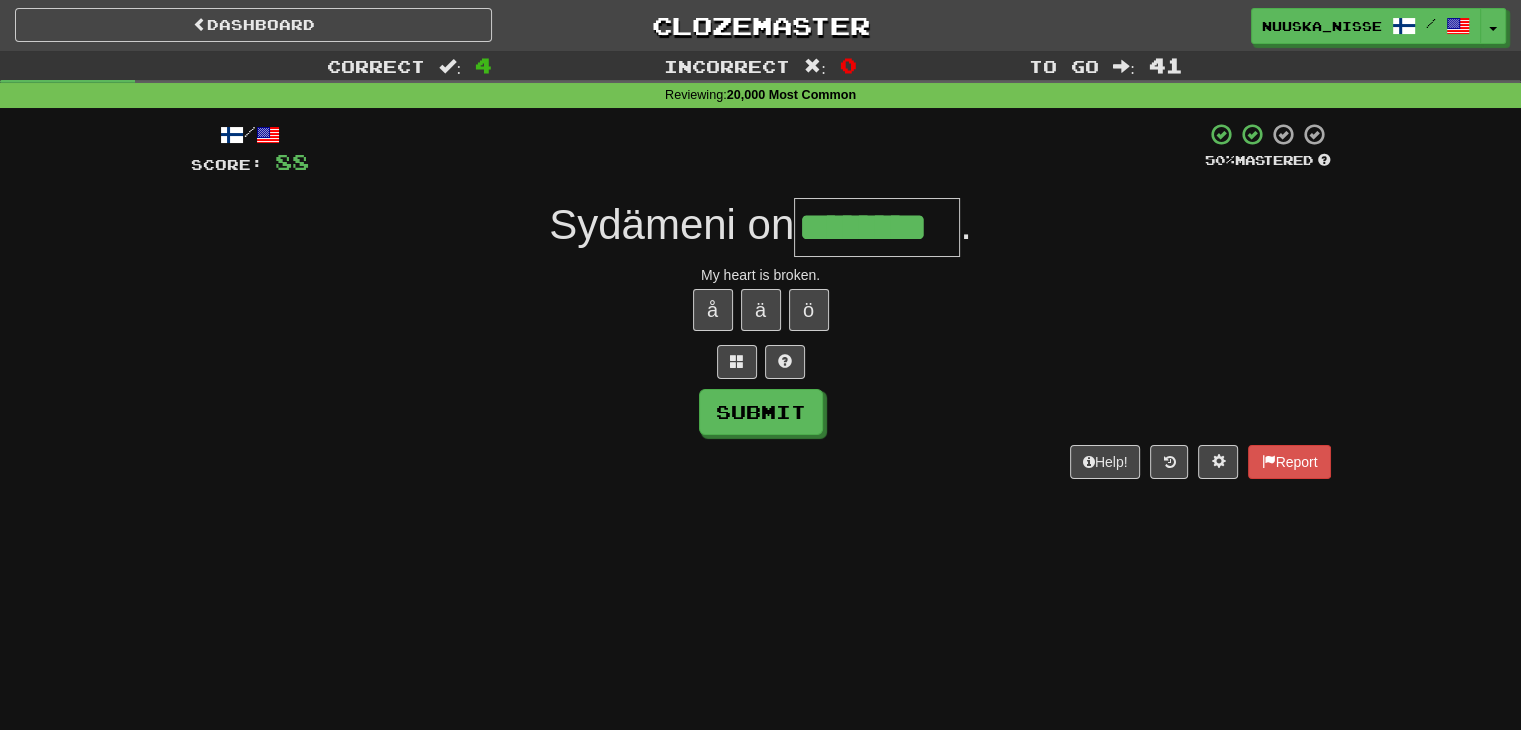 type on "********" 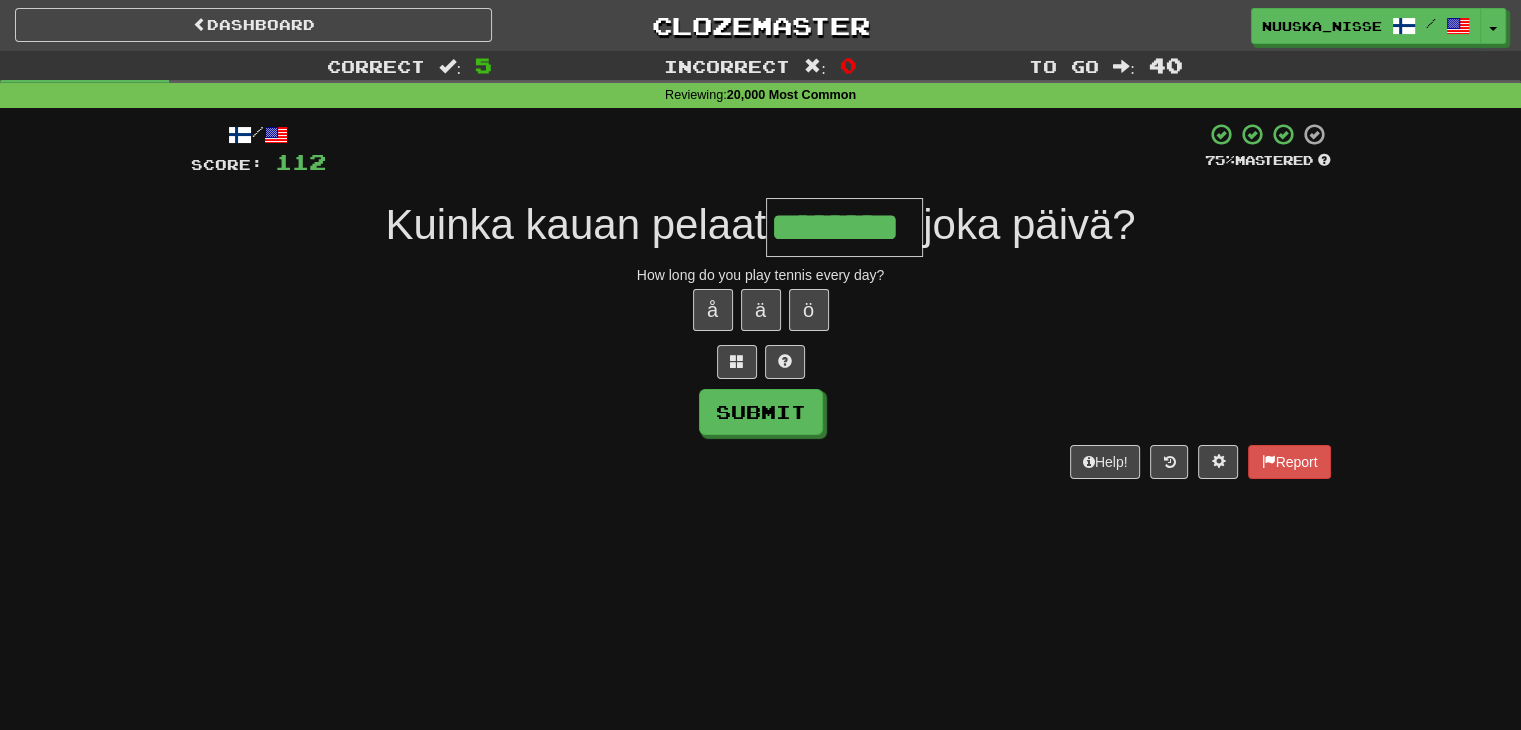 type on "********" 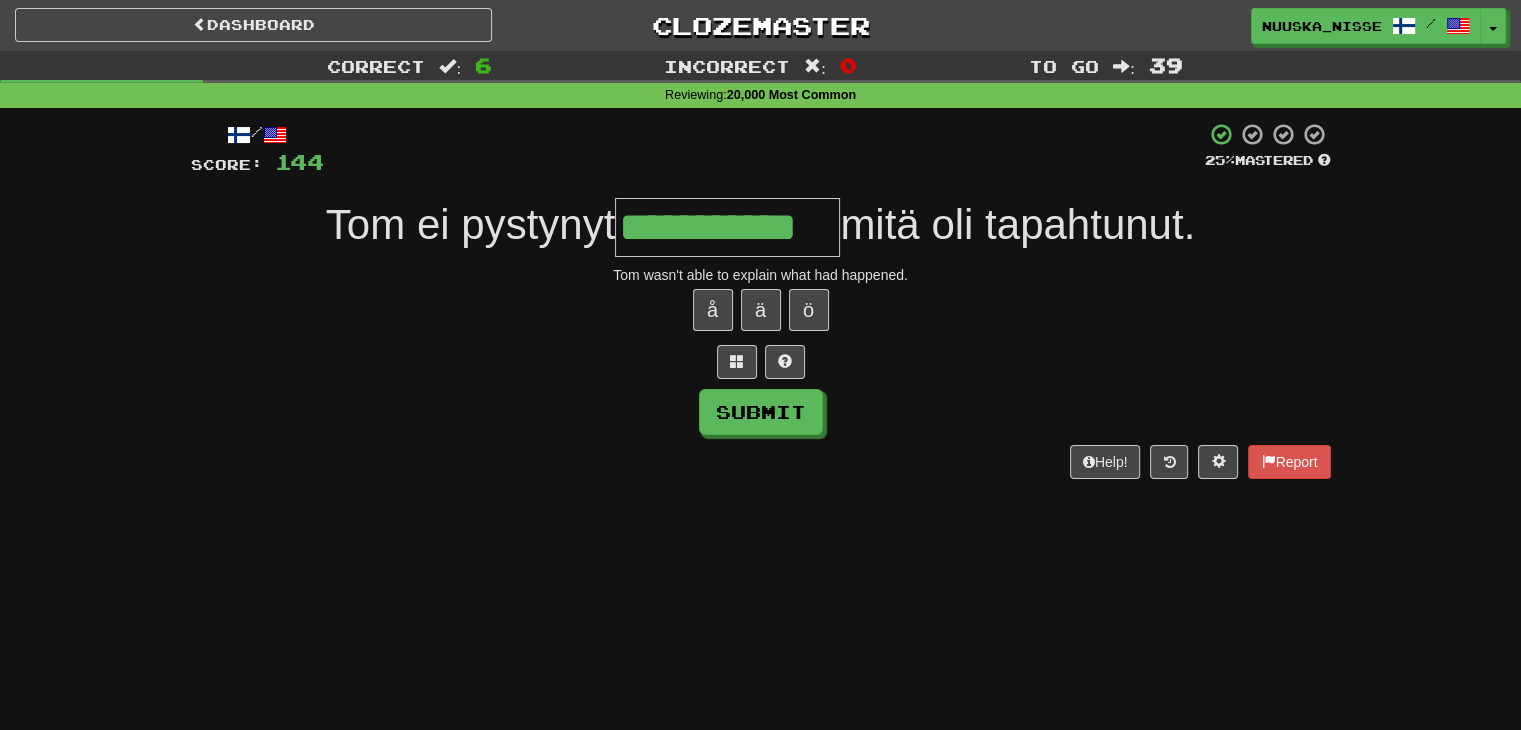 type on "**********" 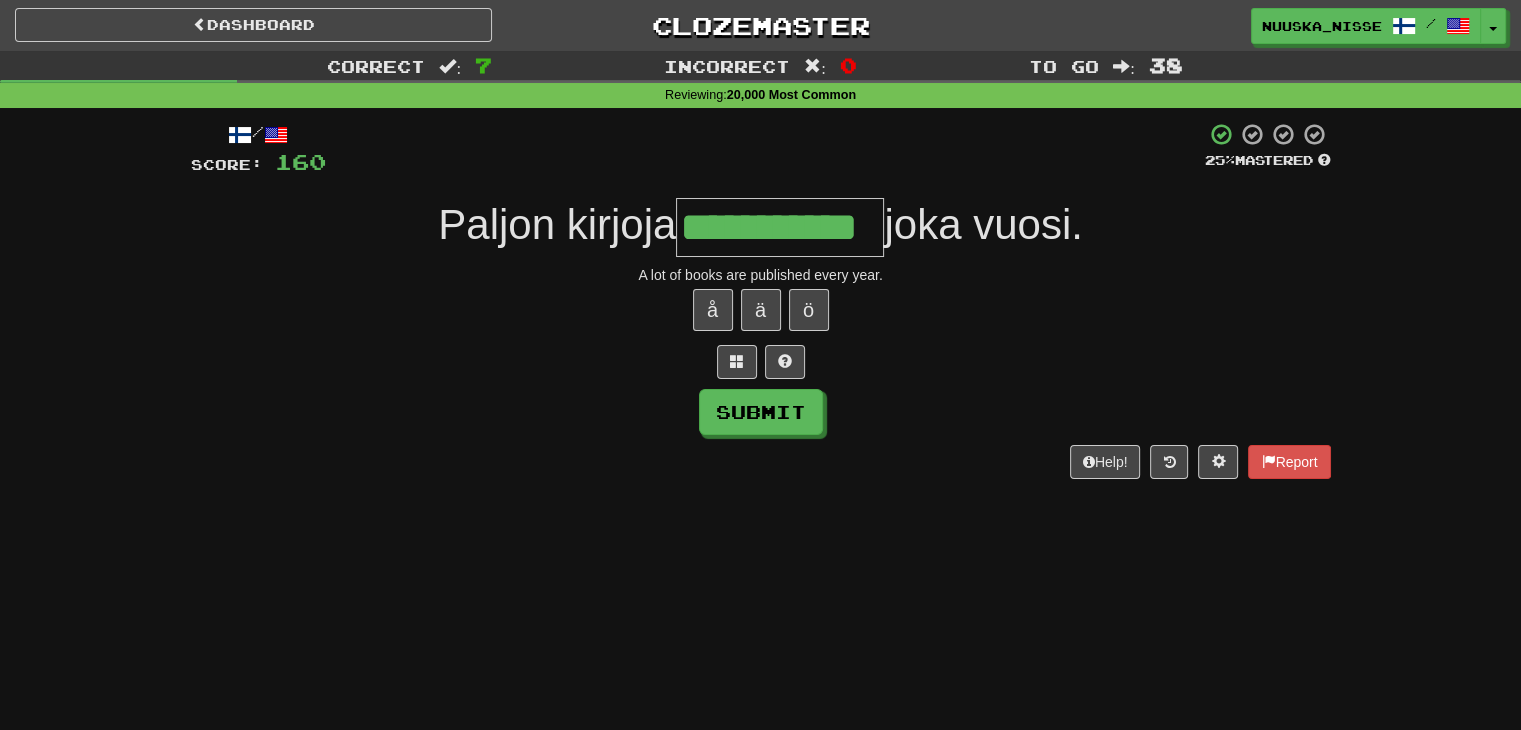 type on "**********" 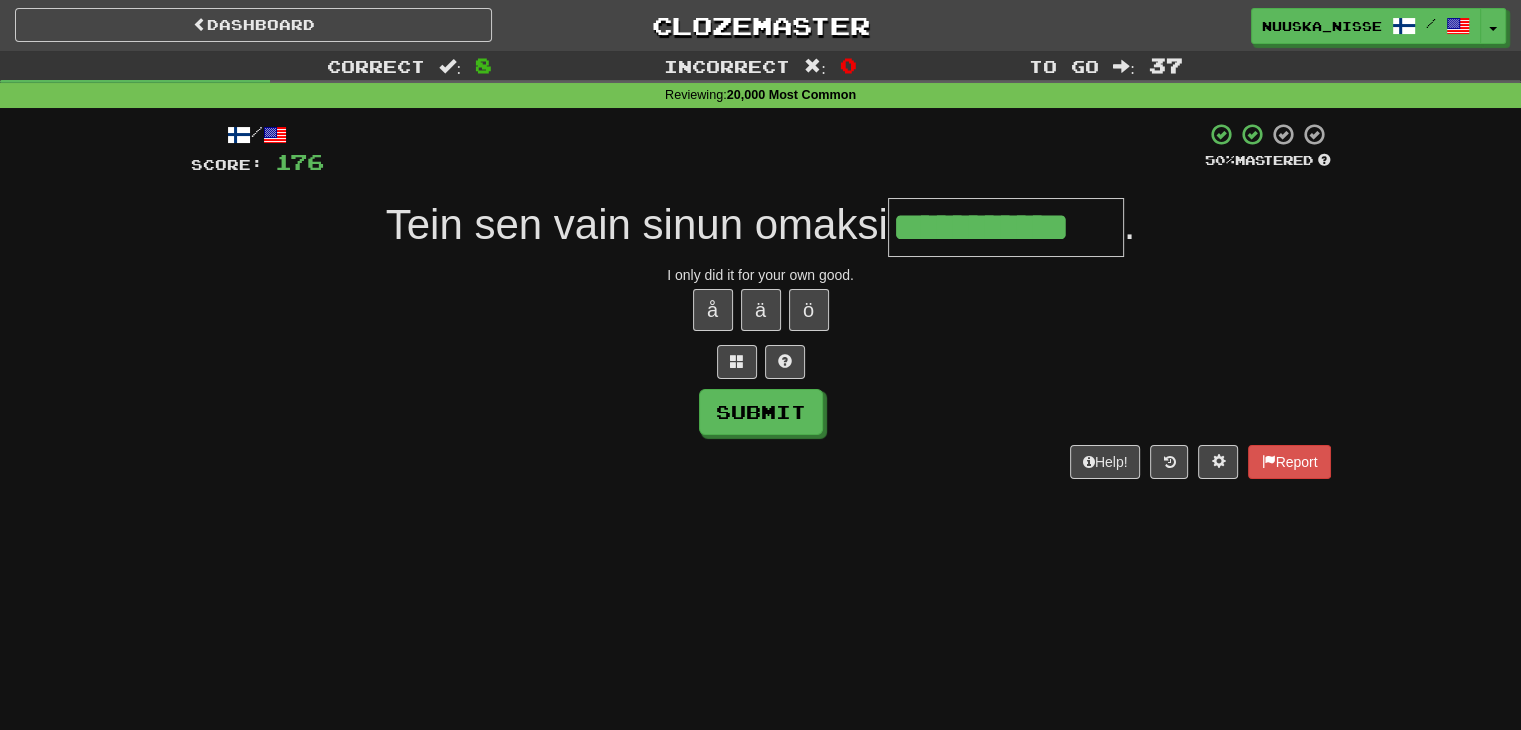 type on "**********" 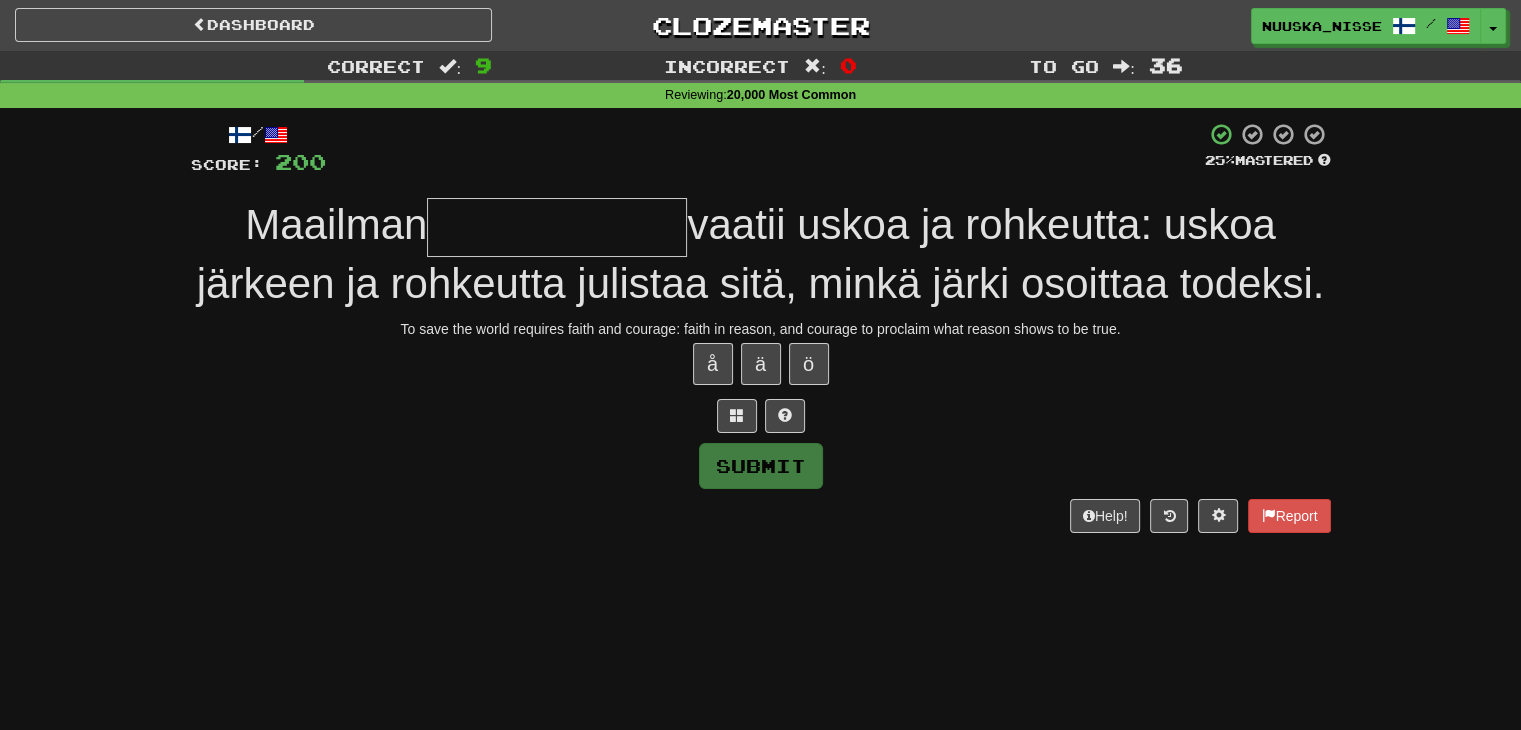 type on "*" 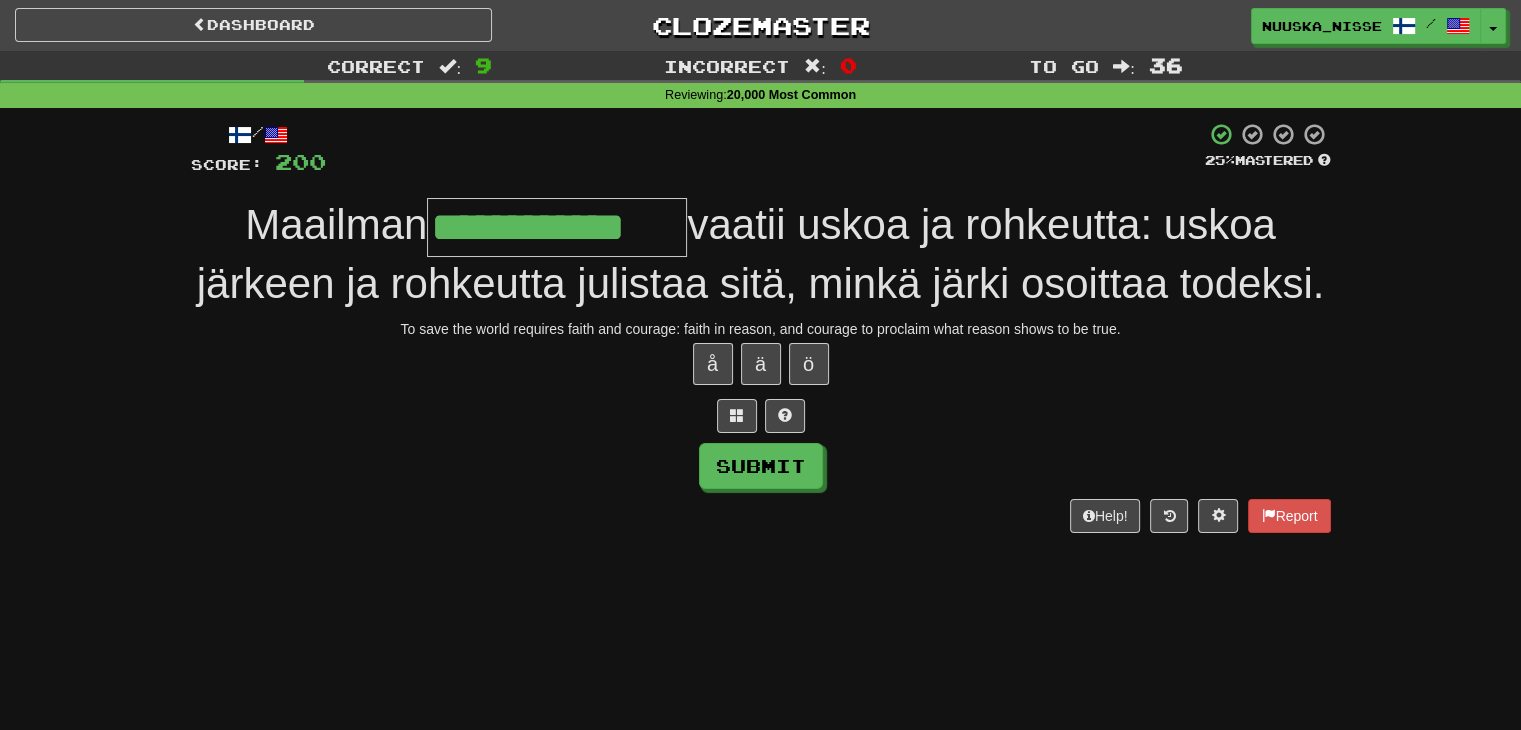 type on "**********" 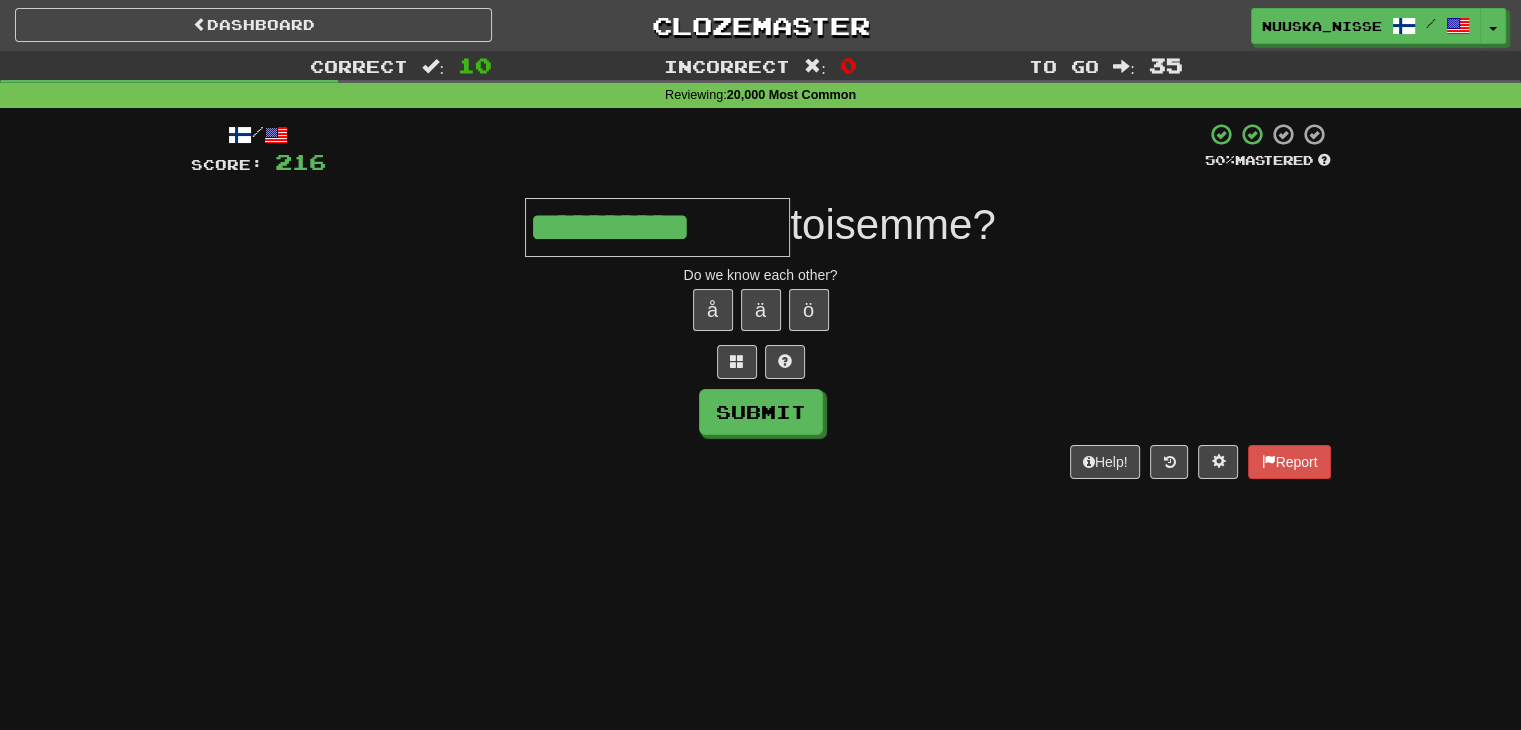 type on "**********" 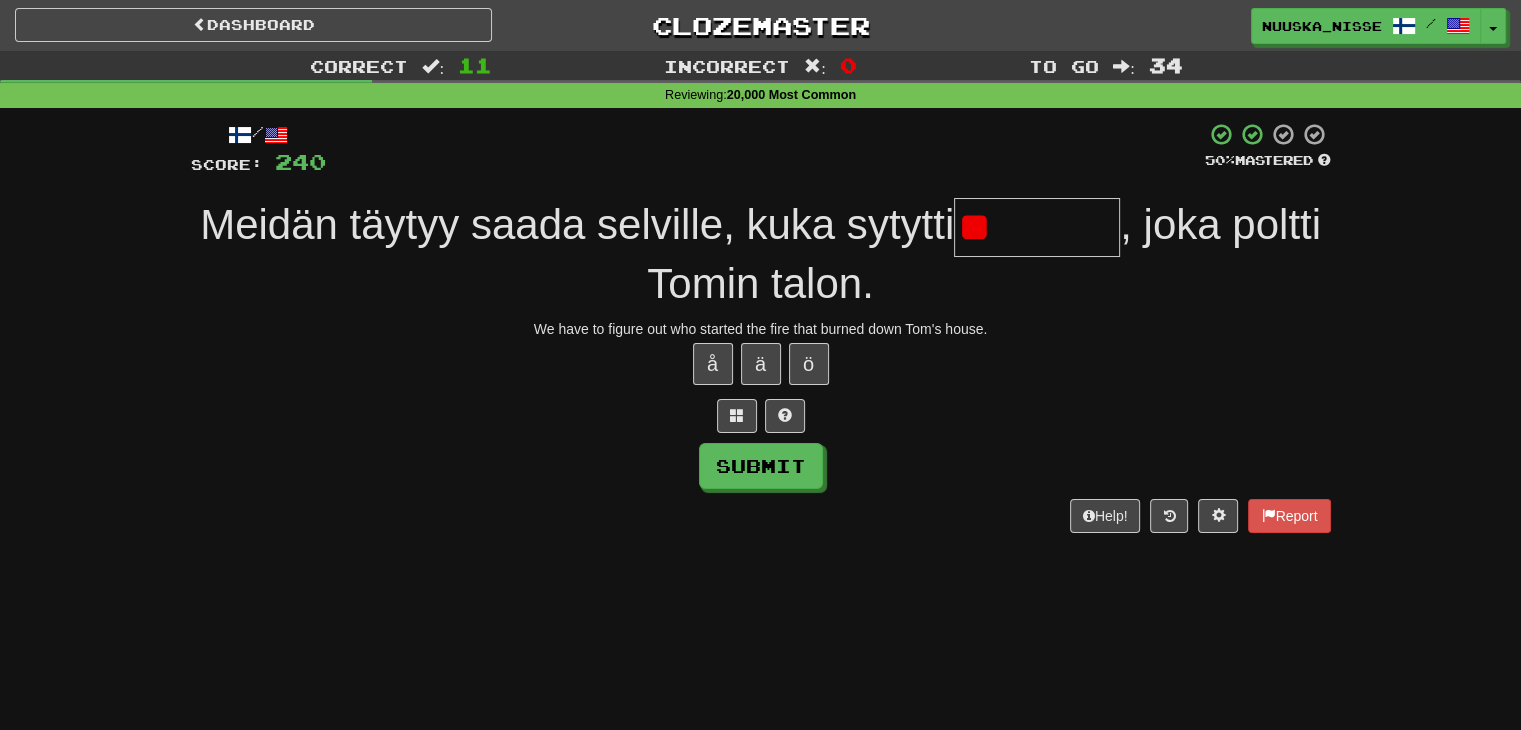 type on "*" 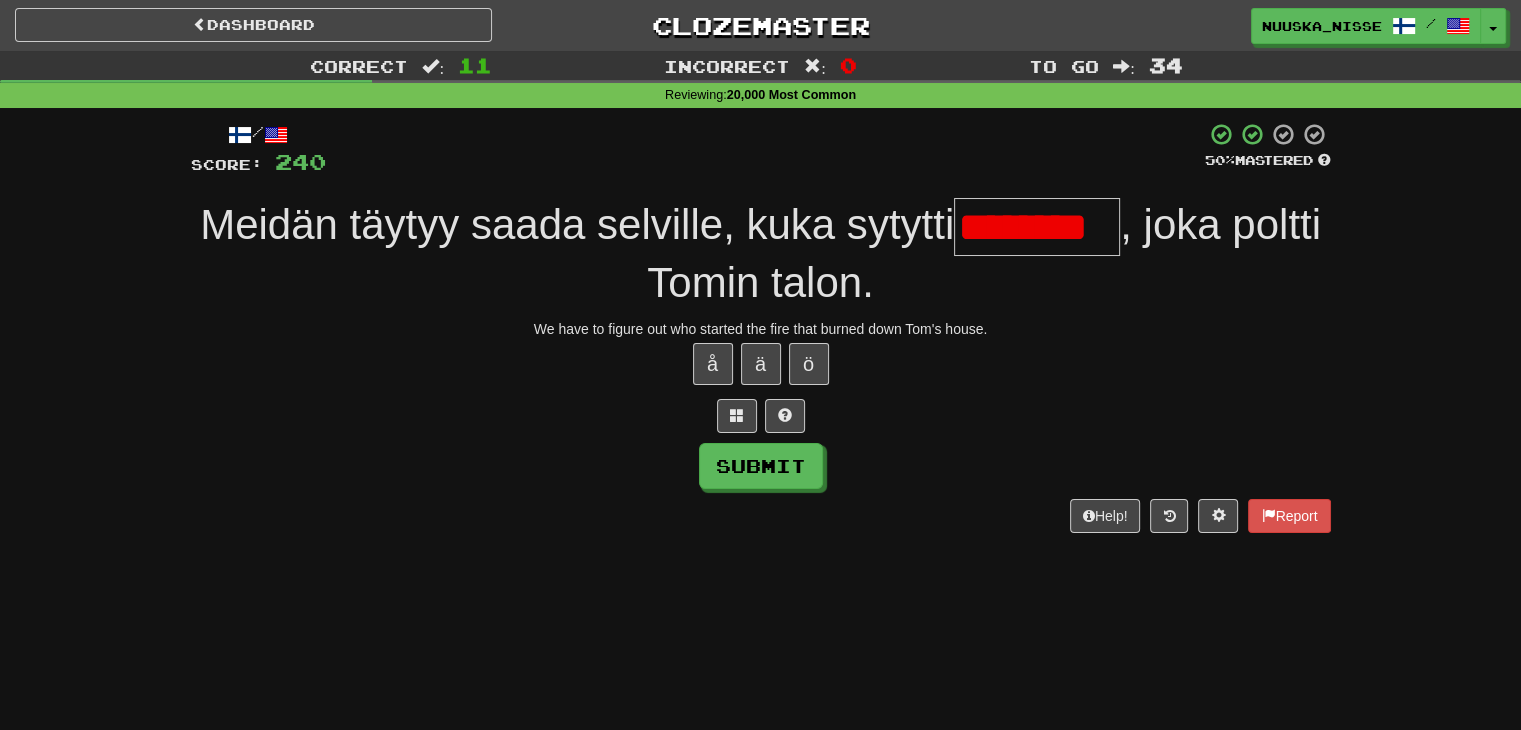 scroll, scrollTop: 0, scrollLeft: 0, axis: both 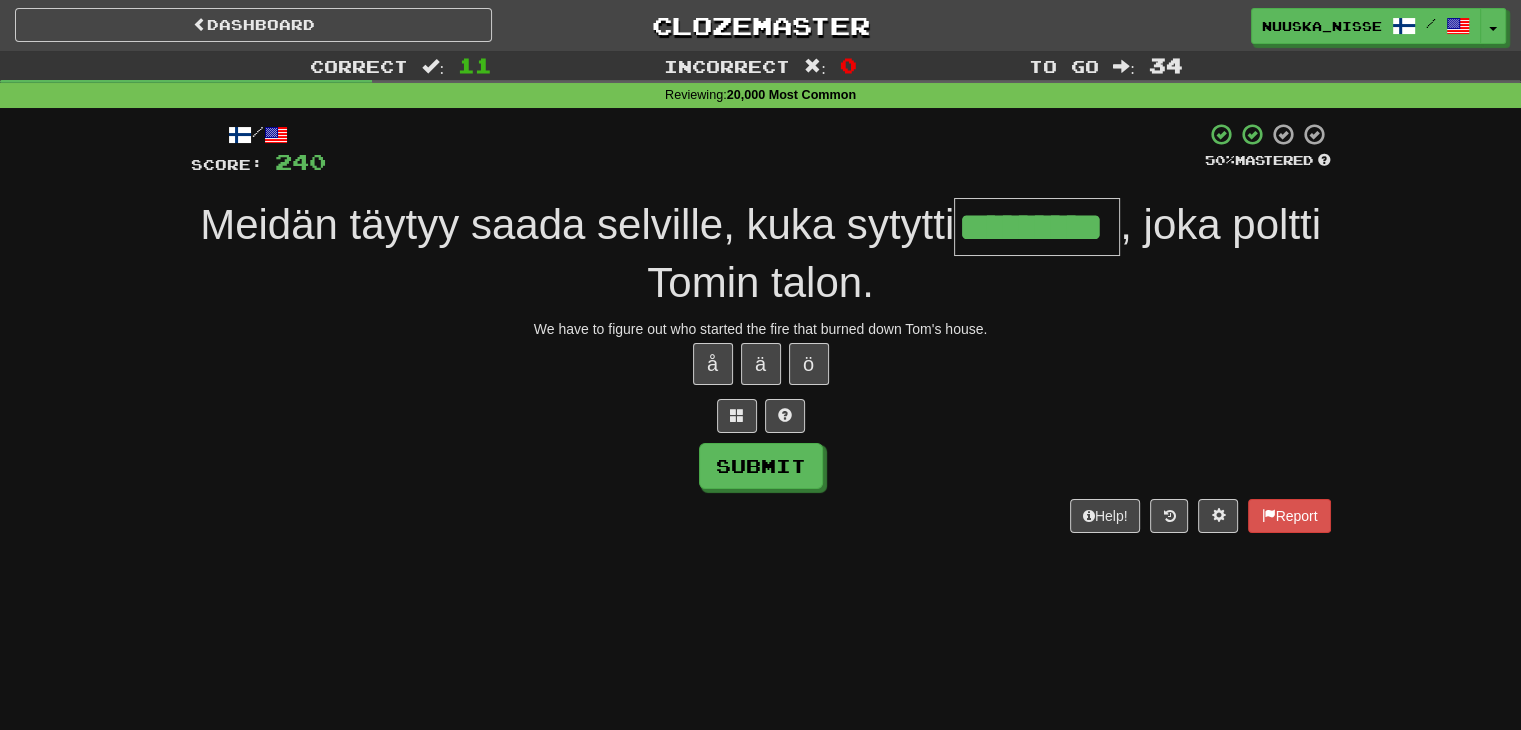 type on "*********" 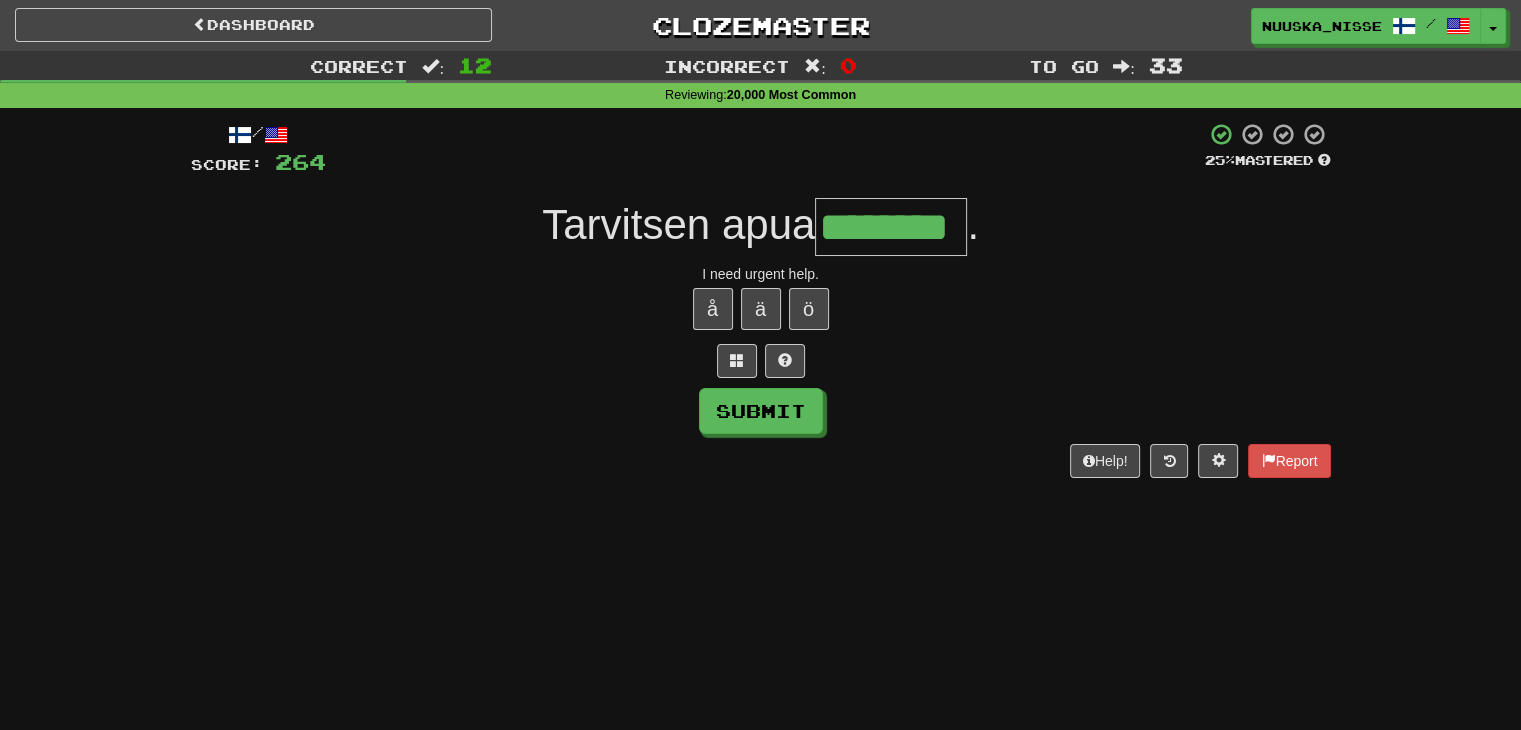 type on "********" 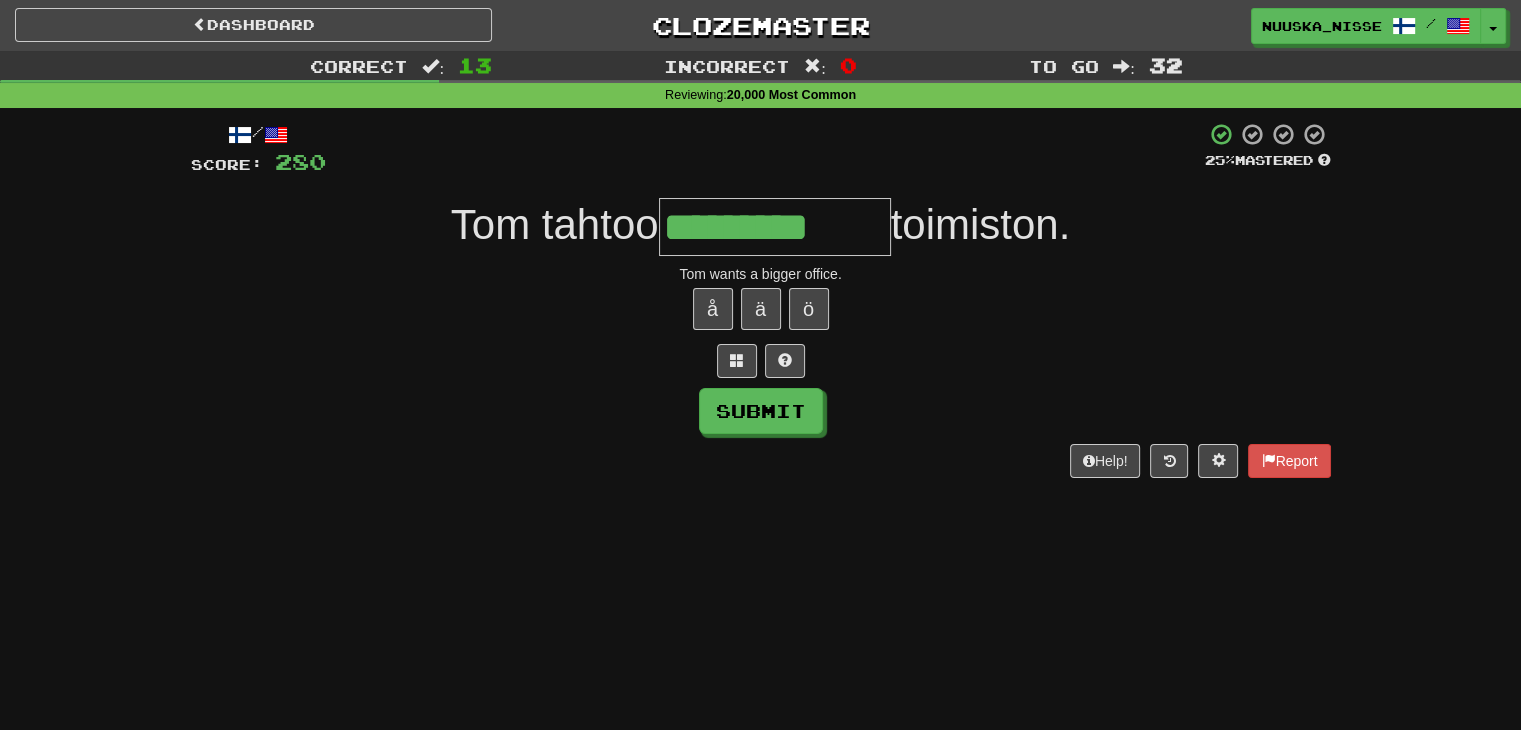 type on "*********" 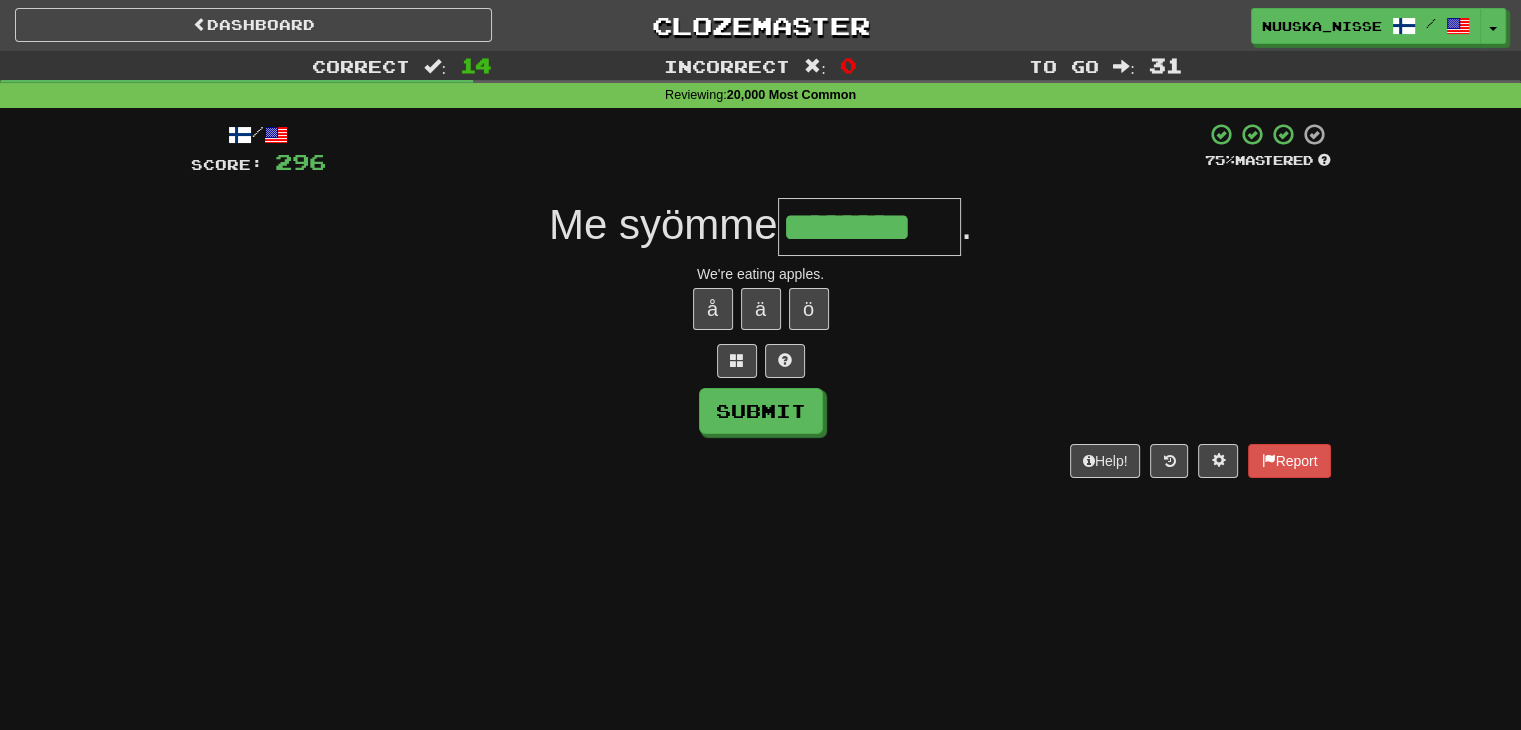 type on "********" 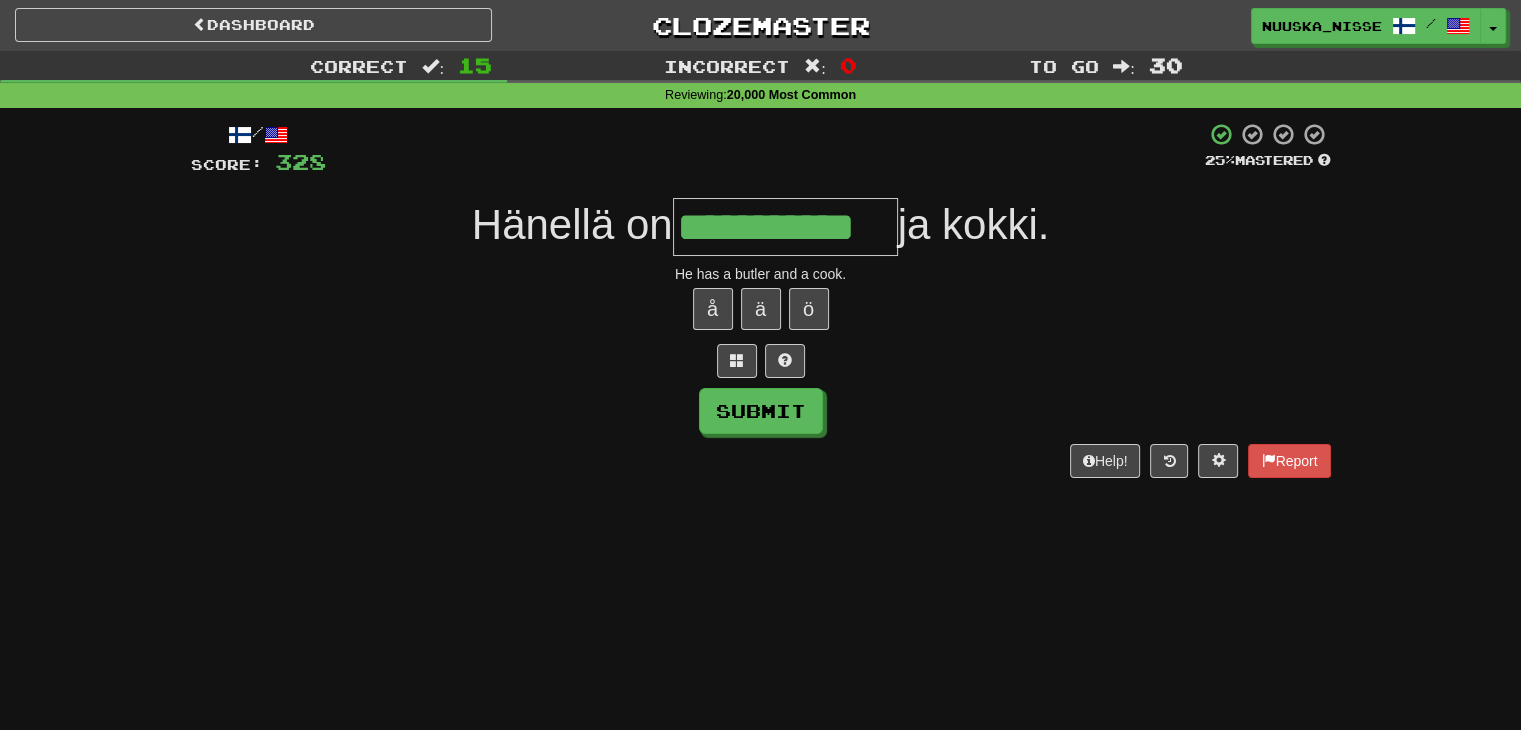 type on "**********" 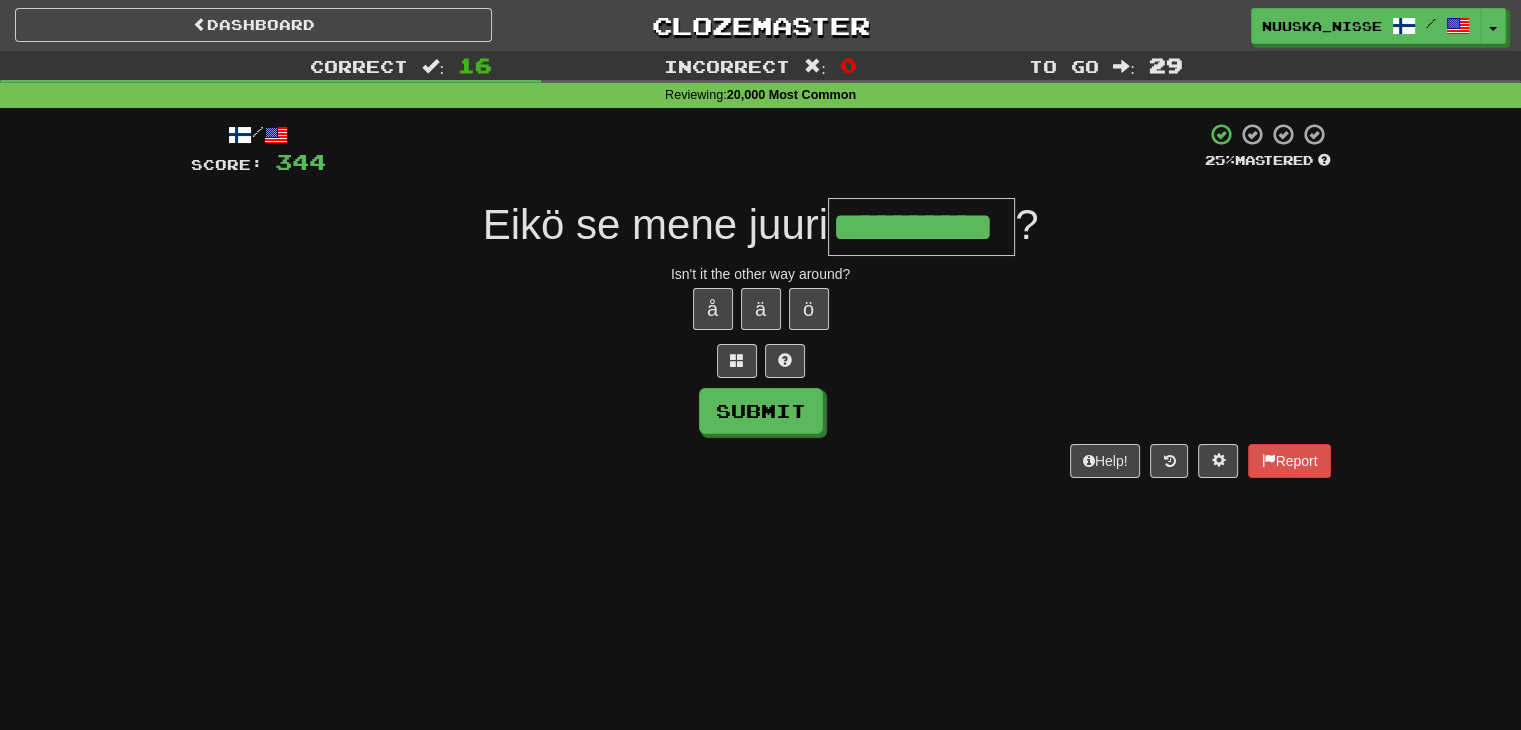 type on "**********" 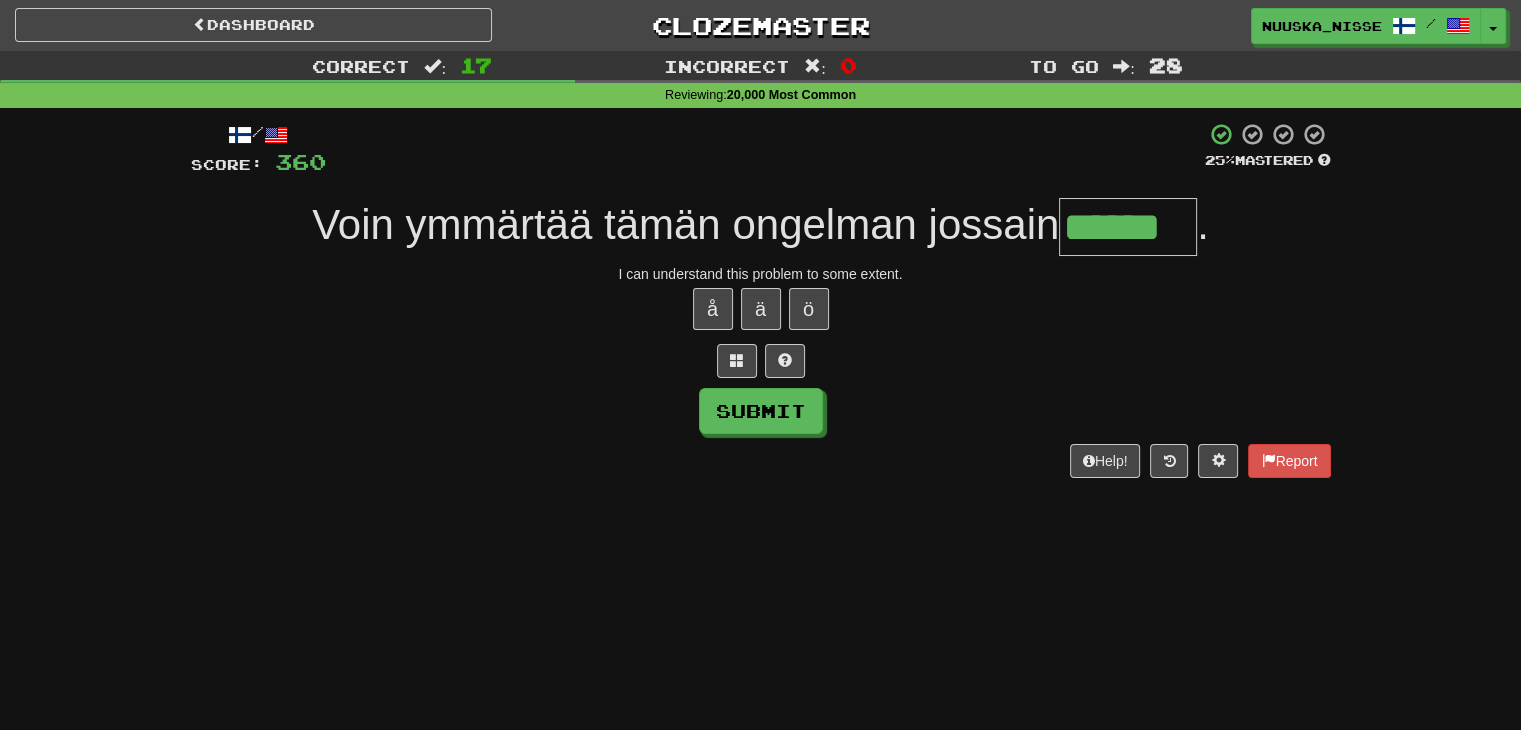 type on "******" 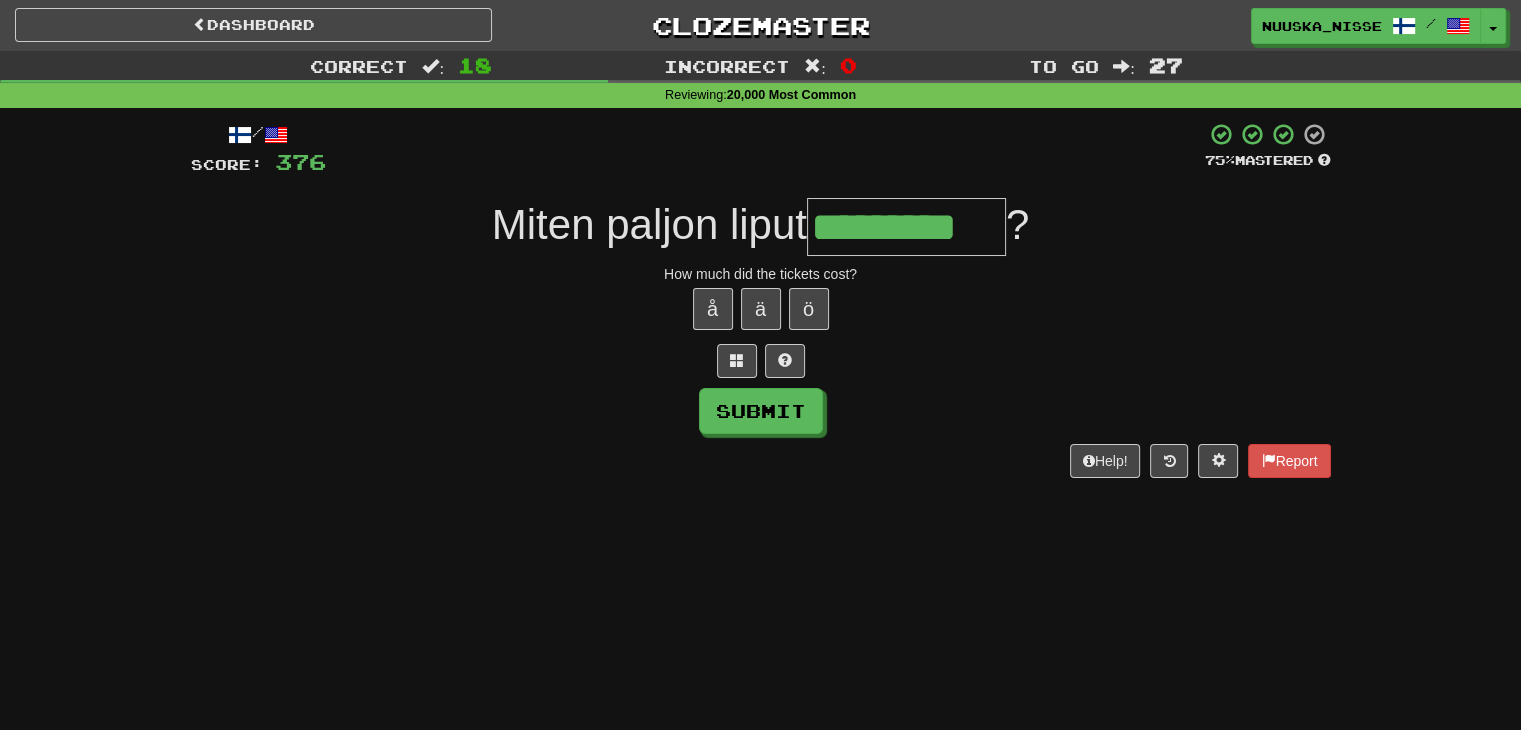 type on "*********" 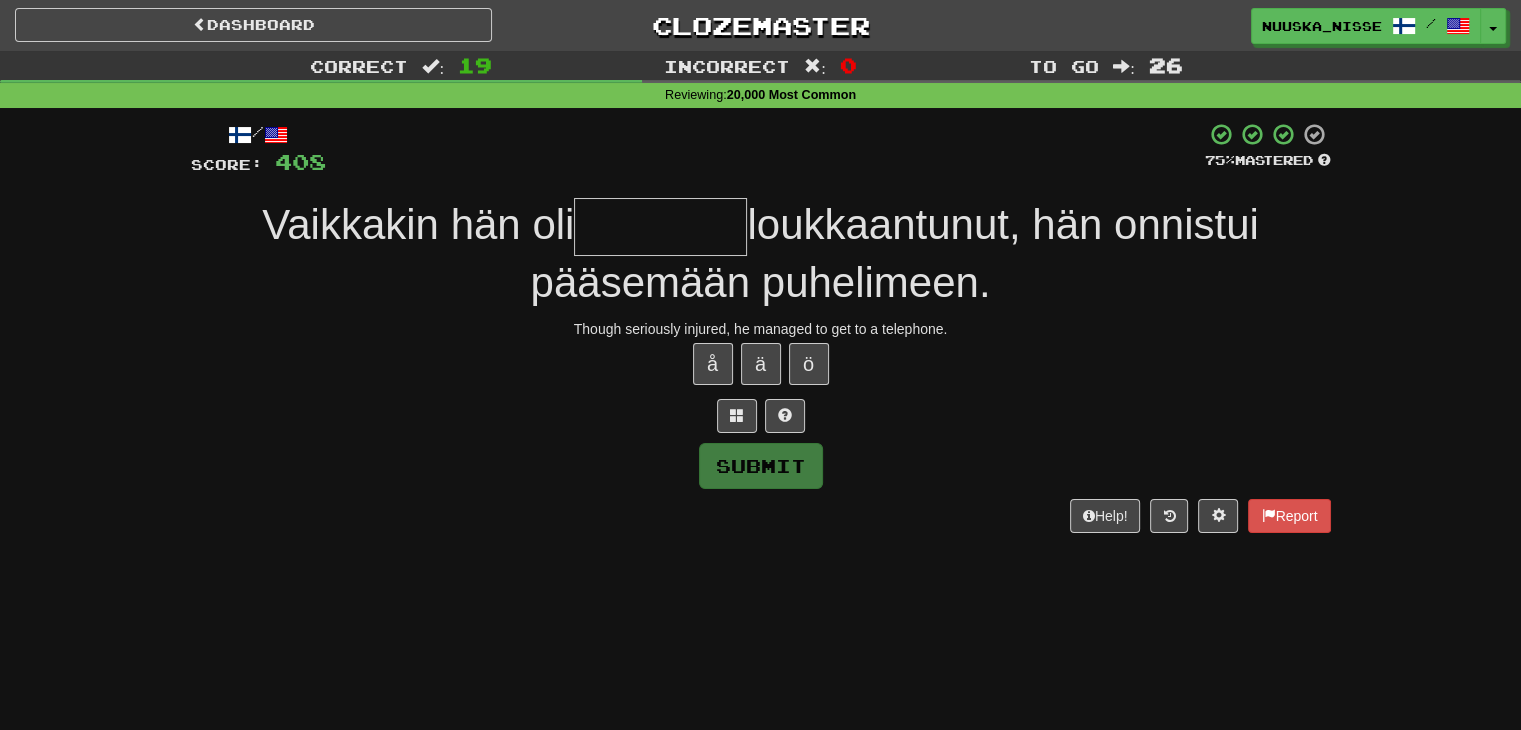 type on "*" 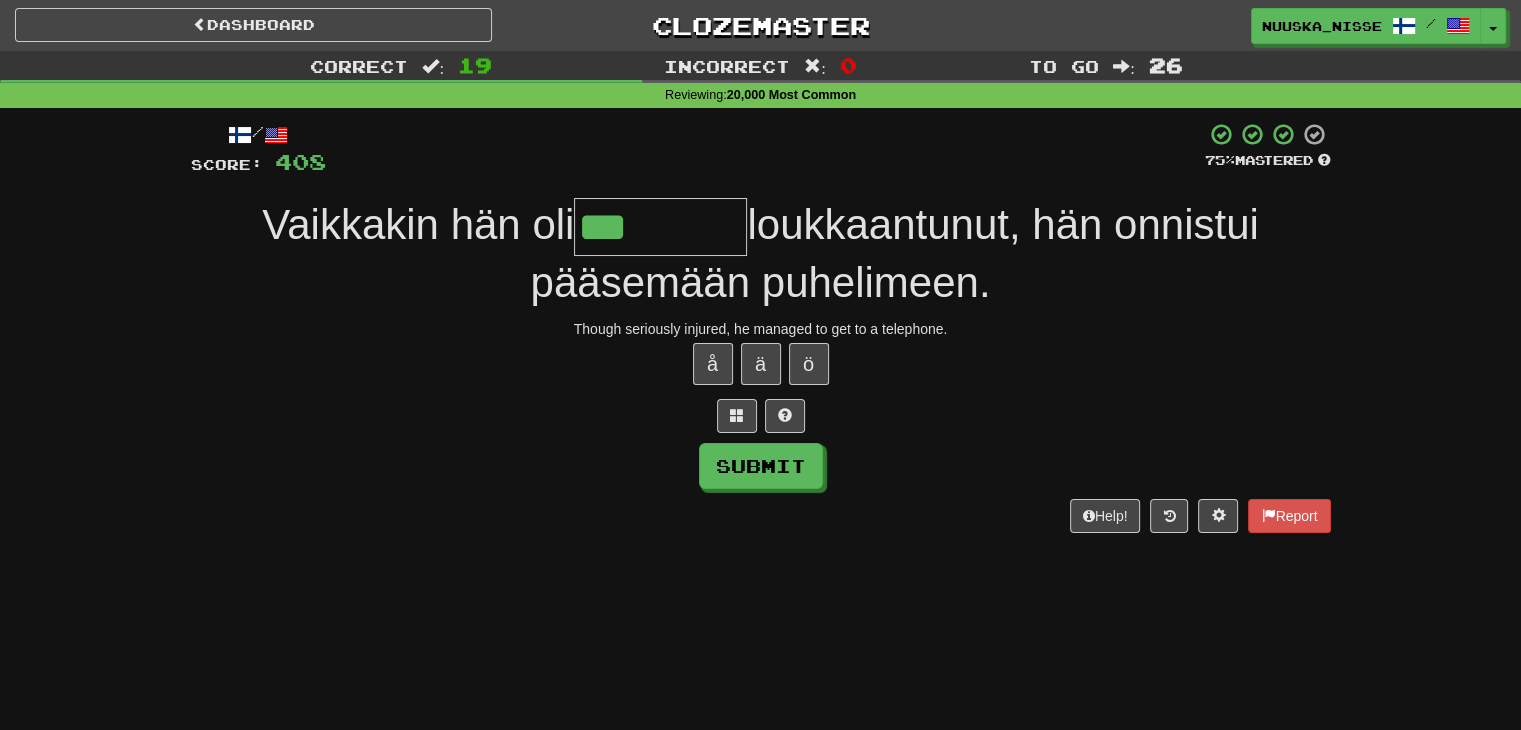 type on "*********" 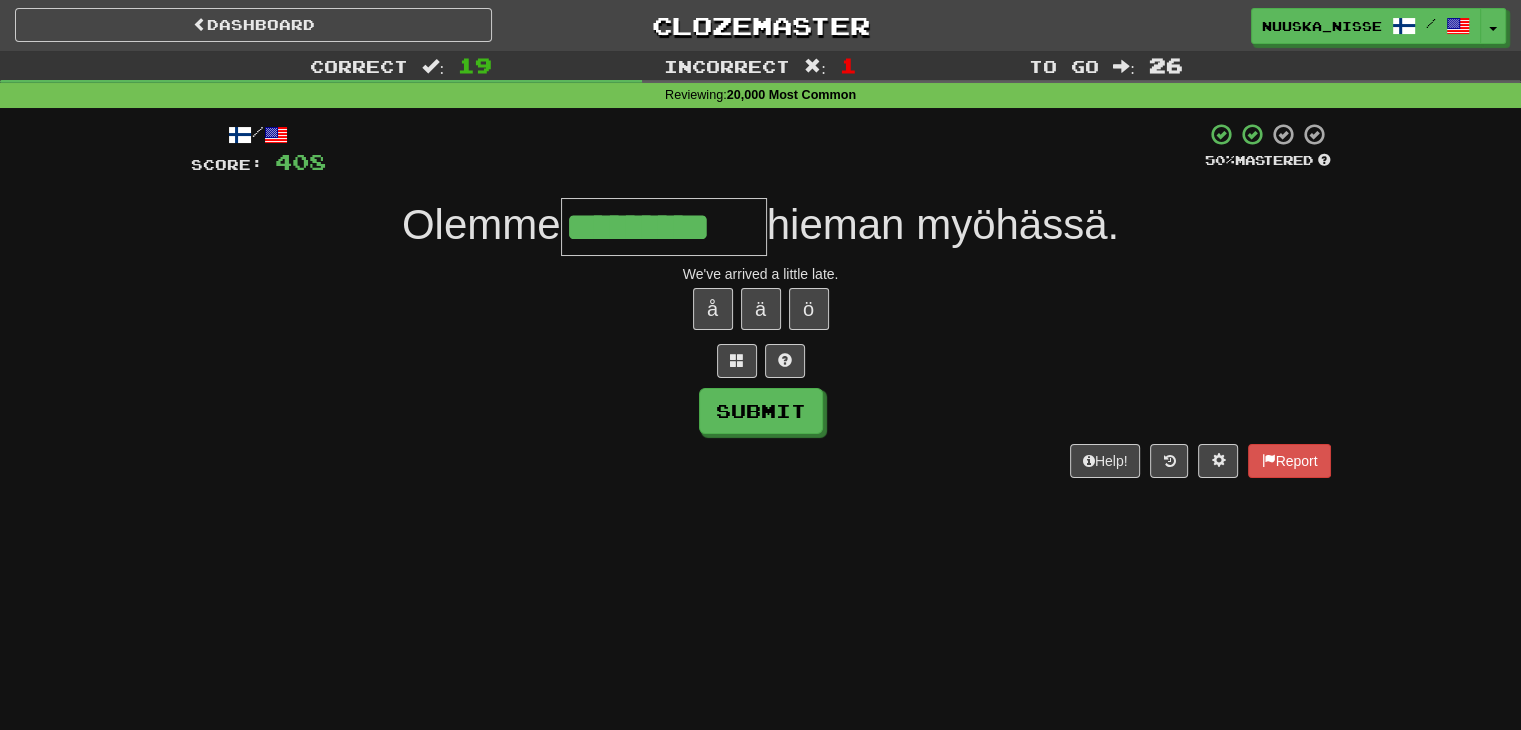 type on "*********" 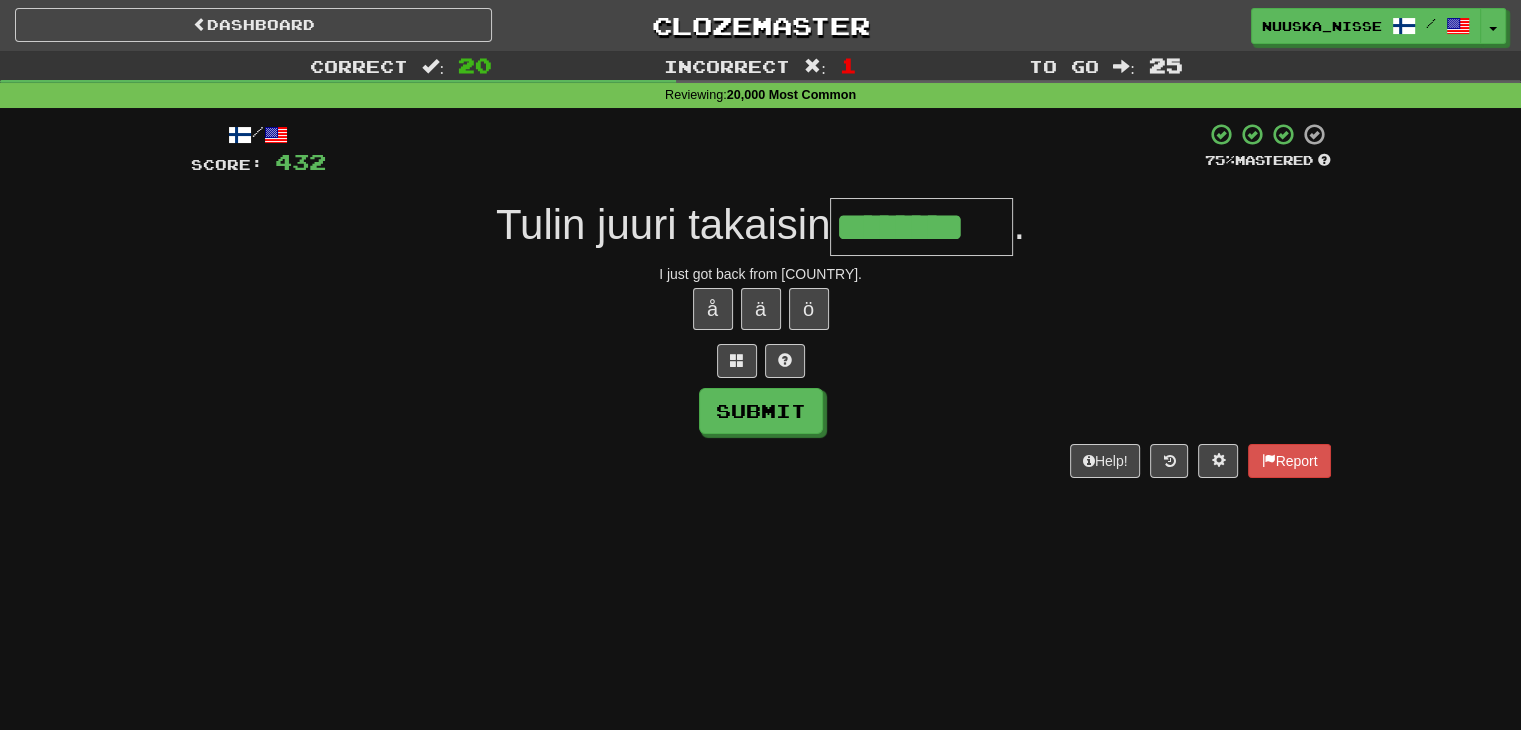 type on "********" 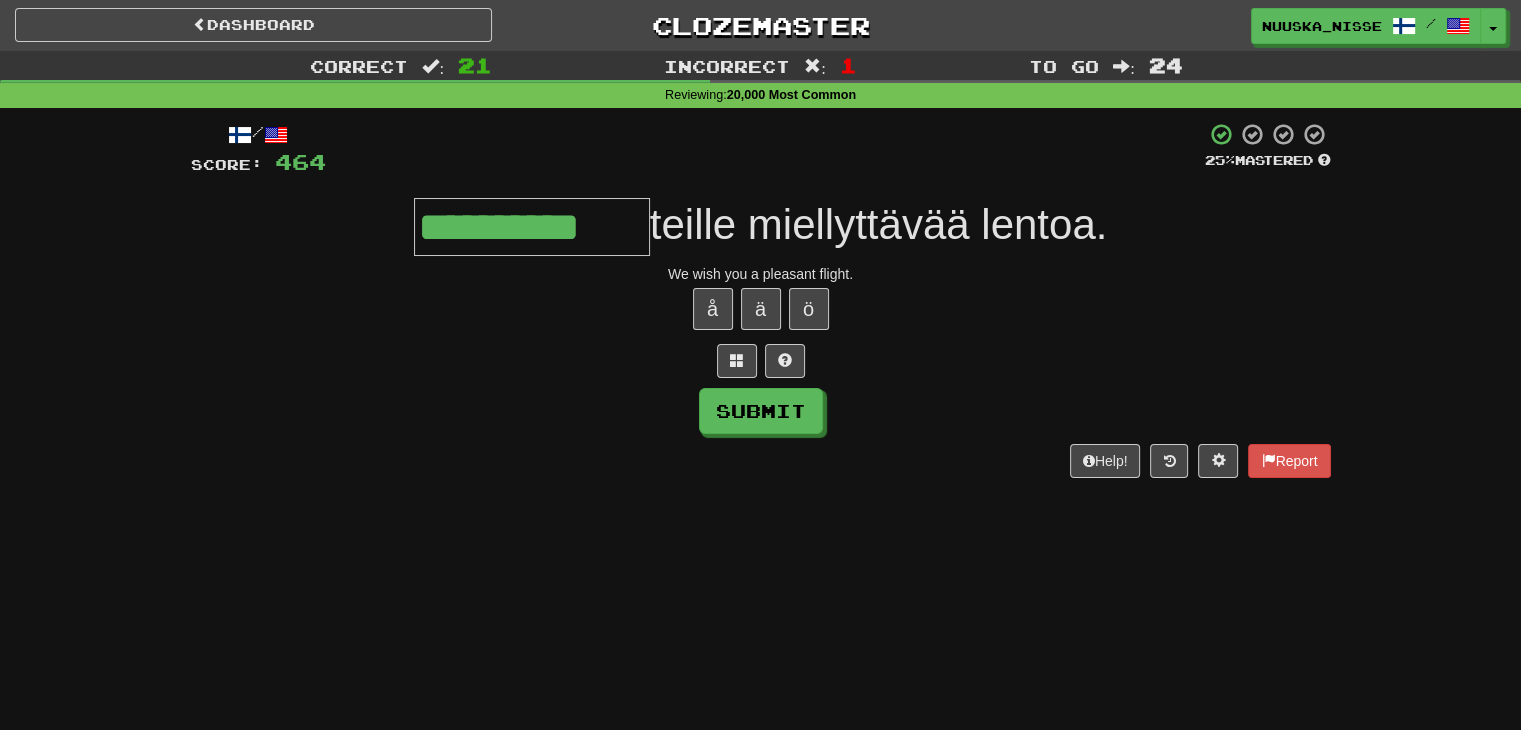 type on "**********" 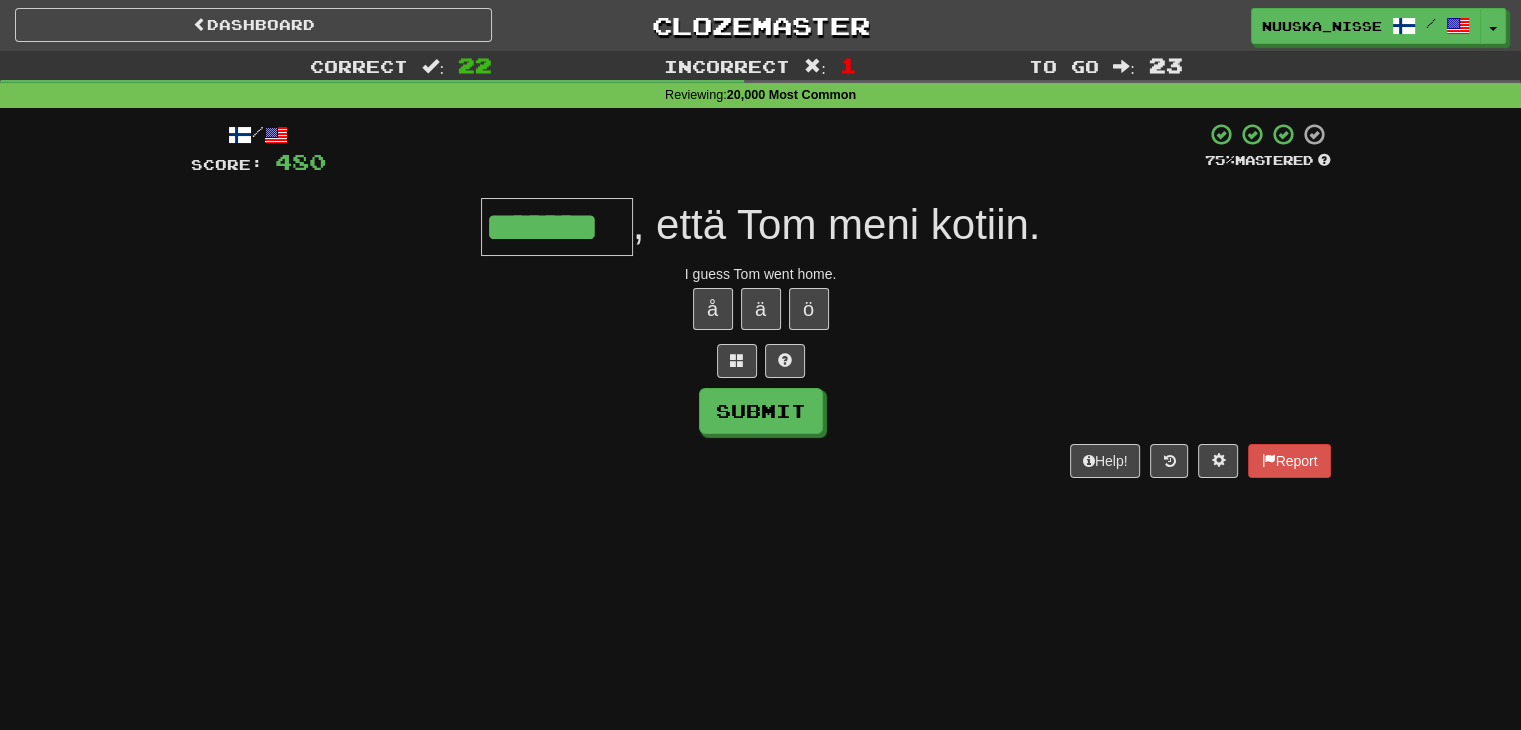 type on "*******" 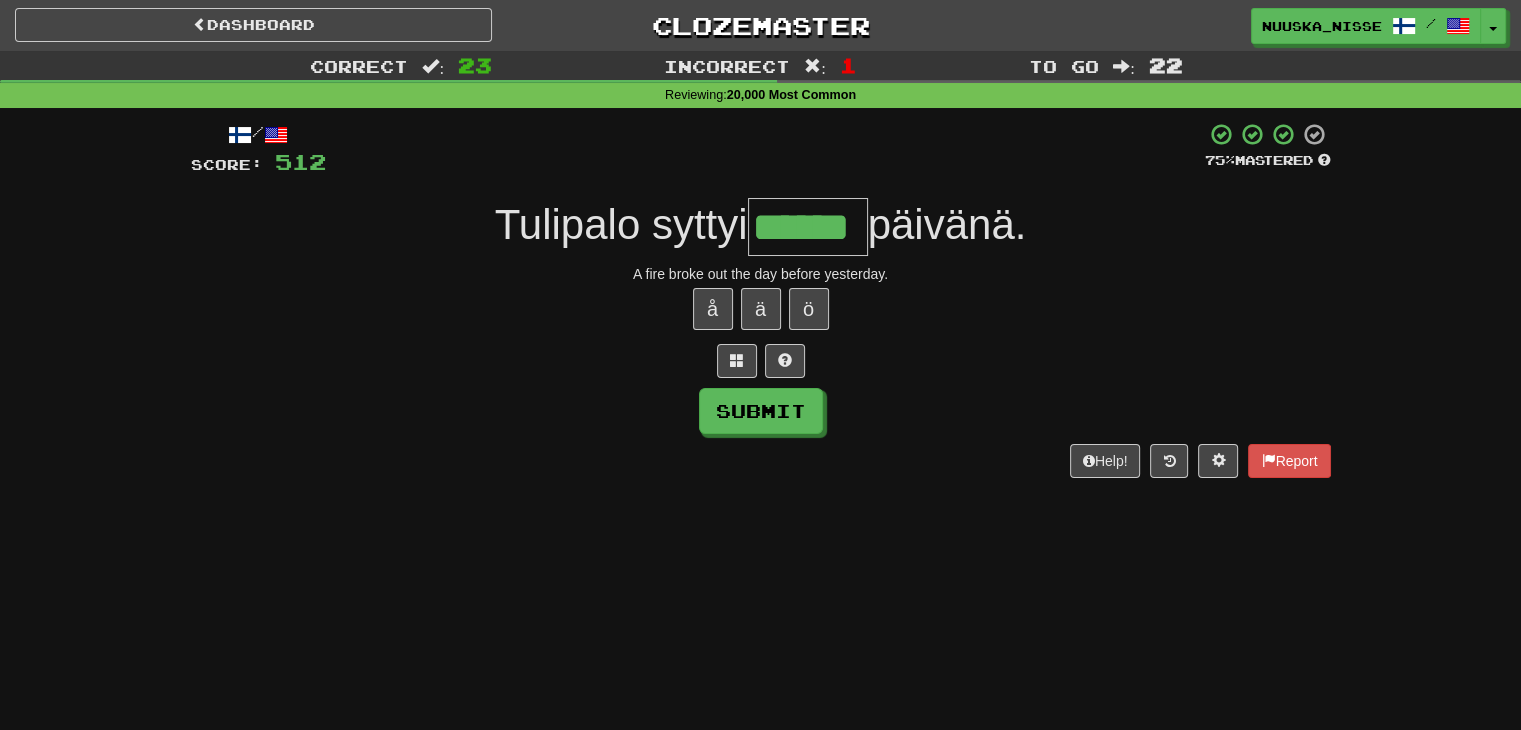 type on "******" 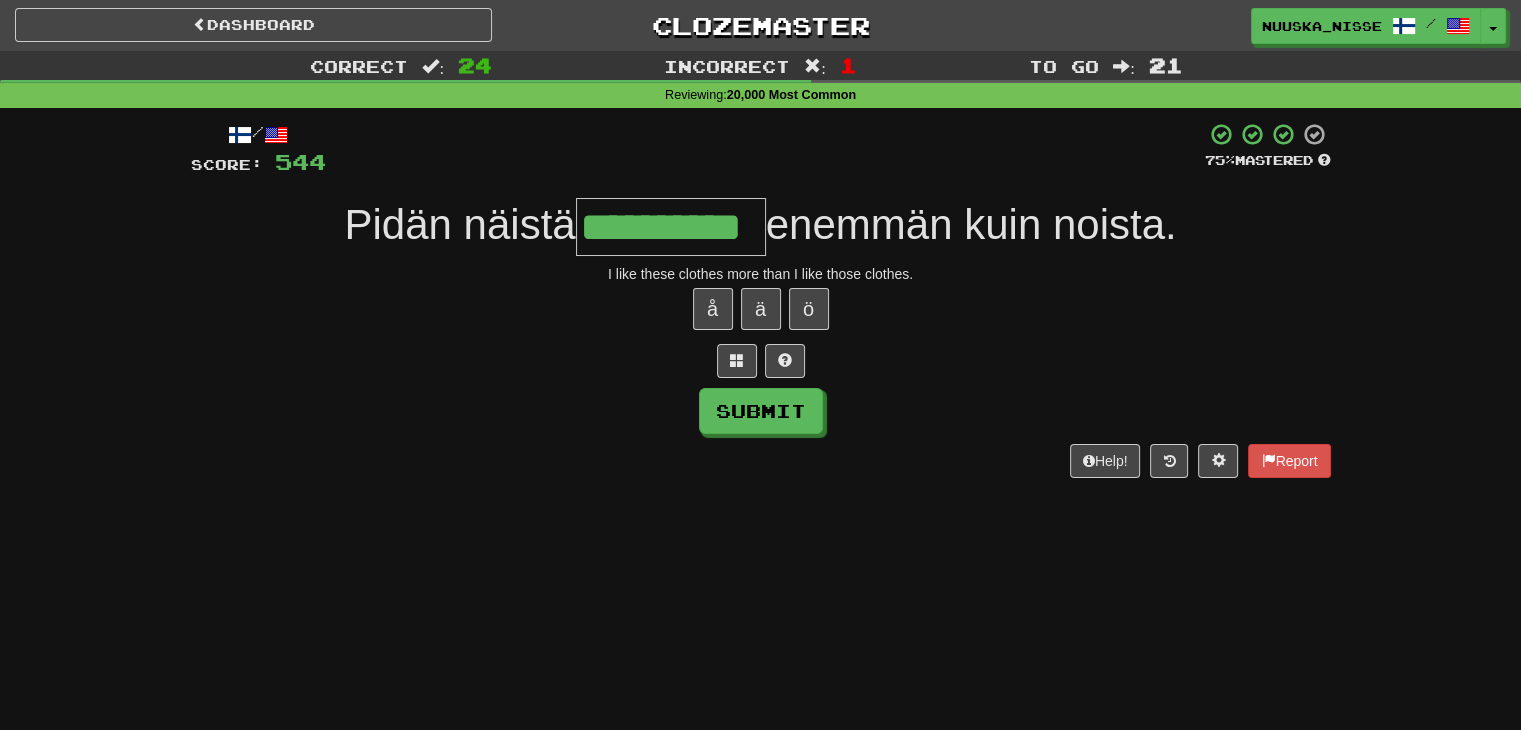 type on "**********" 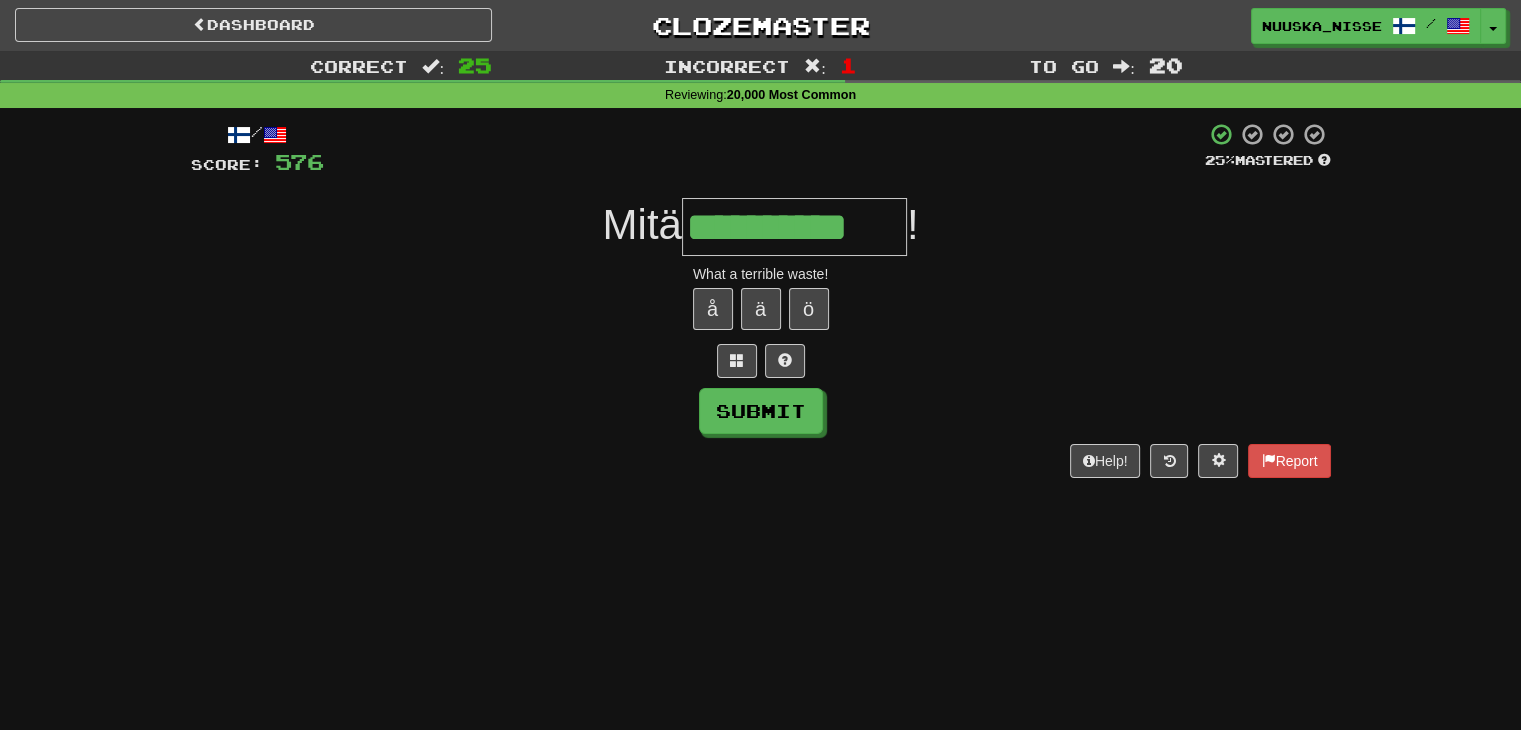 type on "**********" 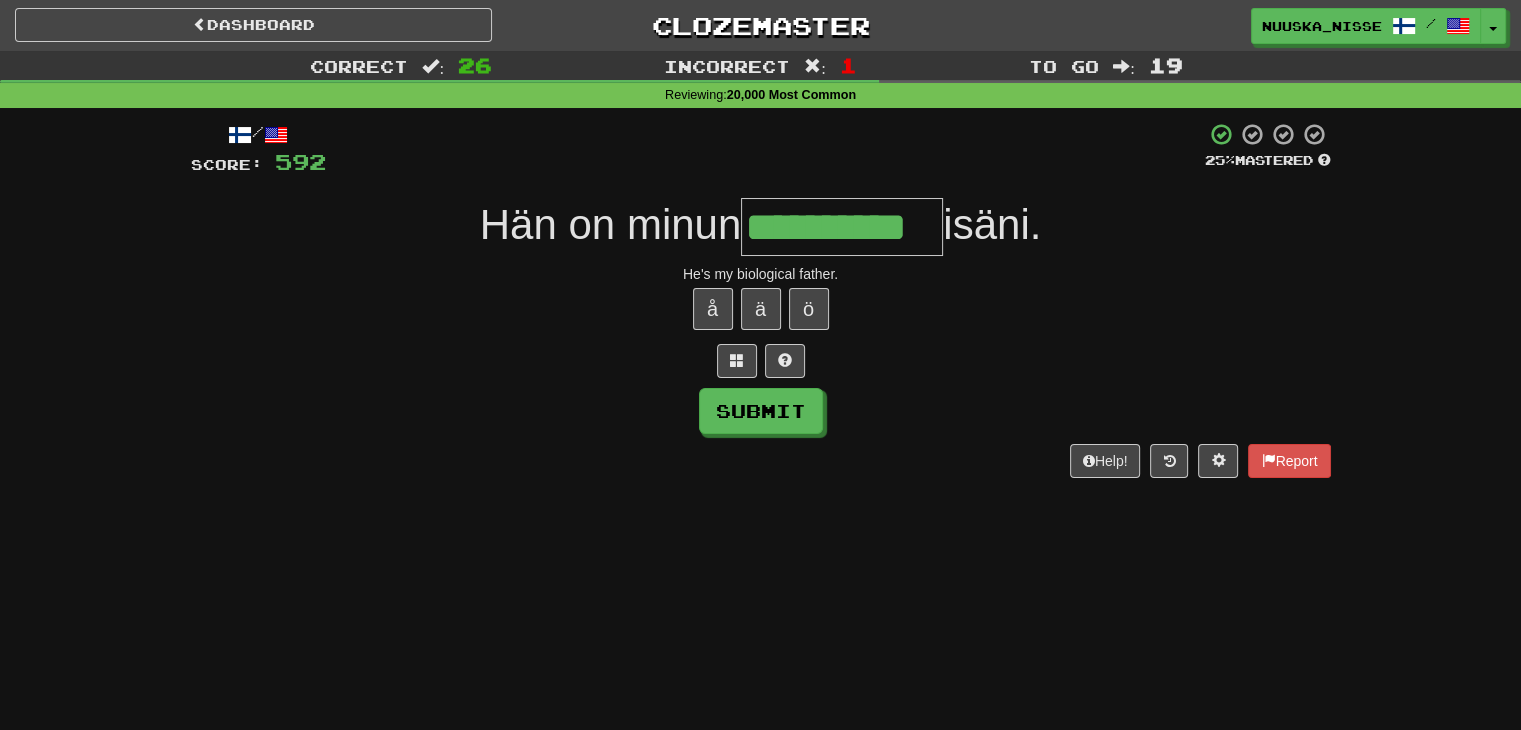 type on "**********" 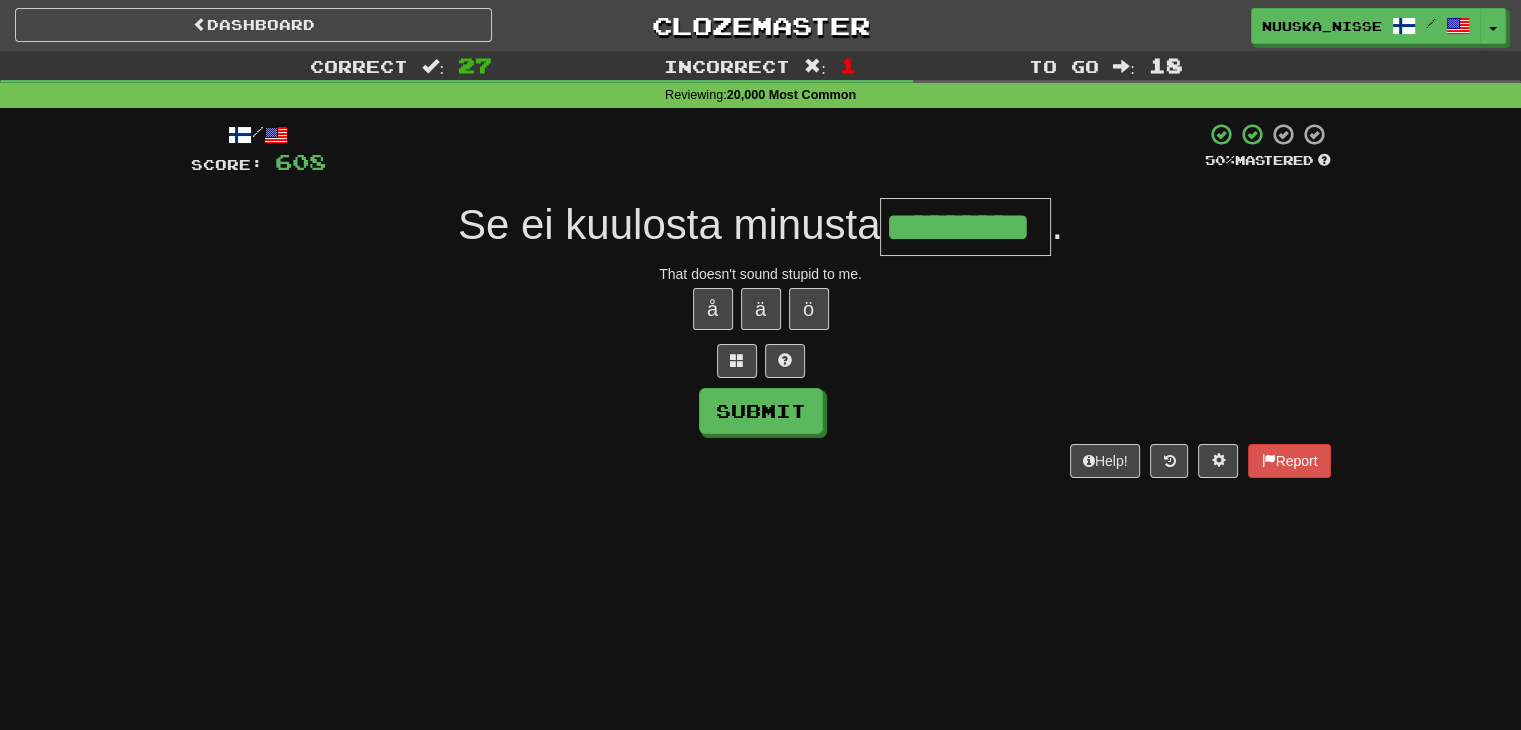 type on "*********" 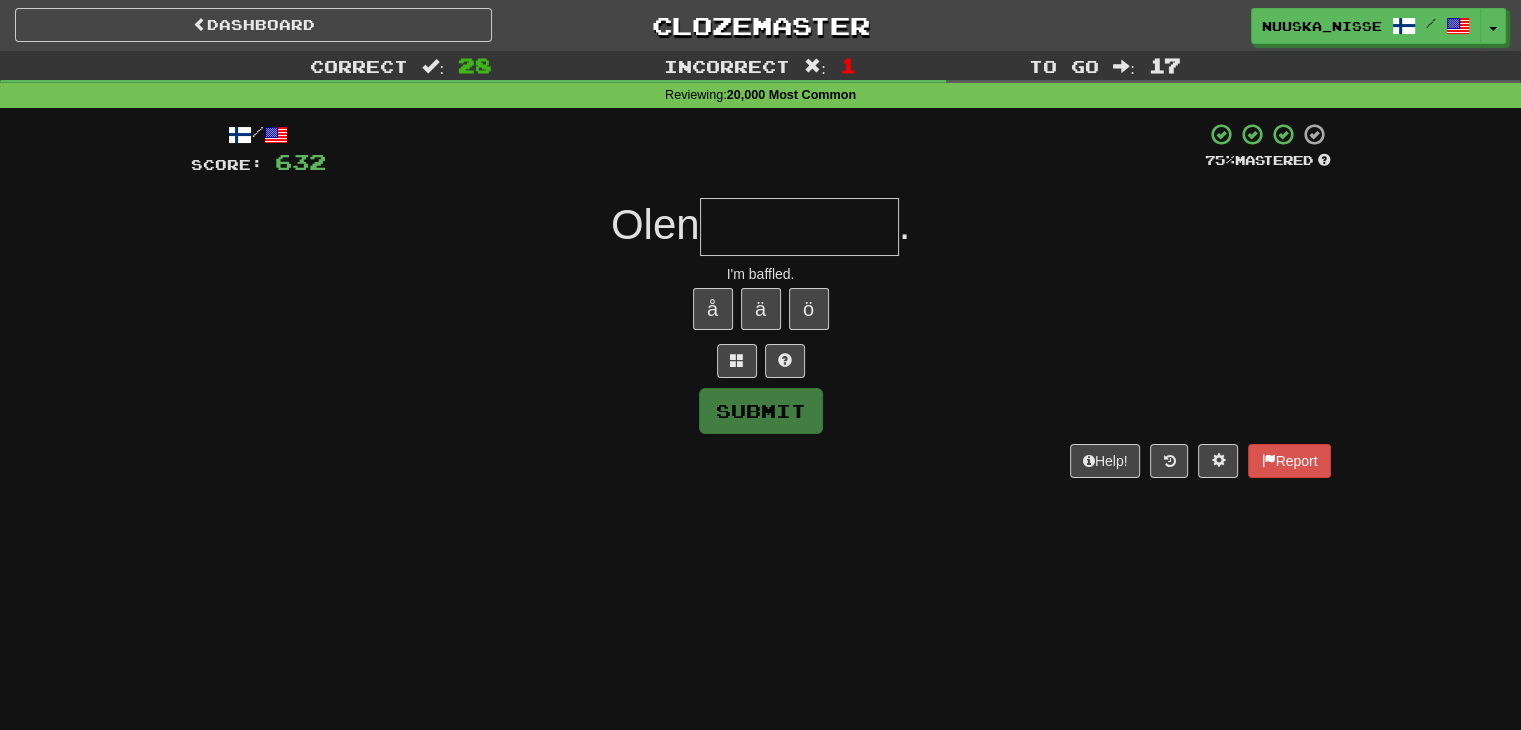 type on "*" 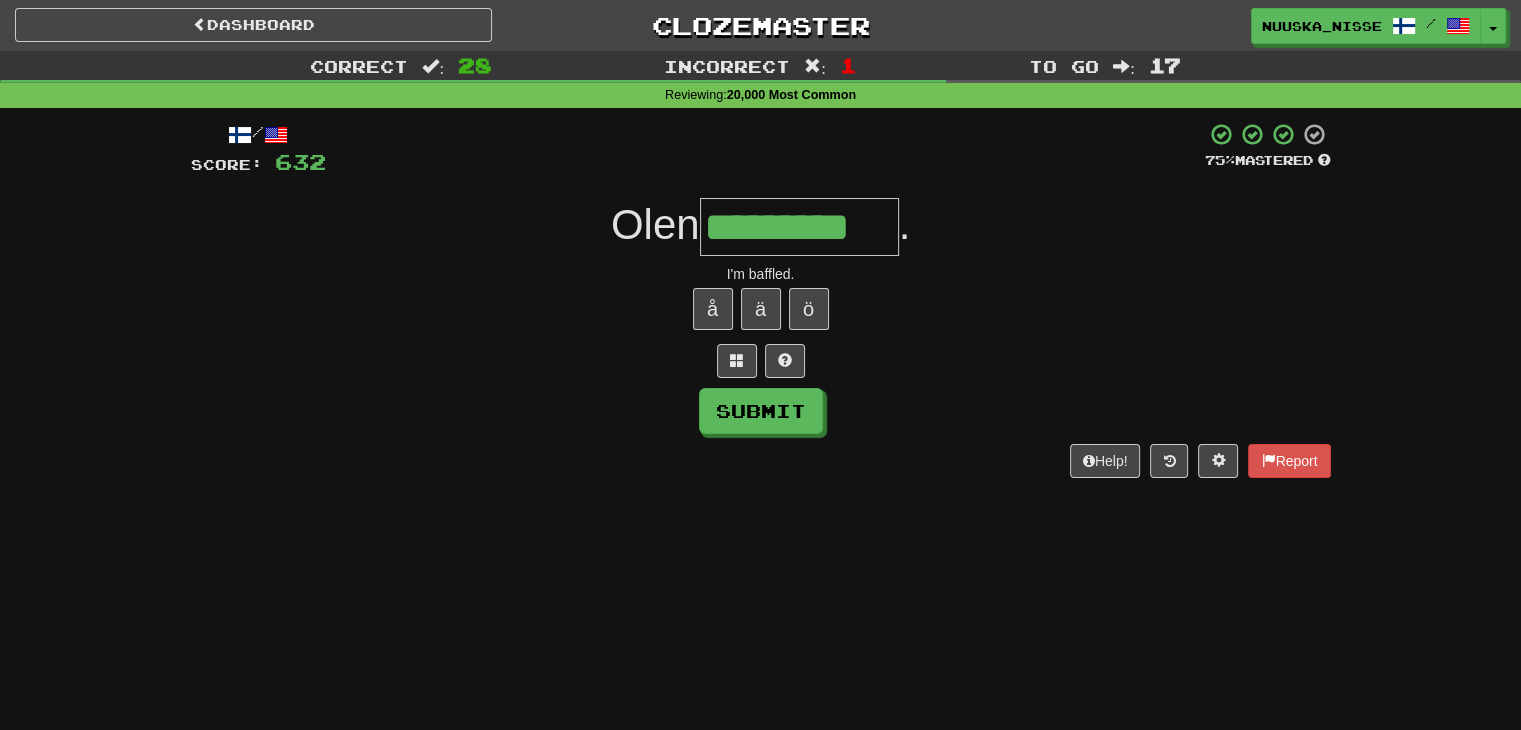 type on "*********" 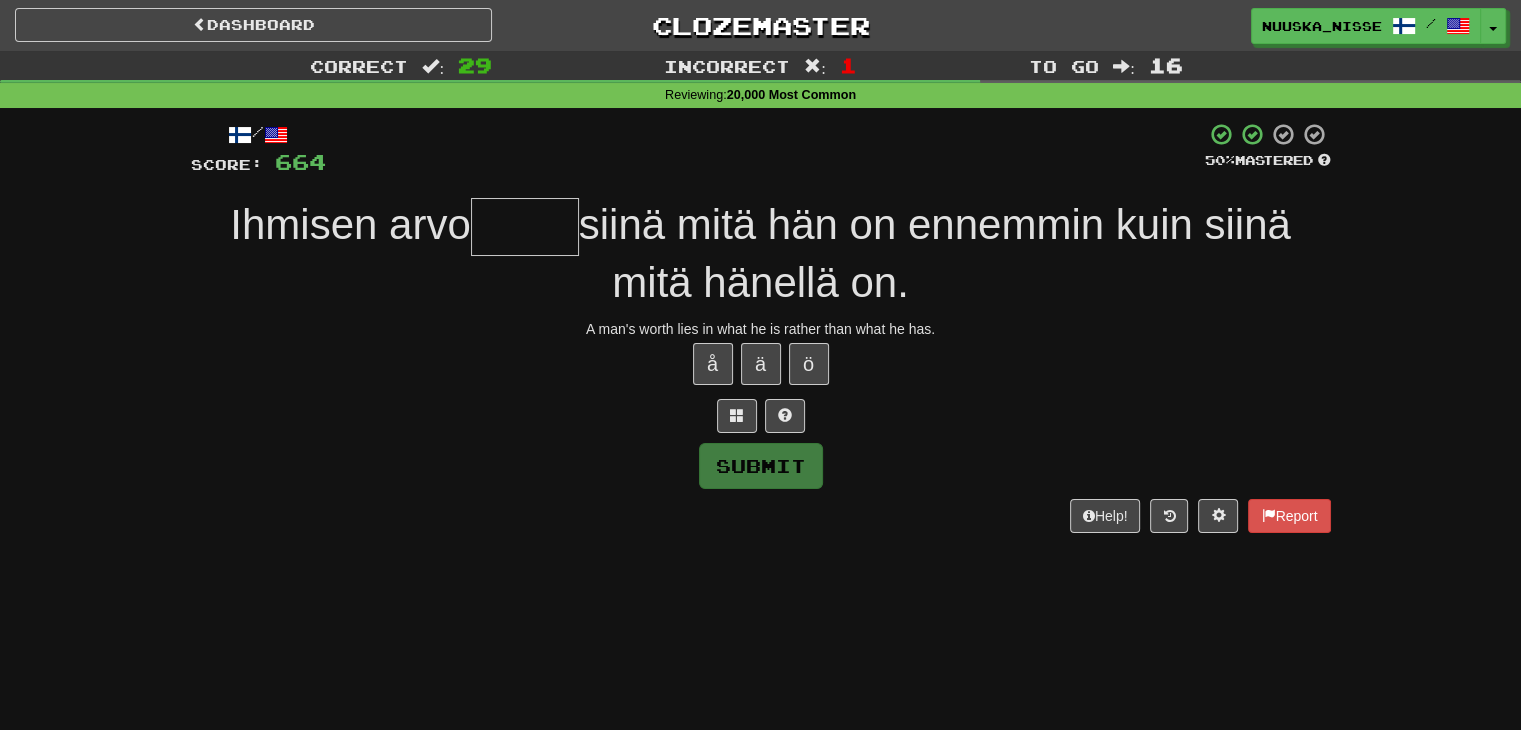 type on "*" 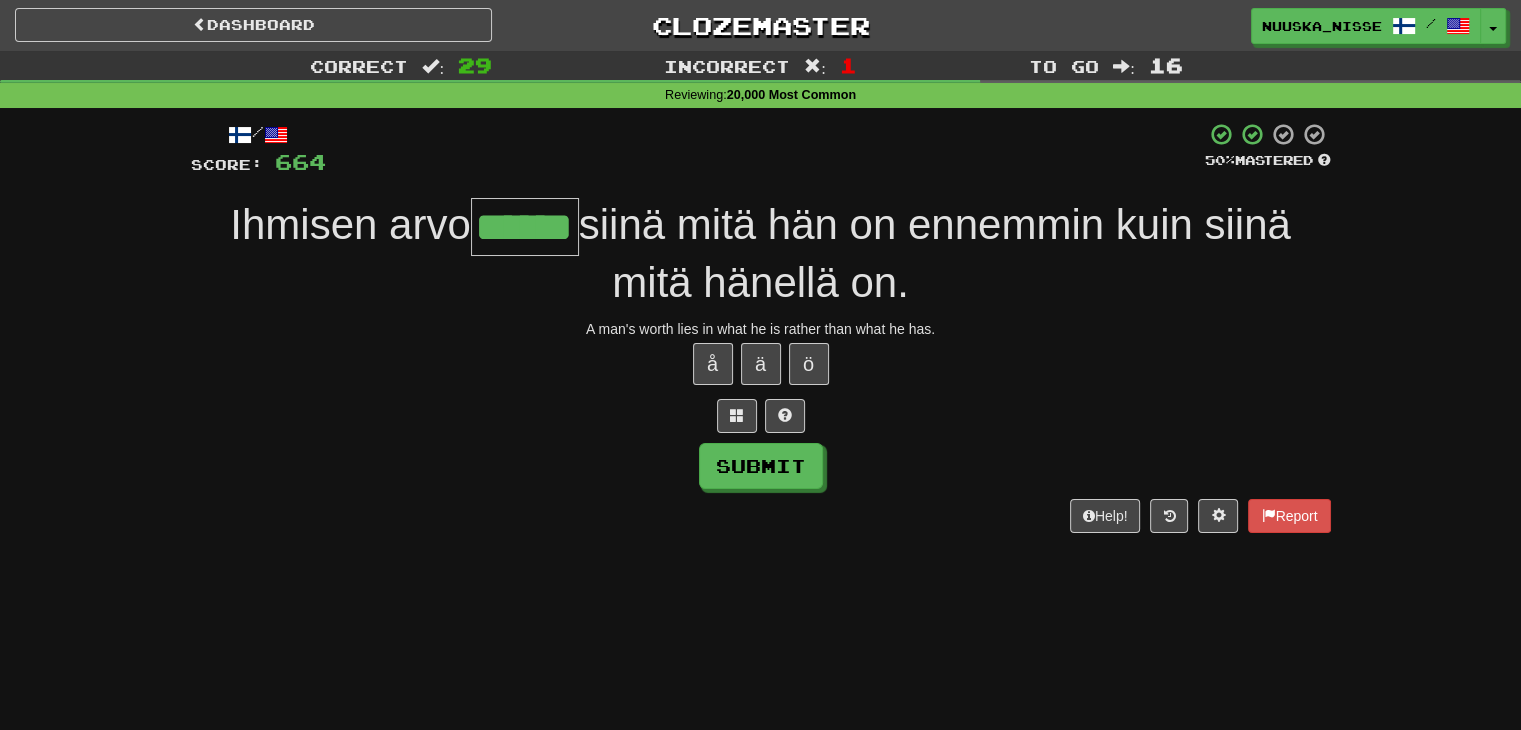 type on "******" 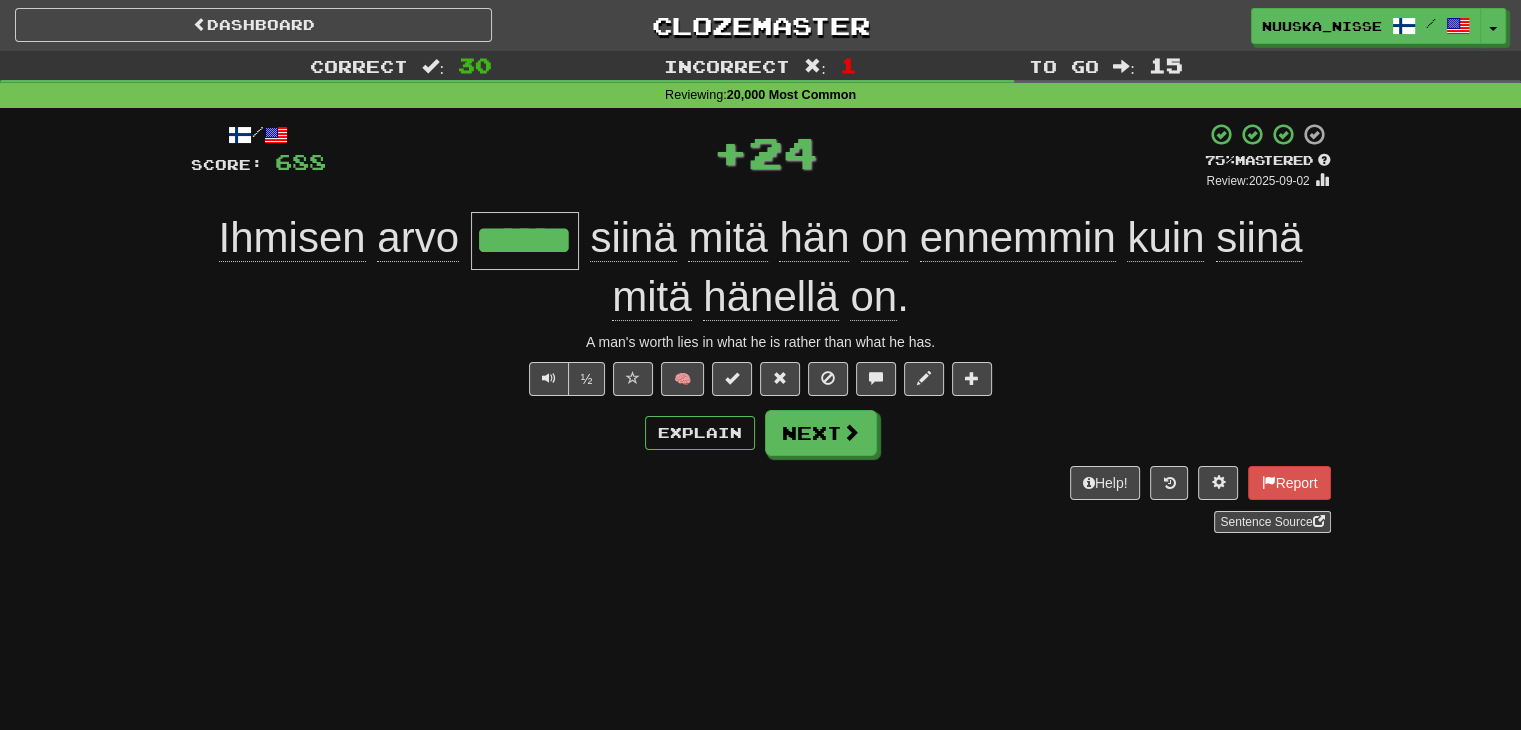 click on "/ Score: 688 + 24 75 % Mastered Review: 2025-09-02 Ihmisen arvo ****** siinä mitä hän on ennemmin kuin siinä mitä hänellä on . A man's worth lies in what he is rather than what he has. ½ 🧠 Explain Next Help! Report Sentence Source" at bounding box center (761, 327) 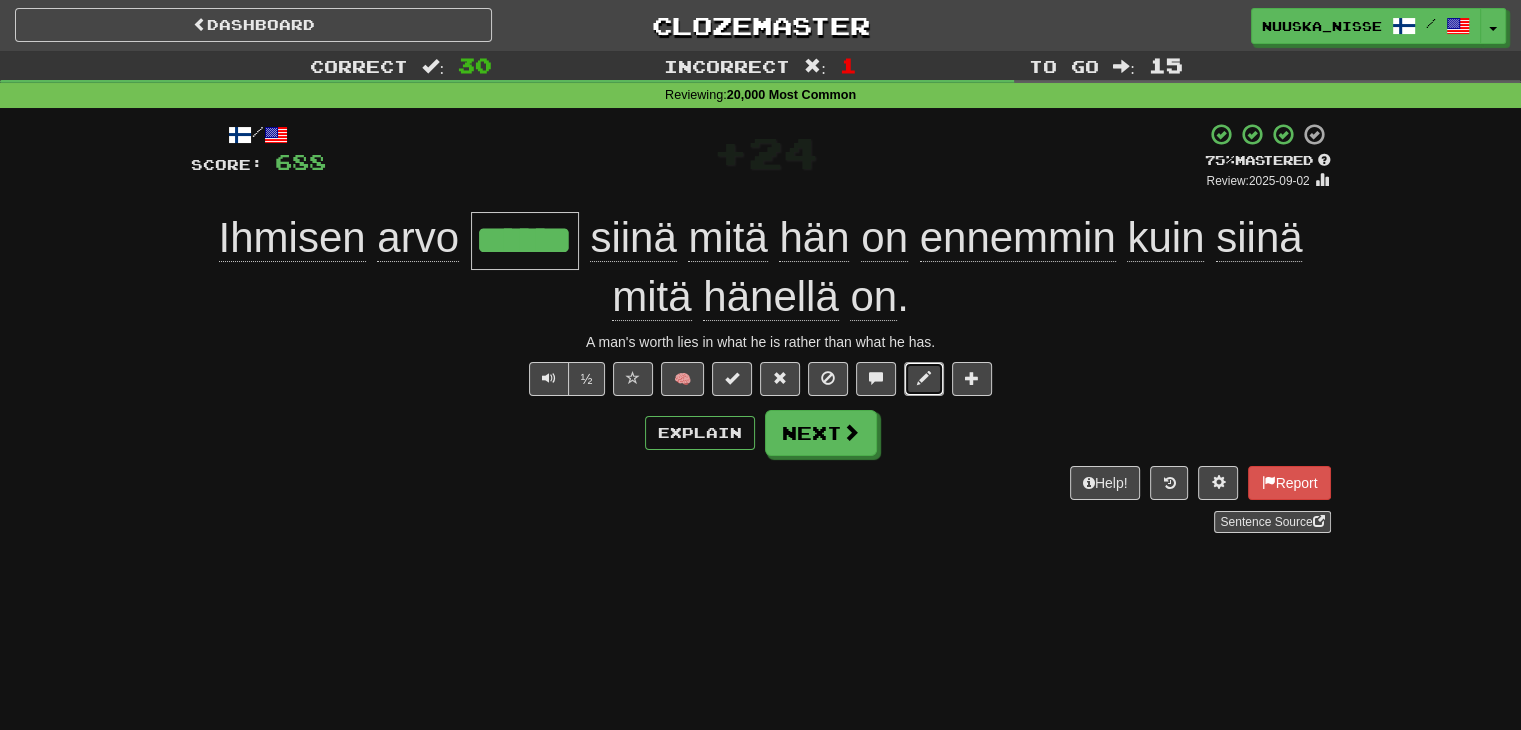 click at bounding box center [924, 379] 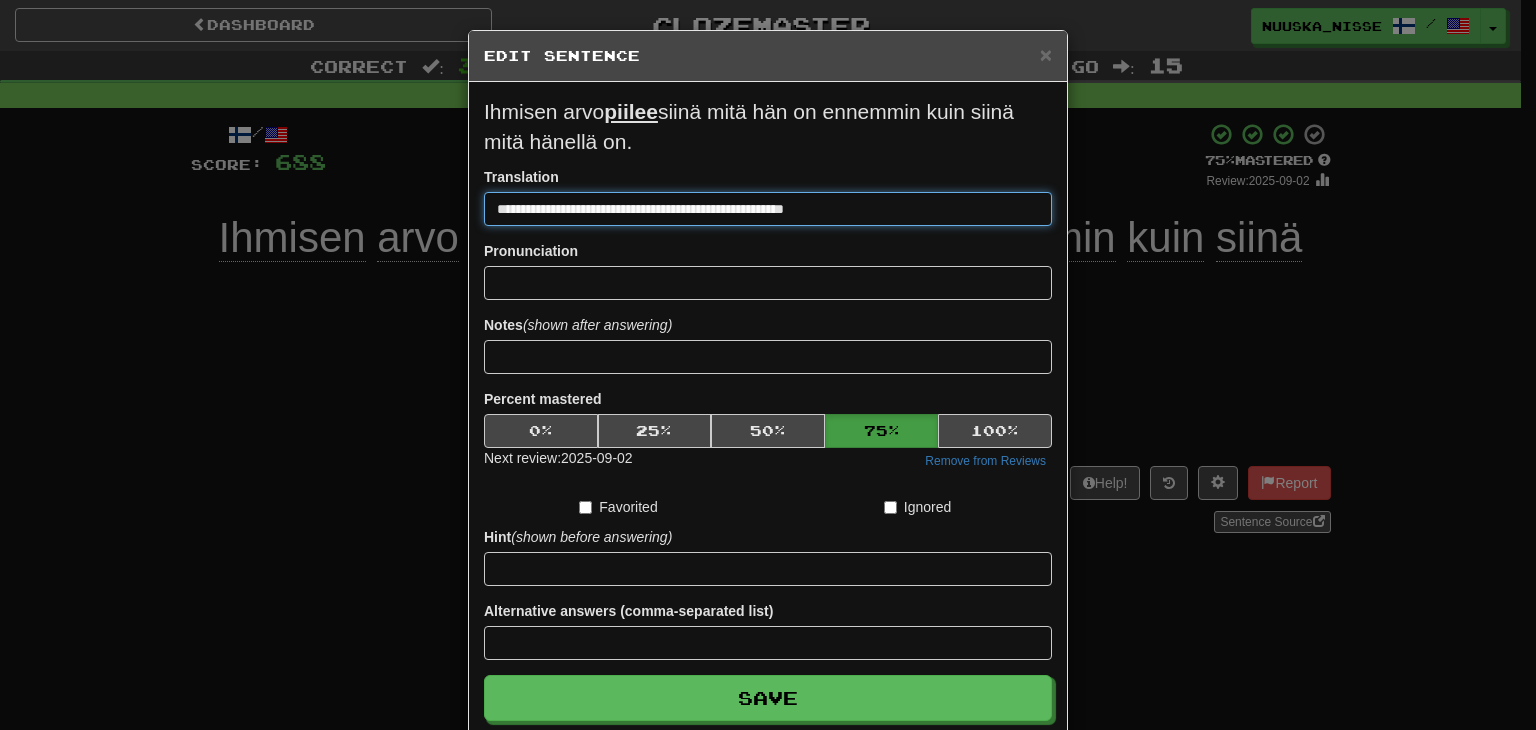click on "**********" at bounding box center [768, 209] 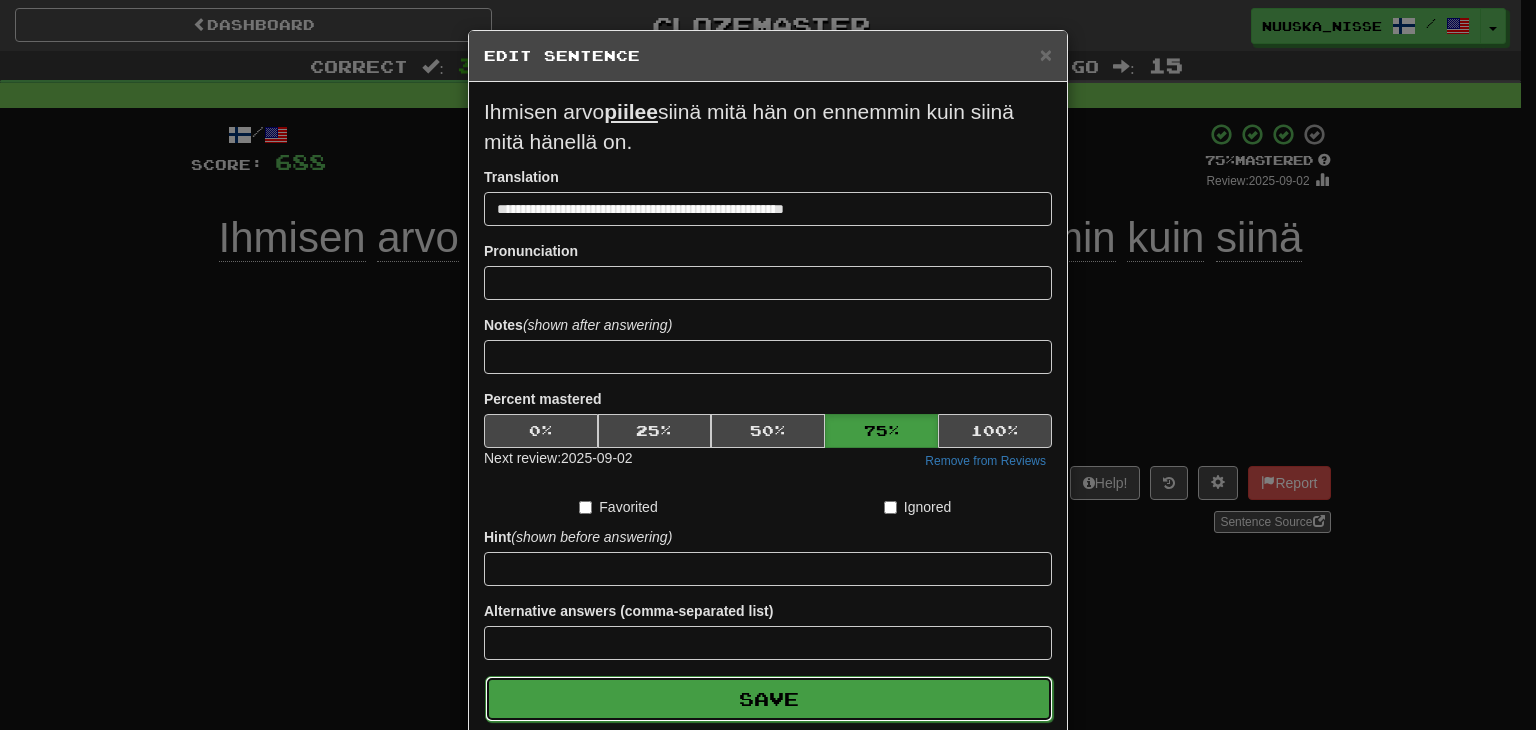 click on "Save" at bounding box center [769, 699] 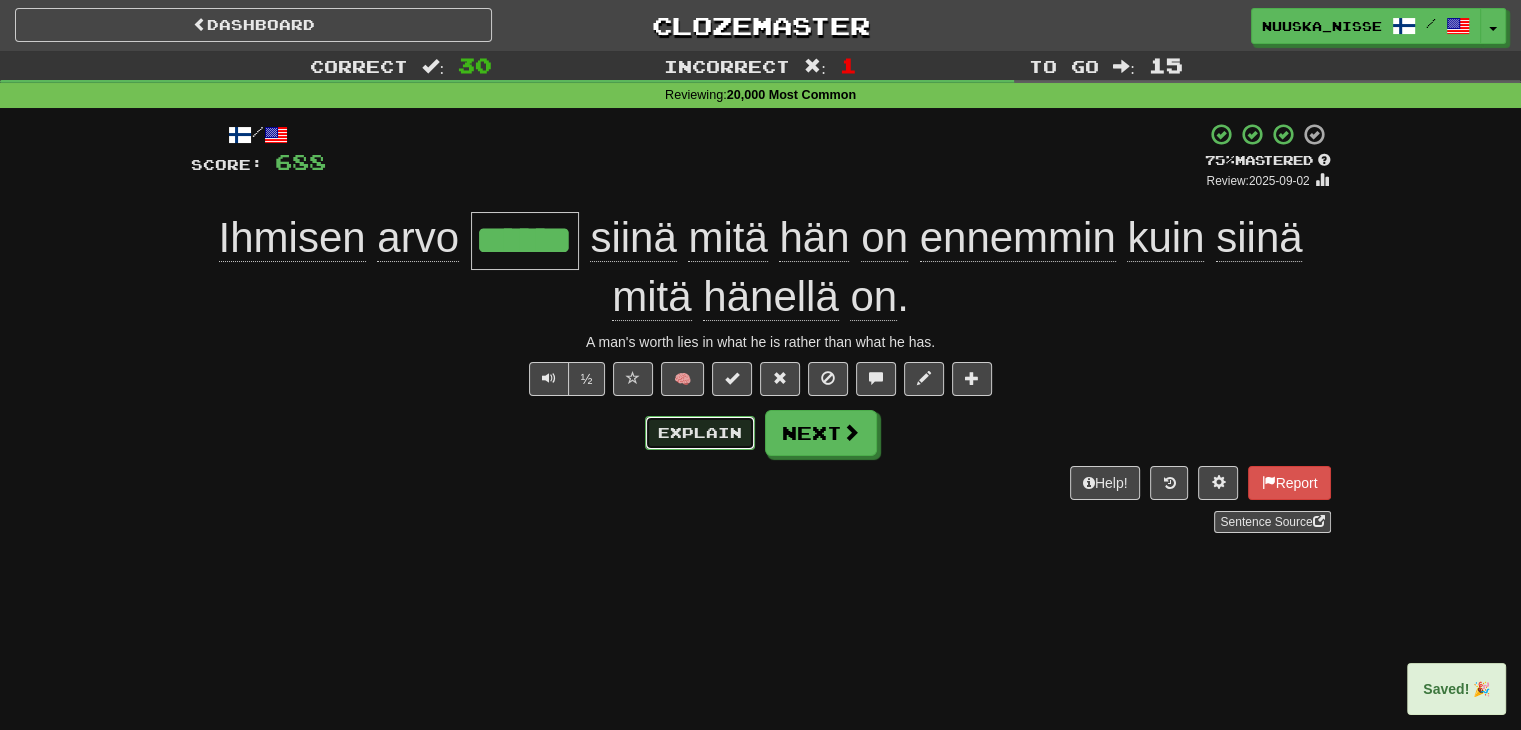 click on "Explain" at bounding box center (700, 433) 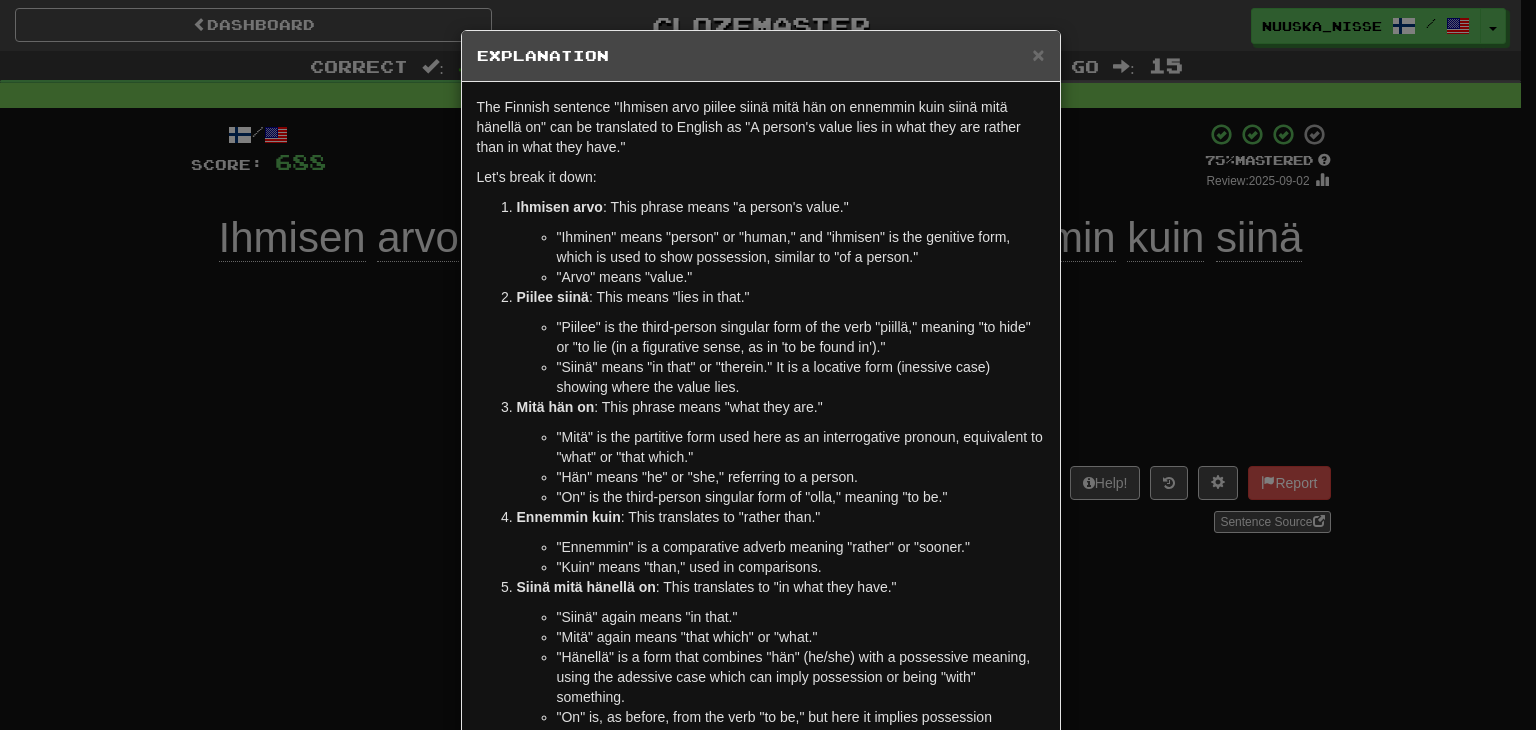 click on "× Explanation The Finnish sentence "Ihmisen arvo piilee siinä mitä hän on ennemmin kuin siinä mitä hänellä on" can be translated to English as "A person's value lies in what they are rather than in what they have." Let's break it down: Ihmisen arvo : This phrase means "a person's value." "Ihminen" means "person" or "human," and "ihmisen" is the genitive form, which is used to show possession, similar to "of a person." "Arvo" means "value." Piilee siinä : This means "lies in that." "Piilee" is the third-person singular form of the verb "piillä," meaning "to hide" or "to lie (in a figurative sense, as in 'to be found in')." "Siinä" means "in that" or "therein." It is a locative form (inessive case) showing where the value lies. Mitä hän on : This phrase means "what they are." "Mitä" is the partitive form used here as an interrogative pronoun, equivalent to "what" or "that which." "Hän" means "he" or "she," referring to a person. Ennemmin kuin" at bounding box center [768, 365] 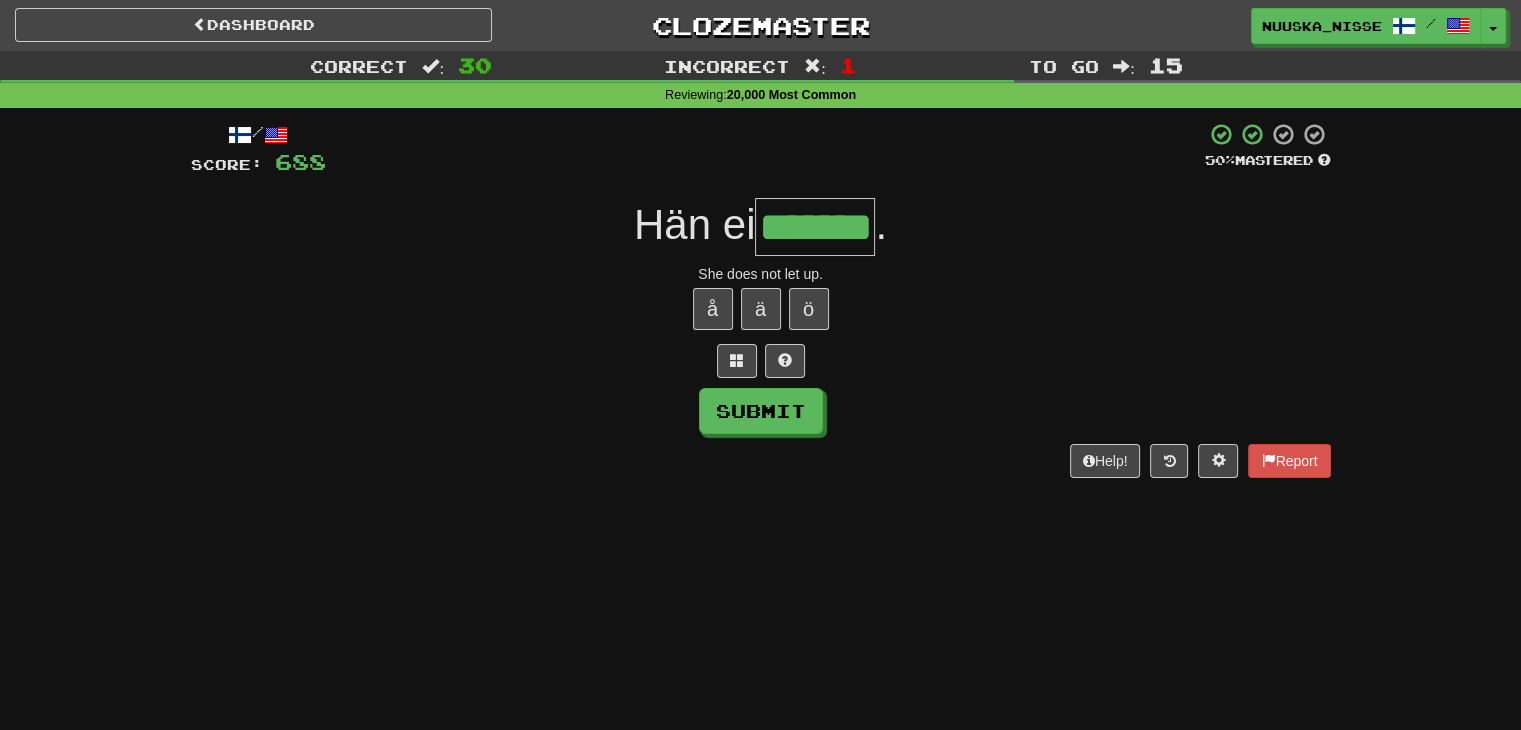 type on "*******" 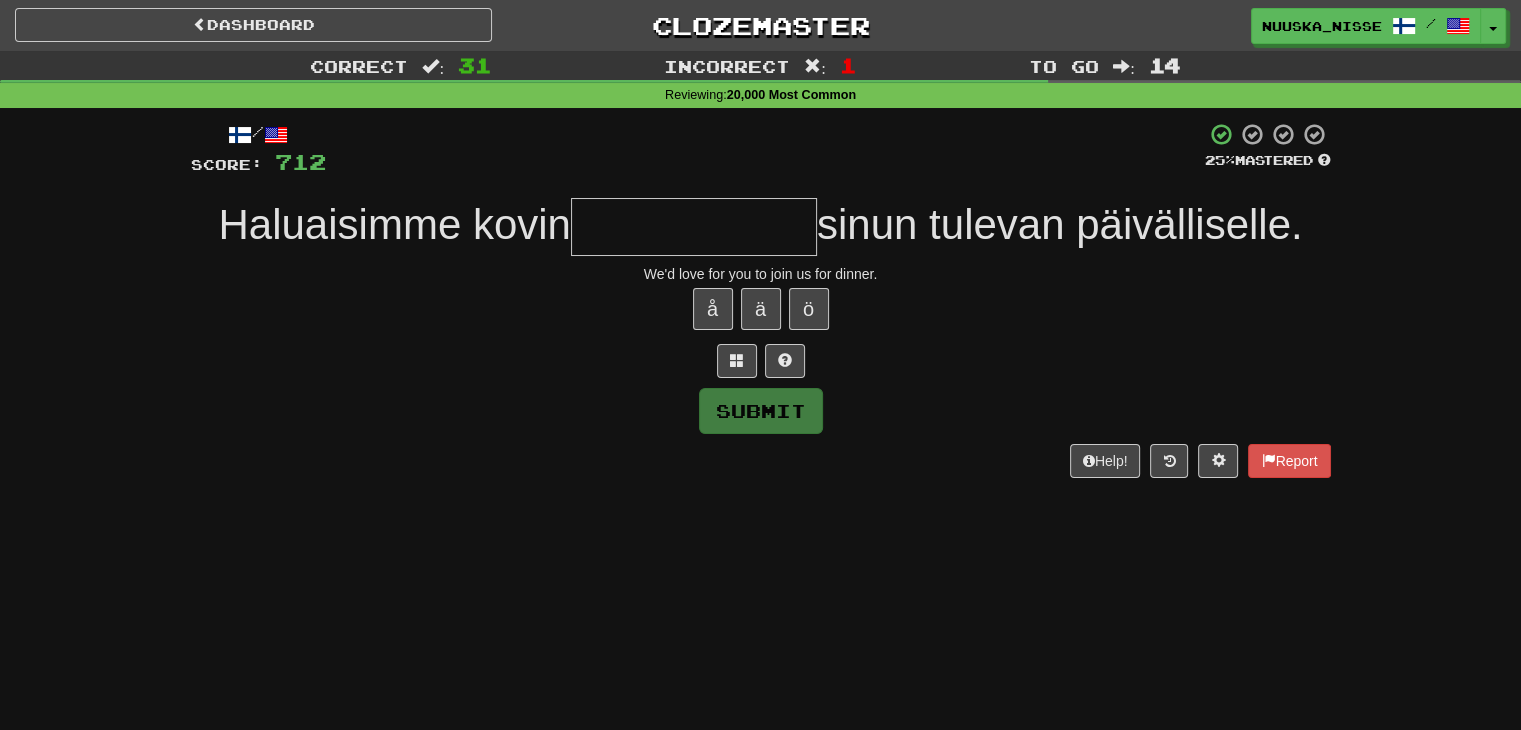 type on "*" 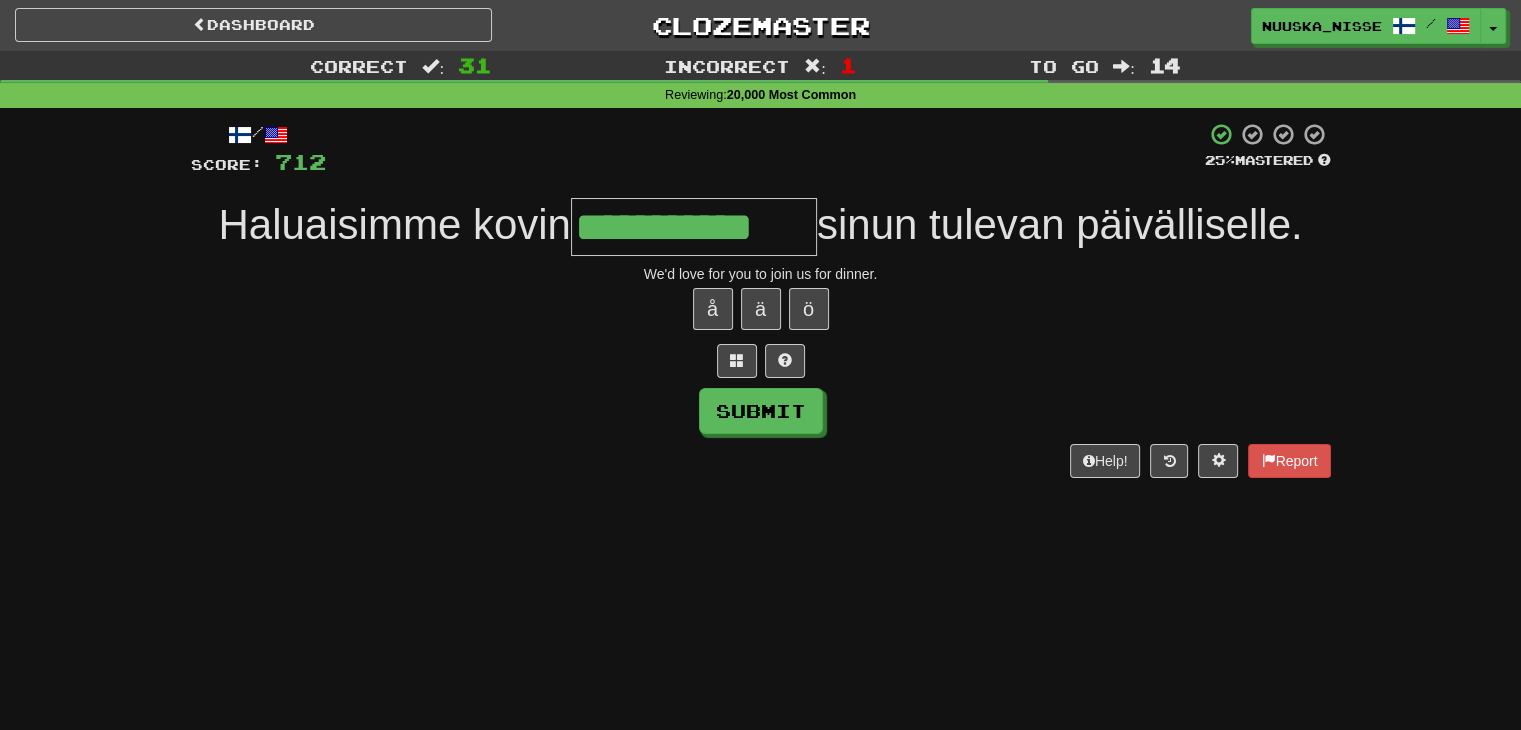 type on "**********" 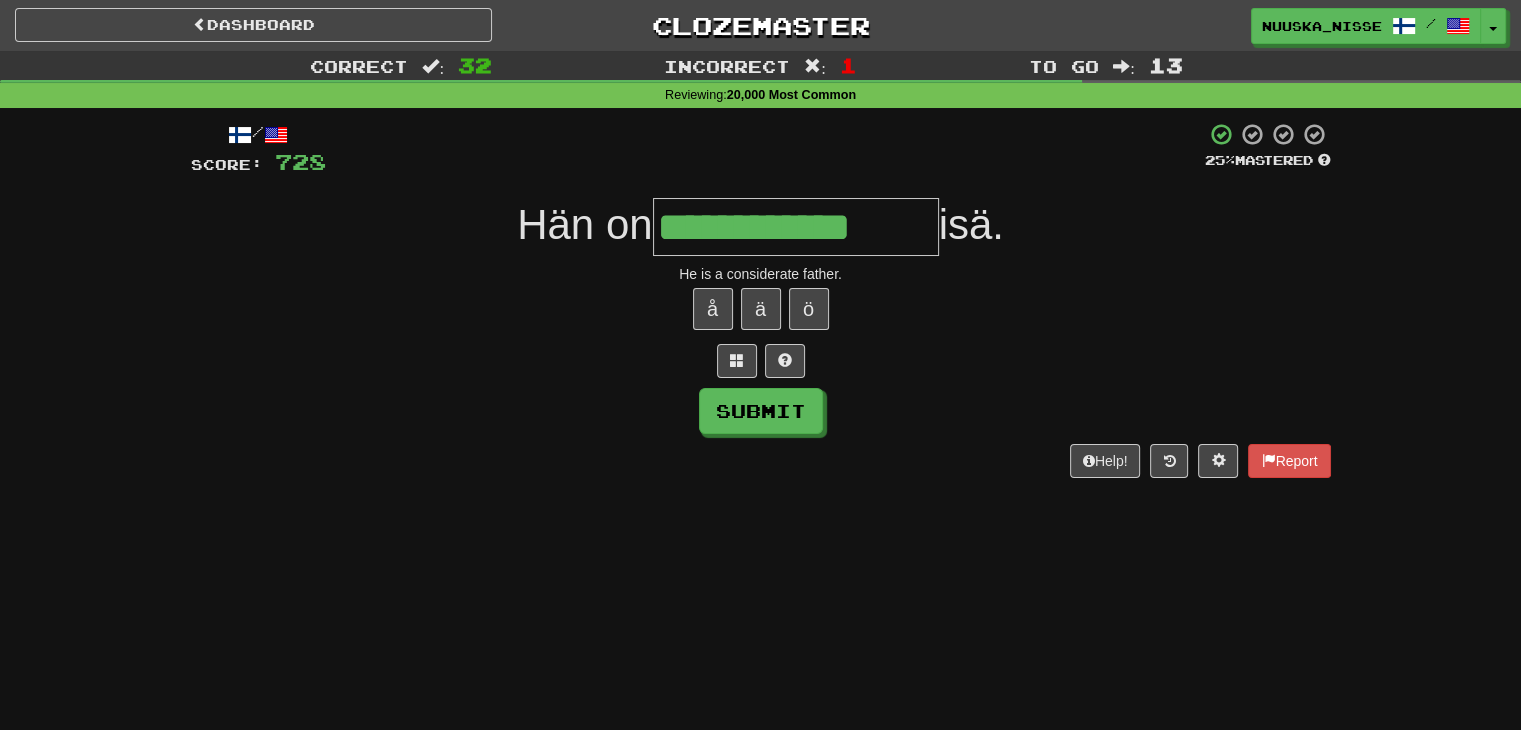 type on "**********" 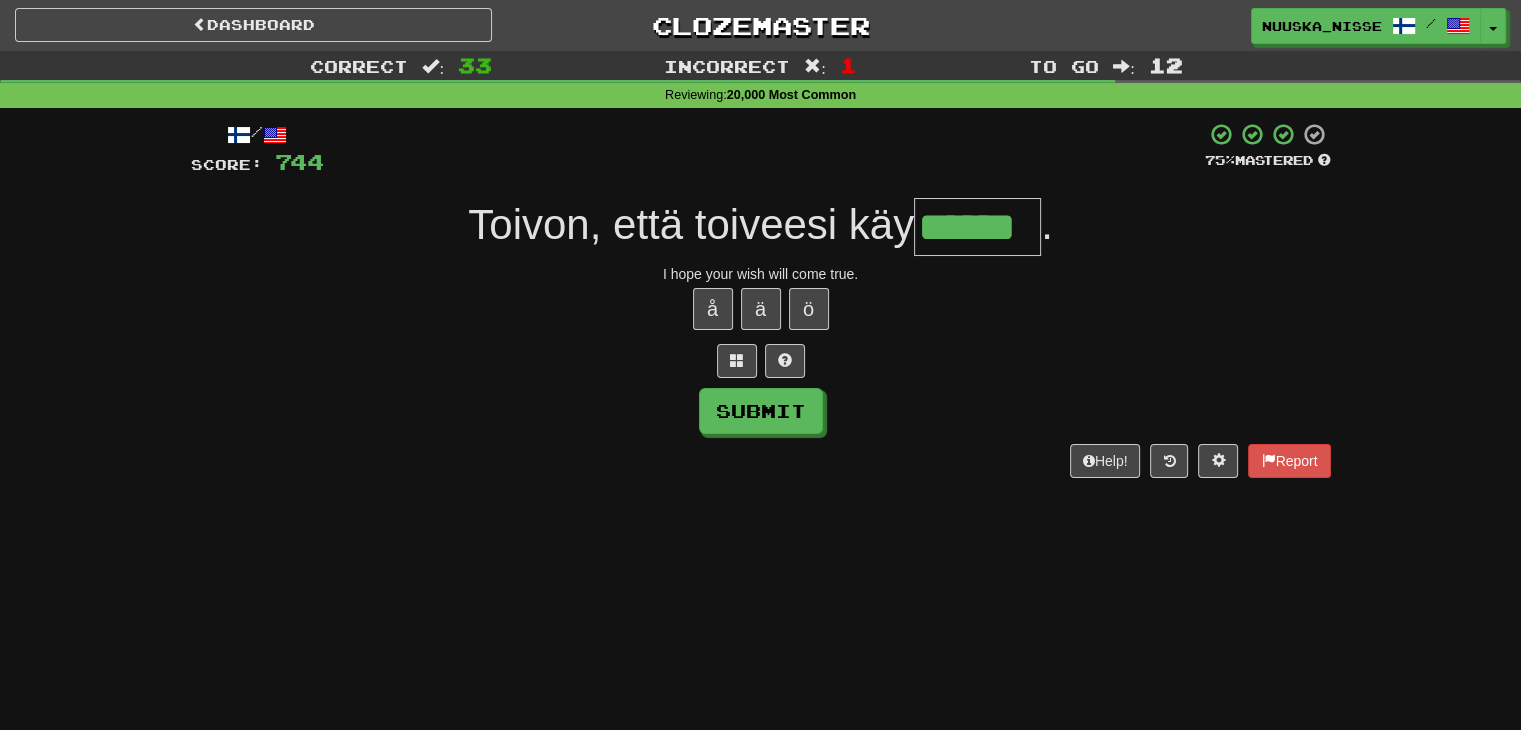 type on "******" 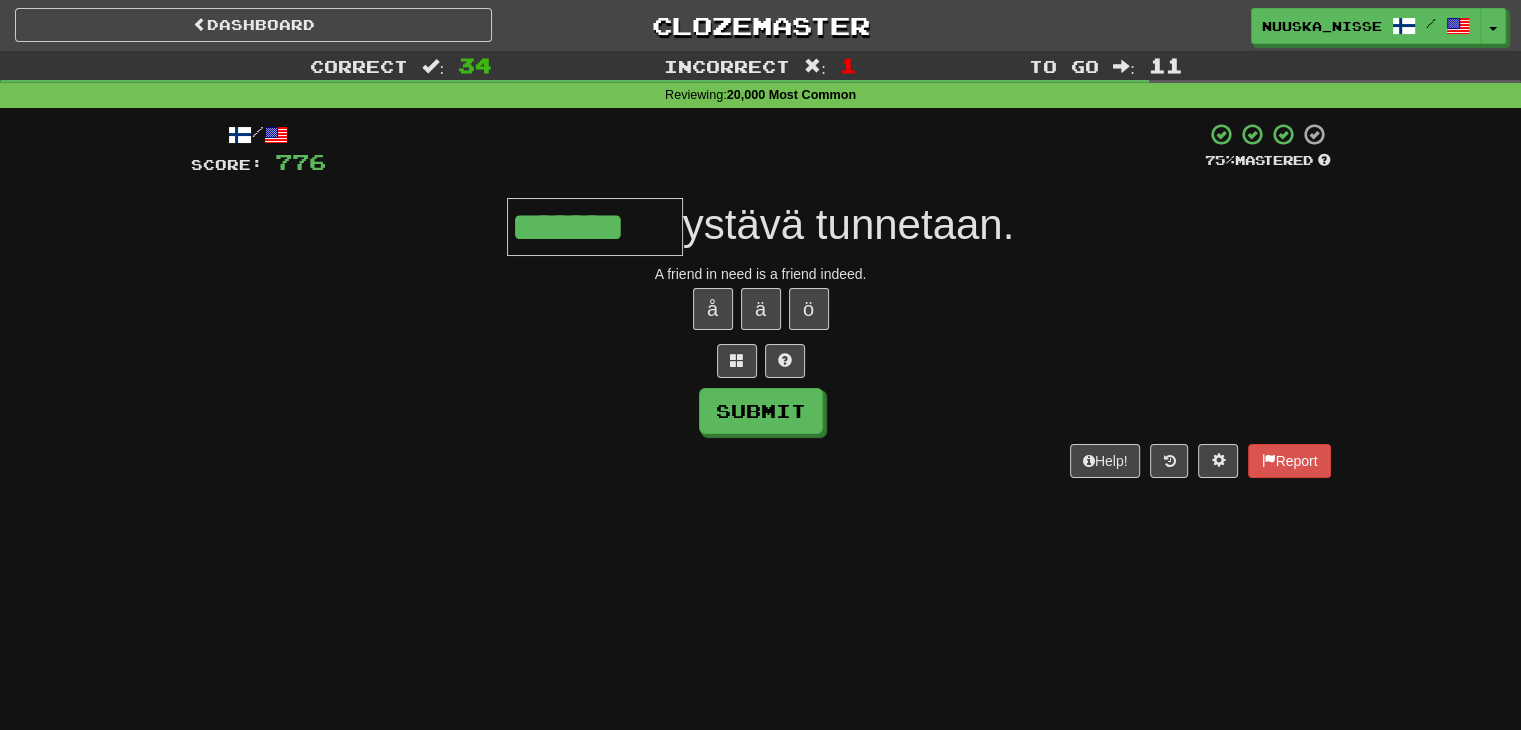 type on "*******" 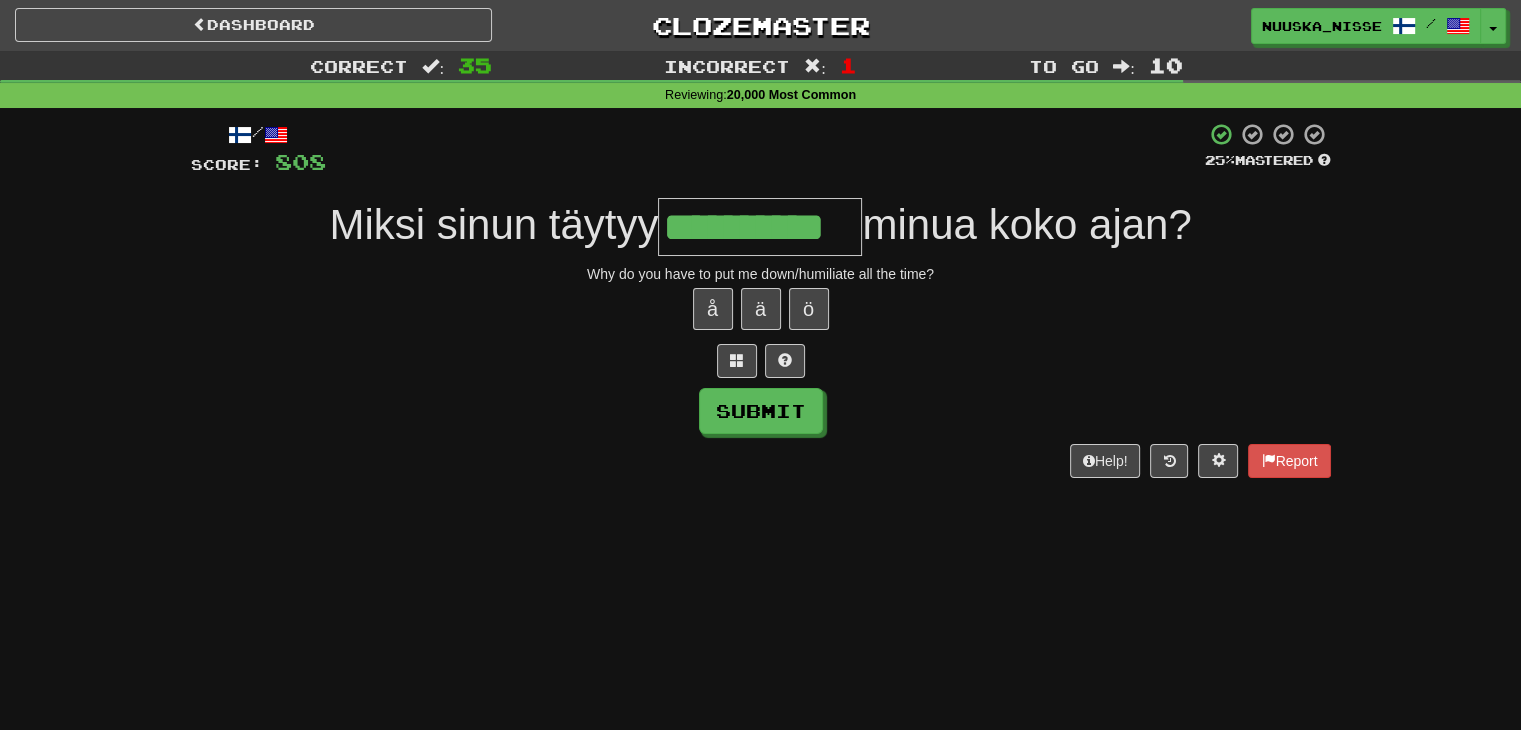 type on "**********" 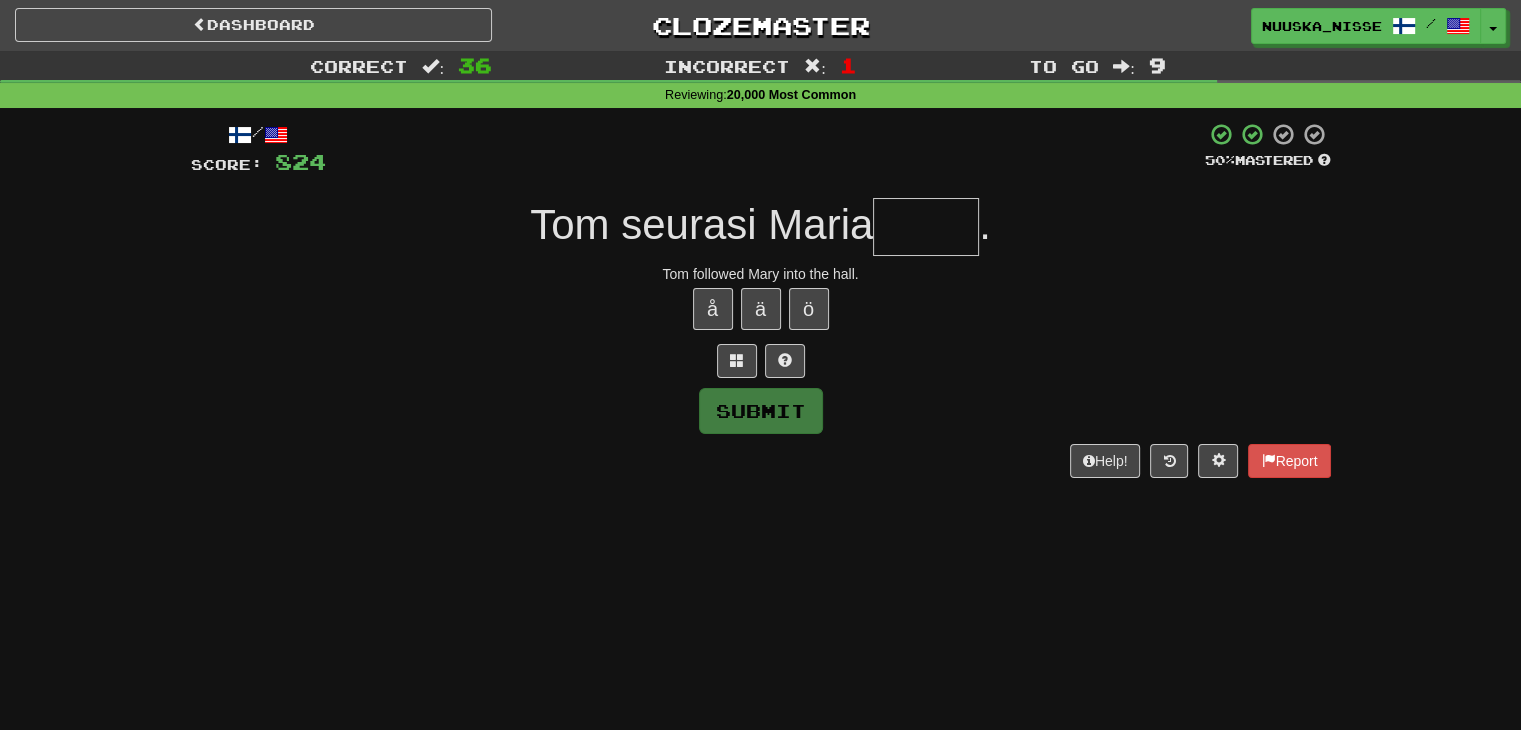 type on "*" 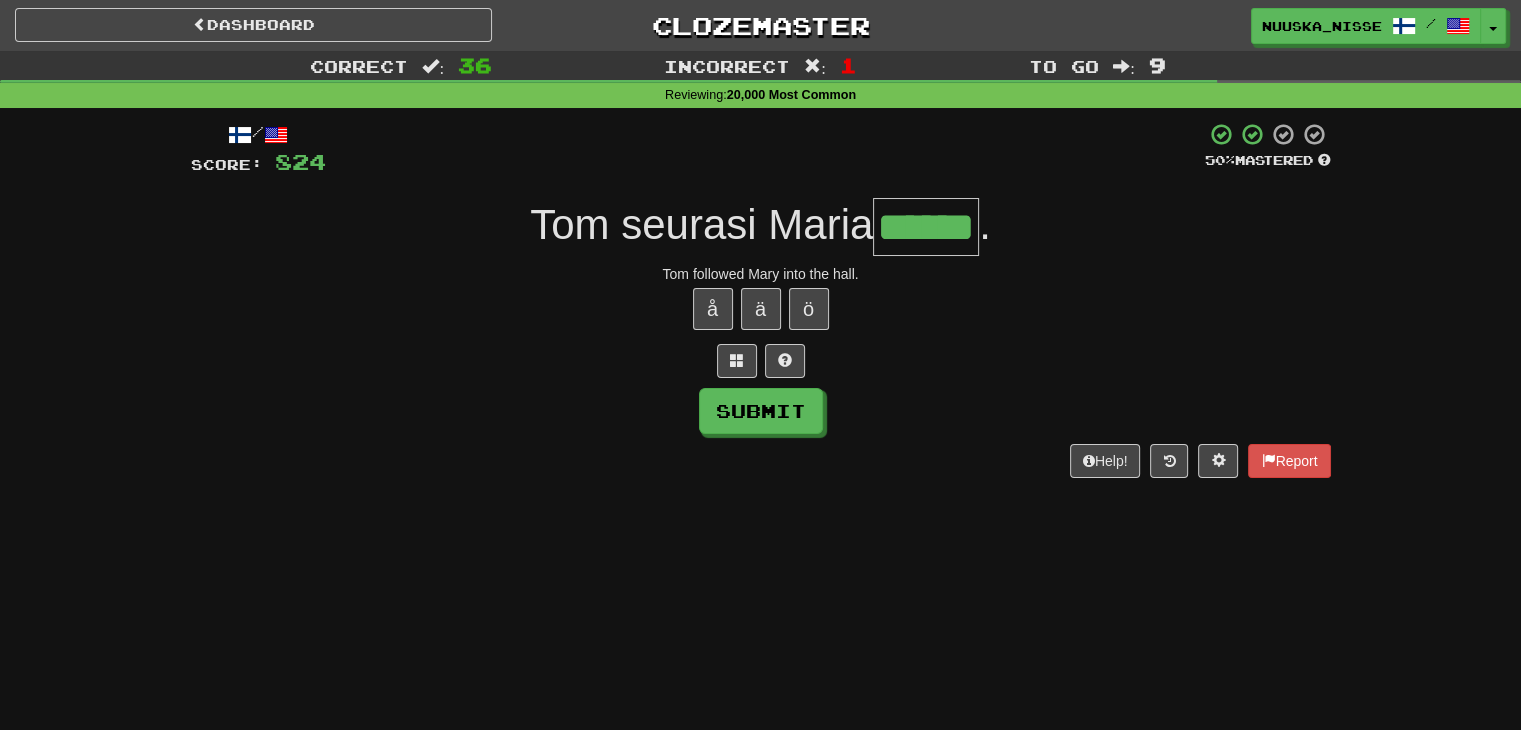 type on "******" 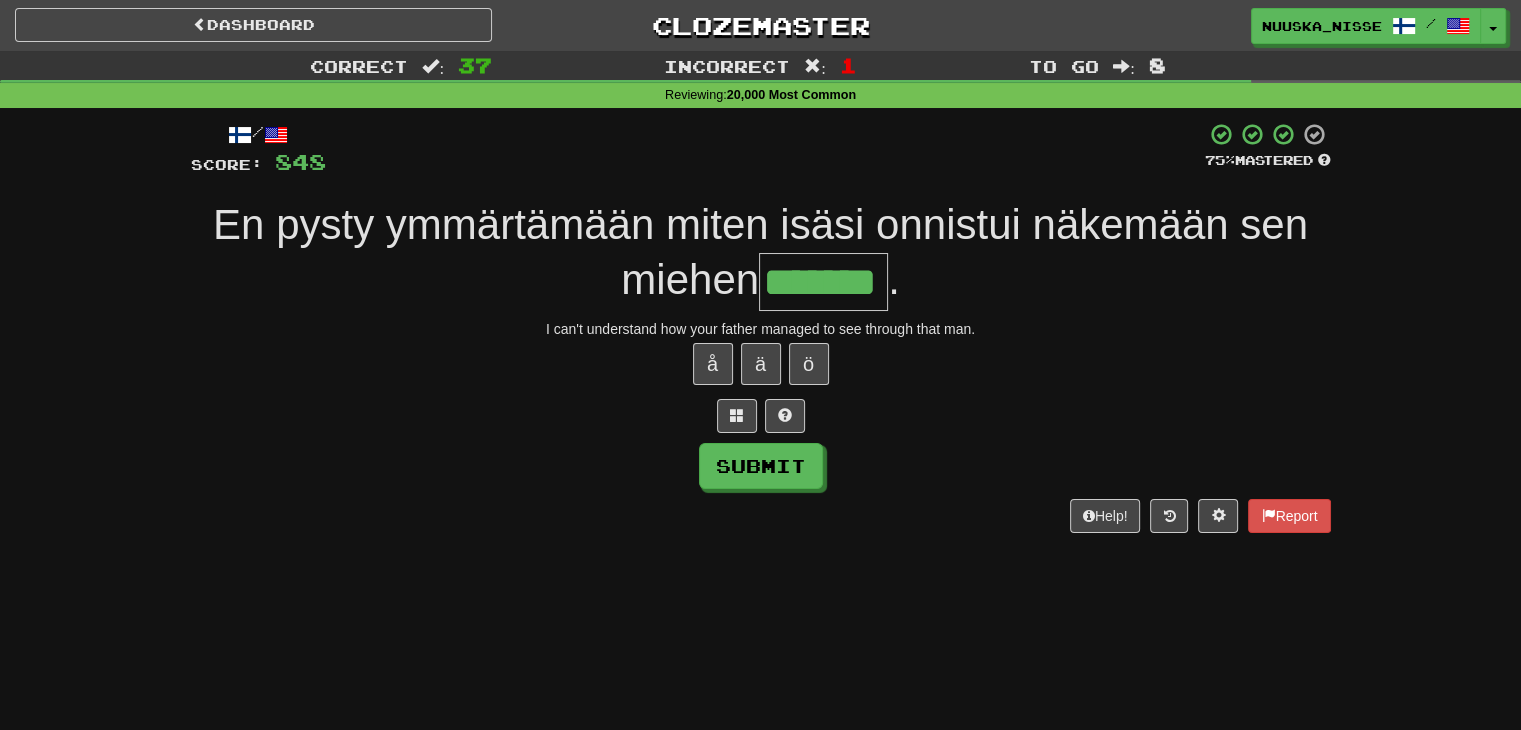 type on "*******" 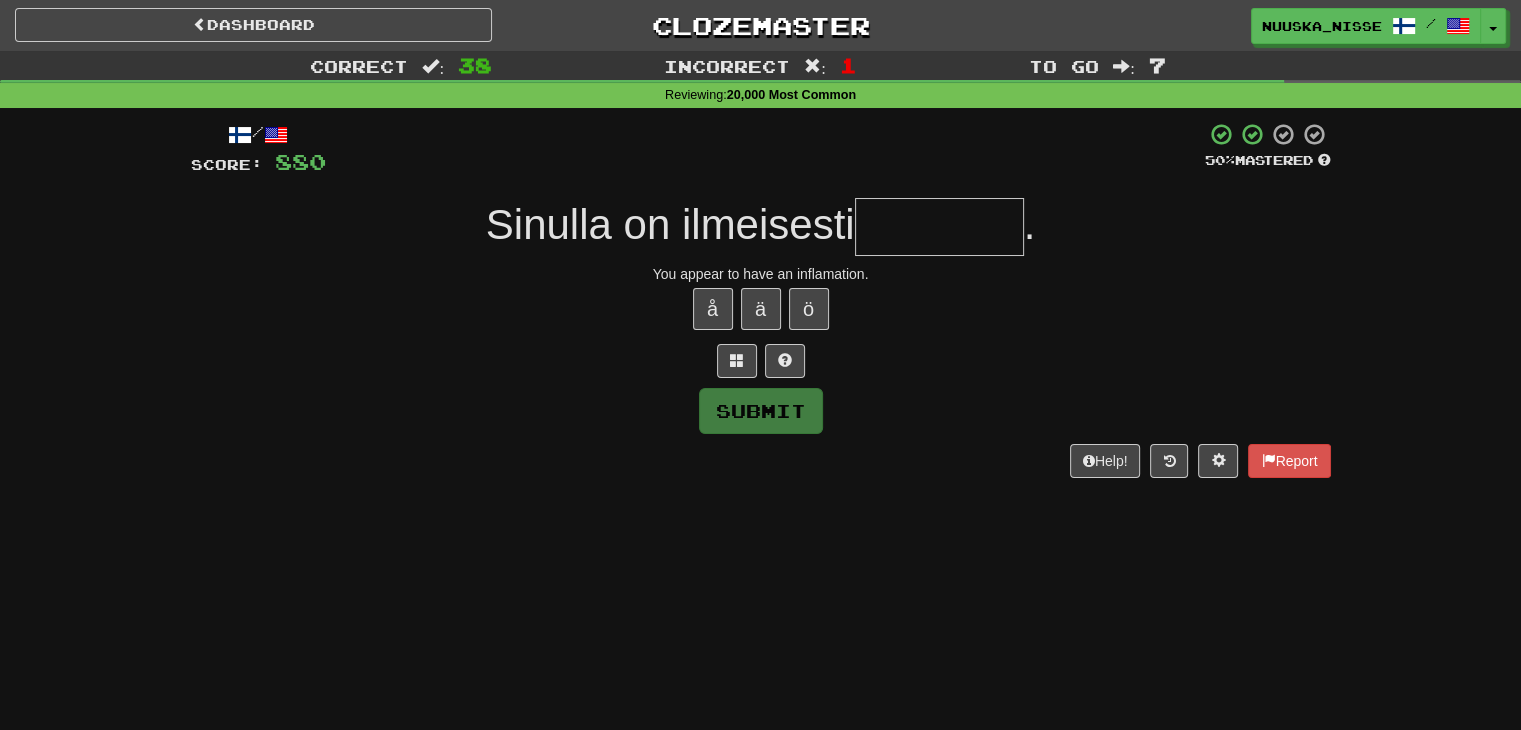 type on "*" 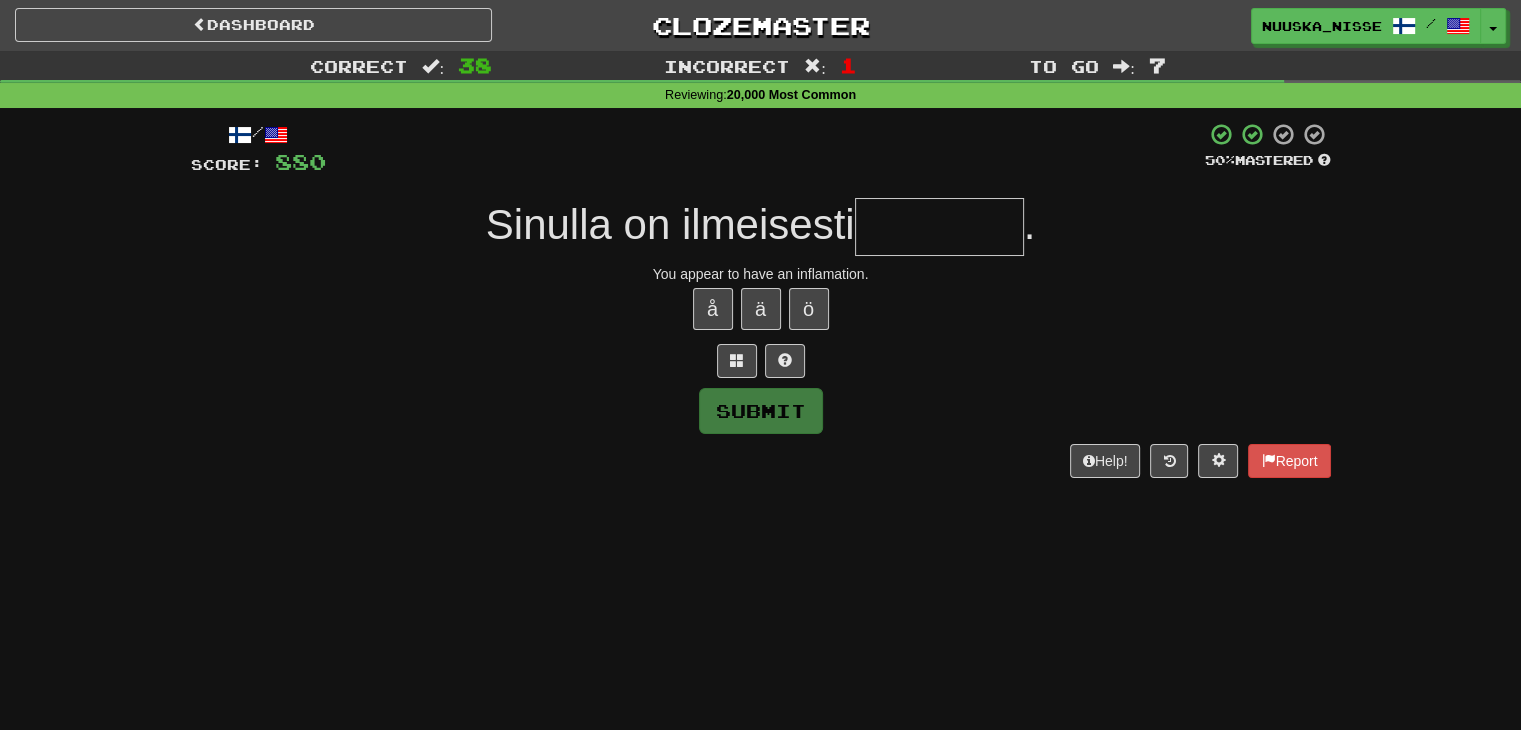 type on "*" 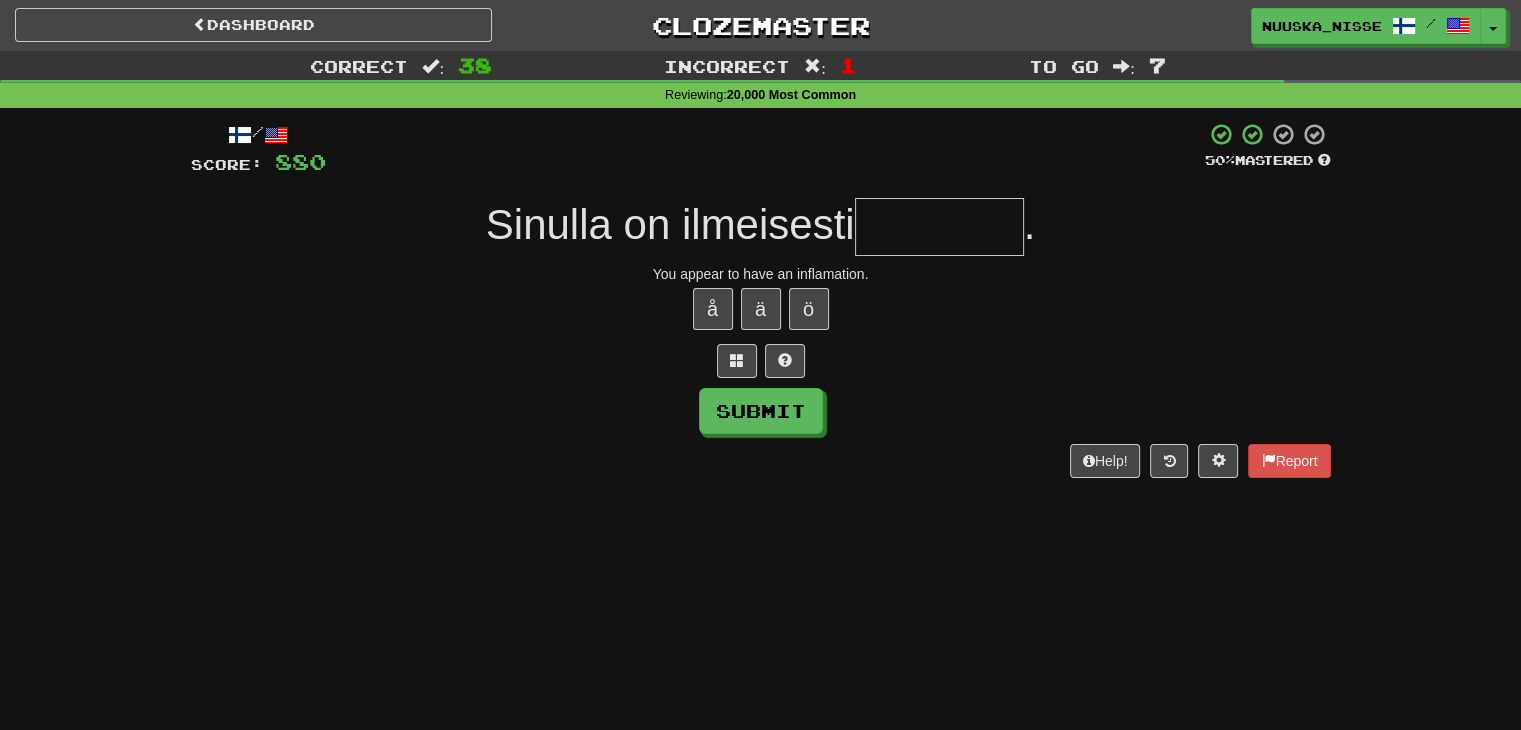 type on "*" 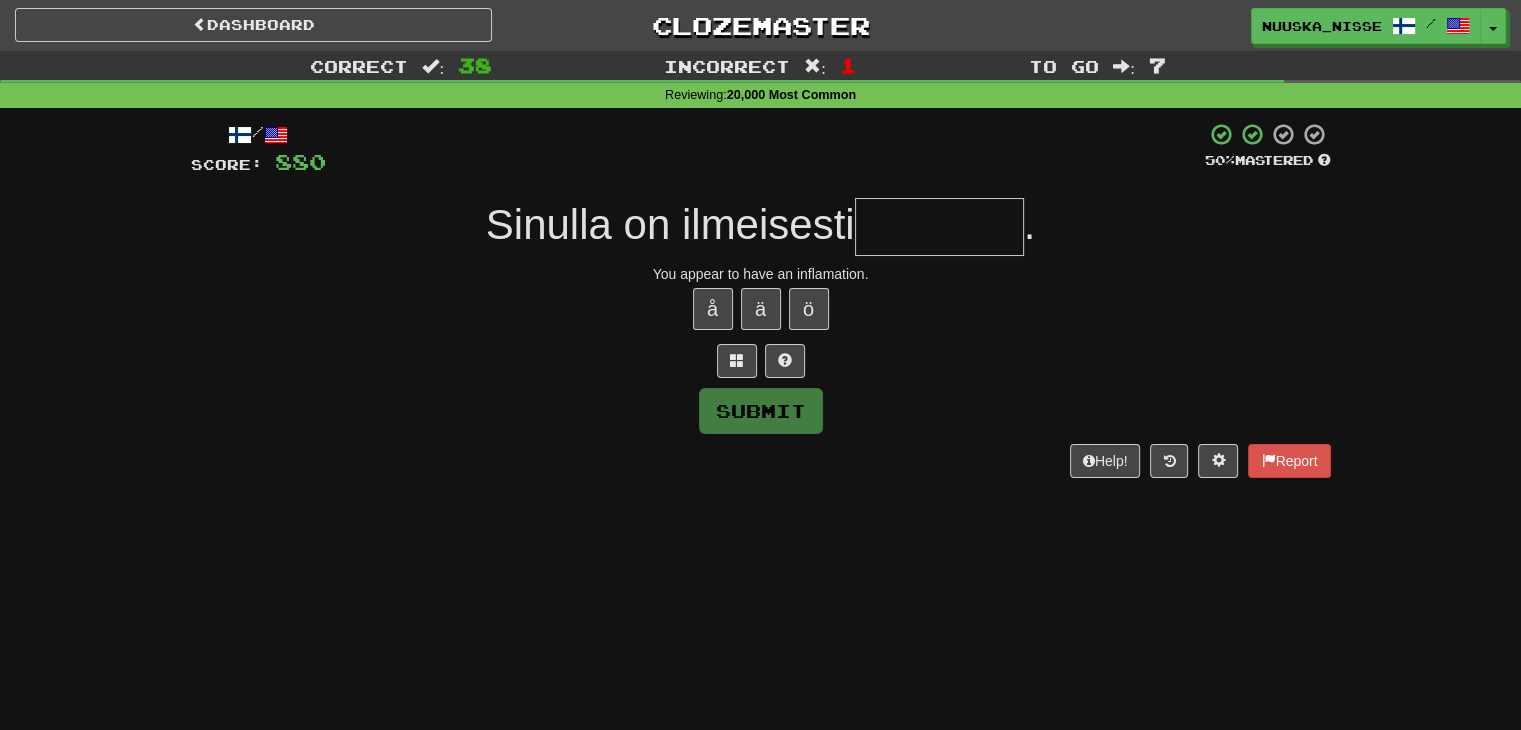 type on "*" 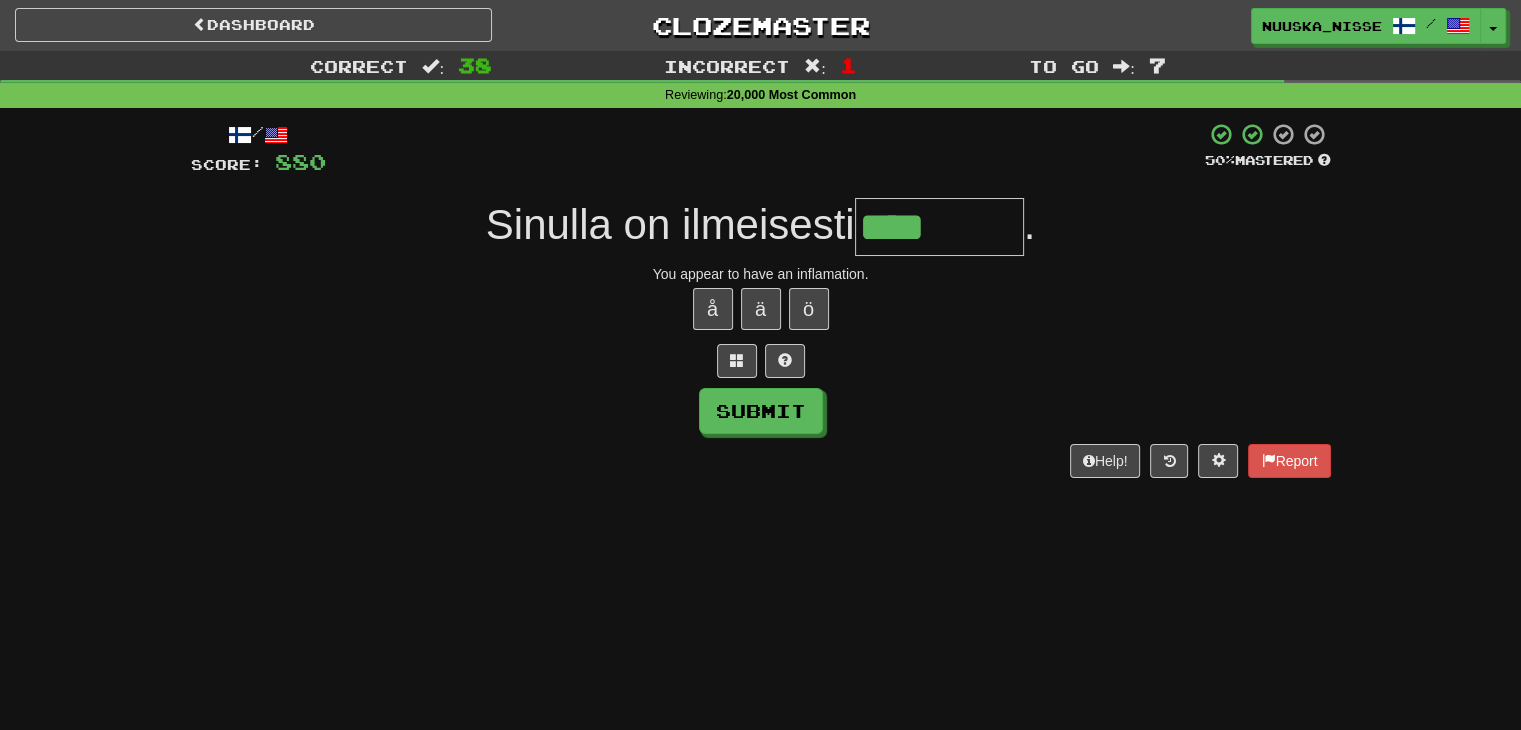 type on "********" 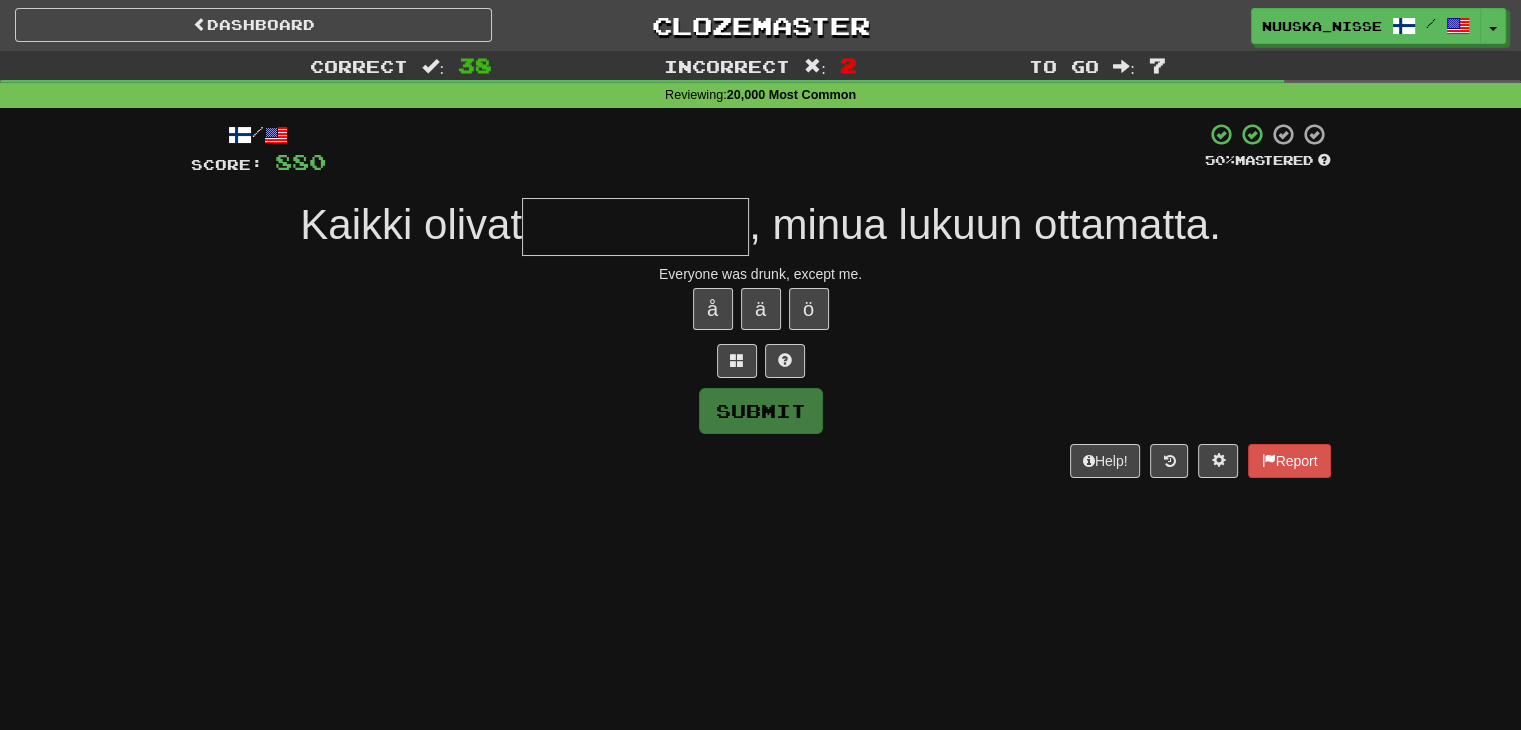 type on "*" 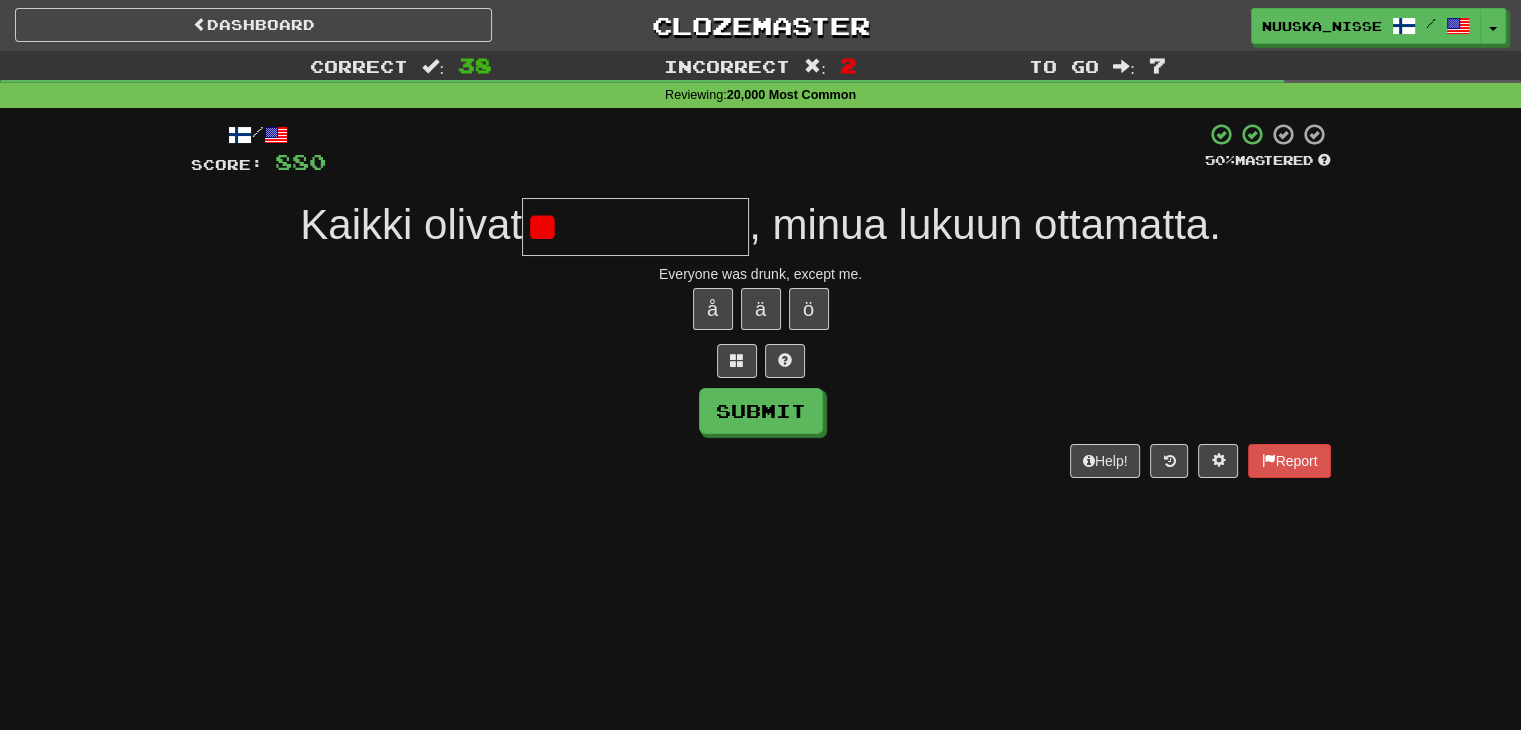 type on "*" 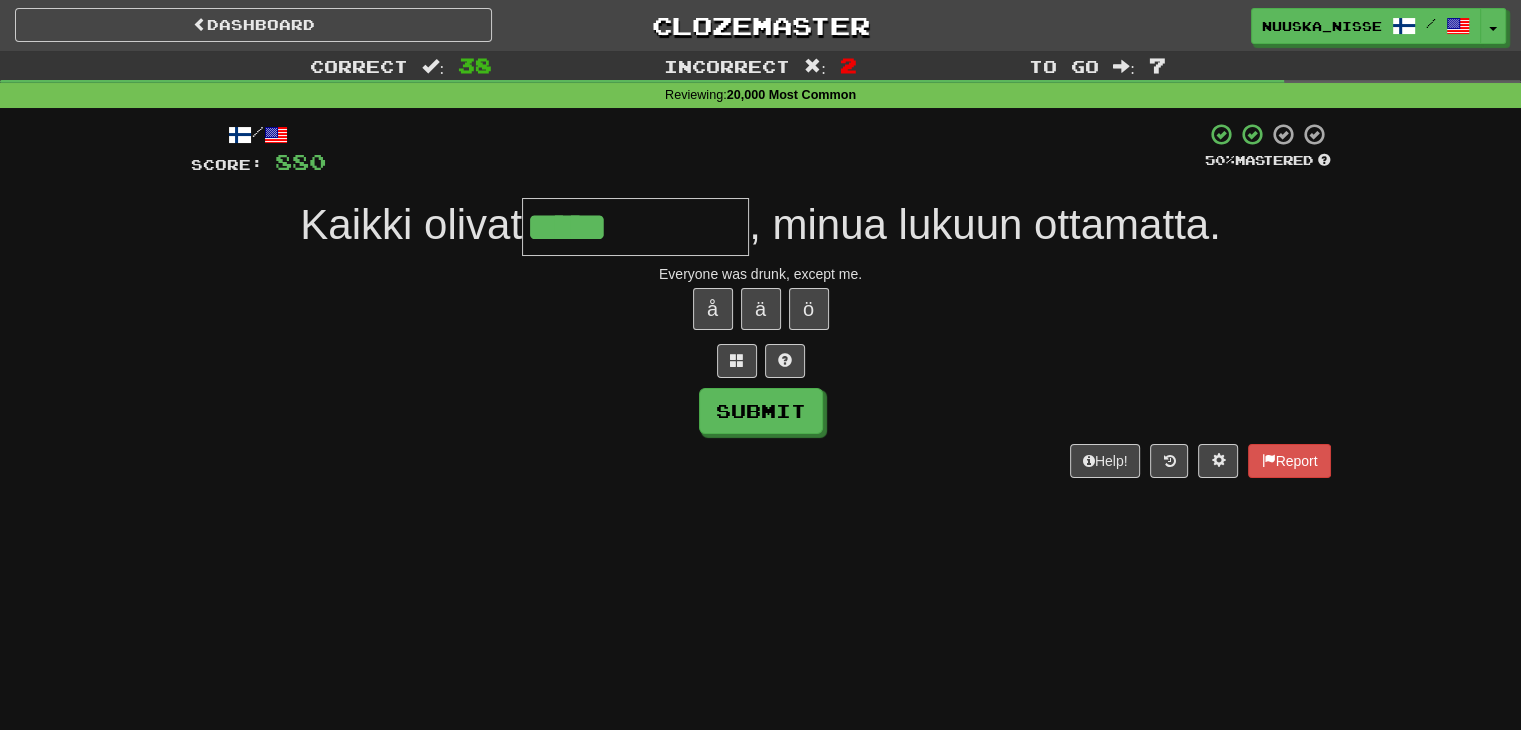 type on "**********" 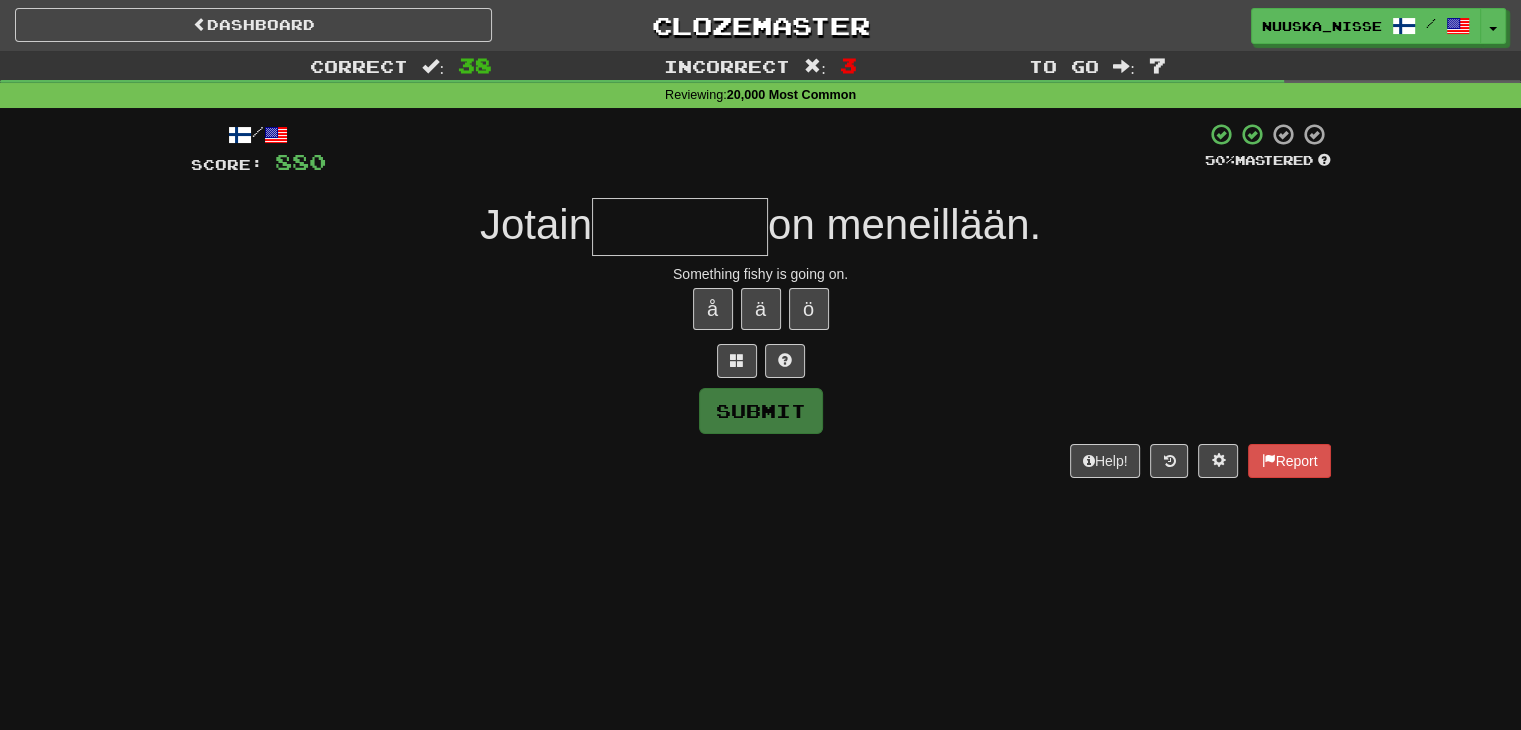 type on "*******" 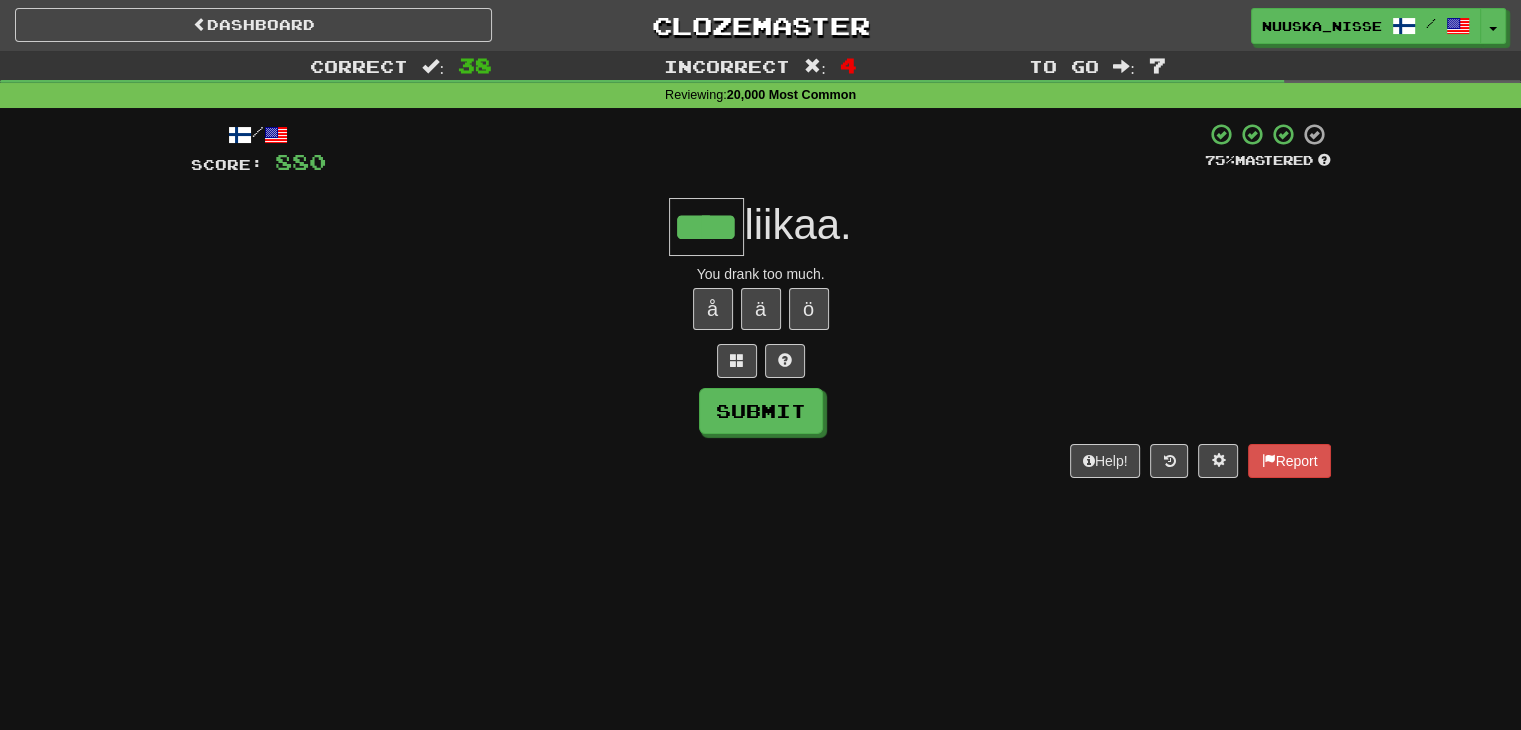 type on "****" 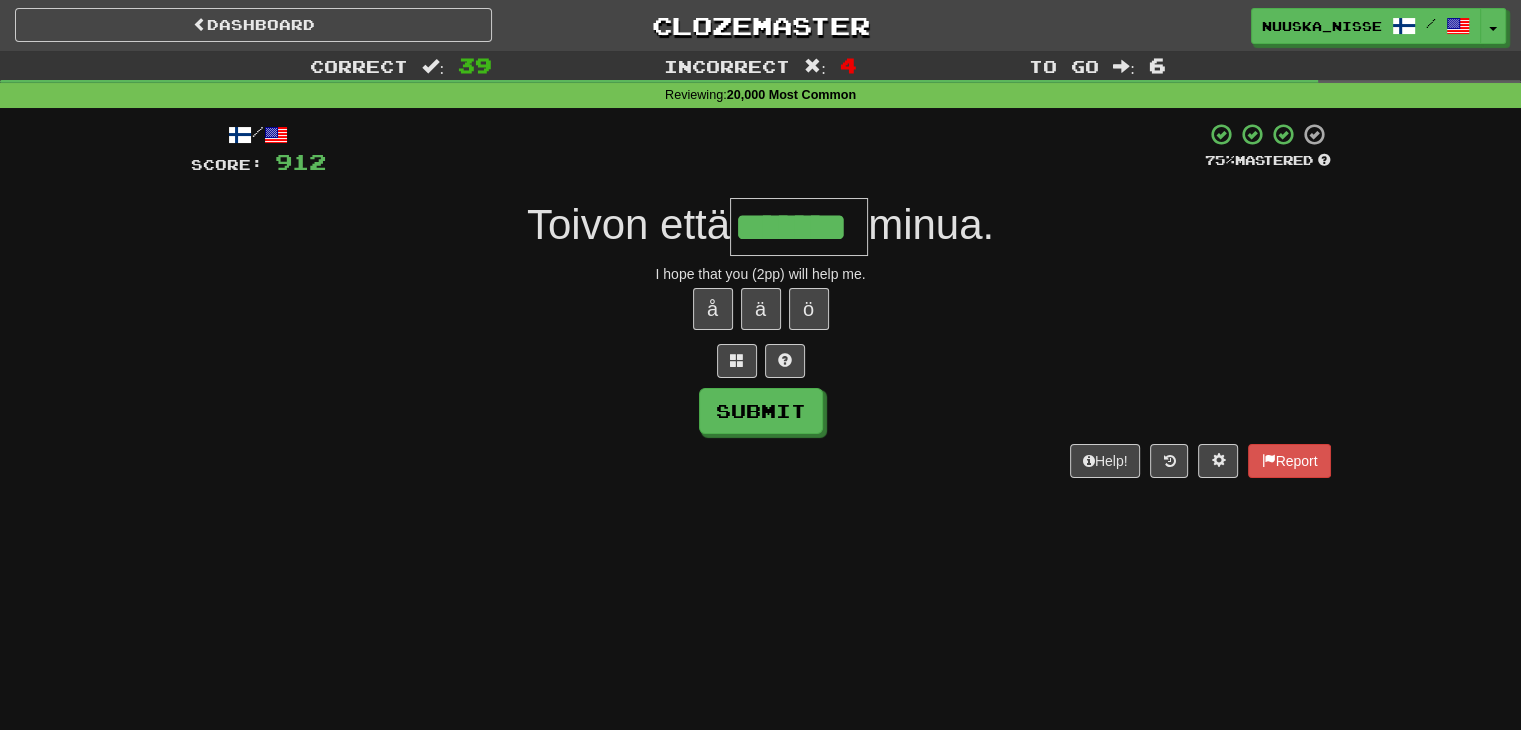 type on "*******" 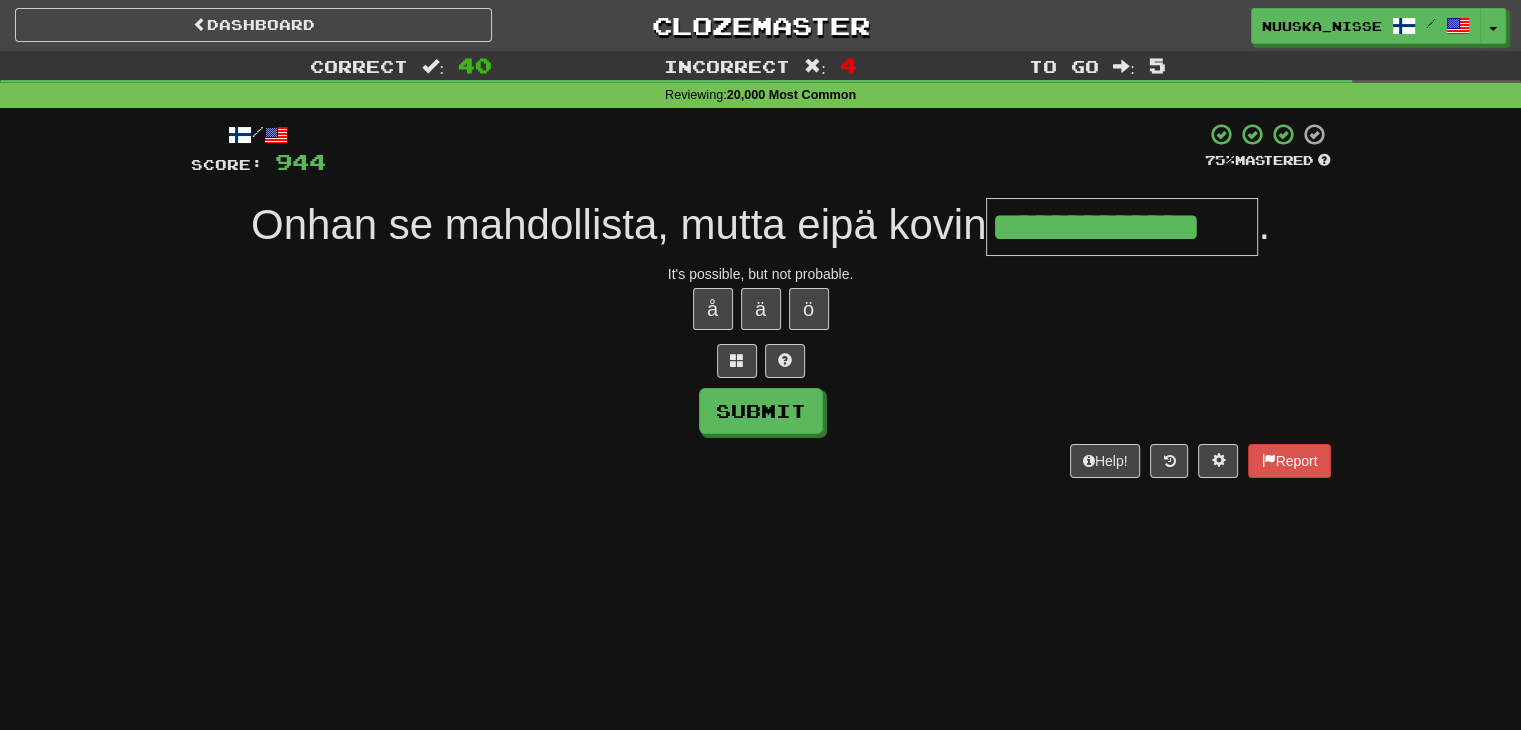type on "**********" 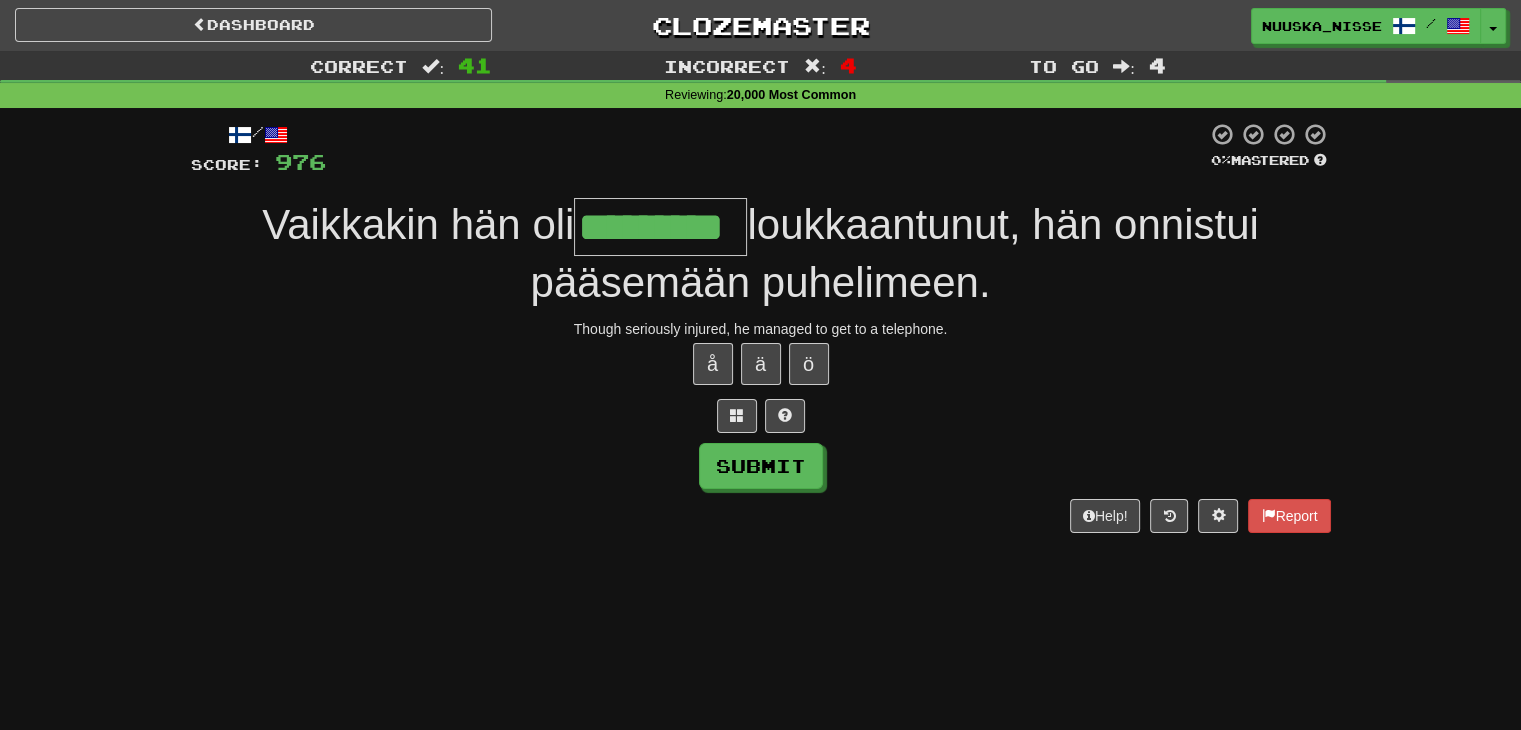 type on "*********" 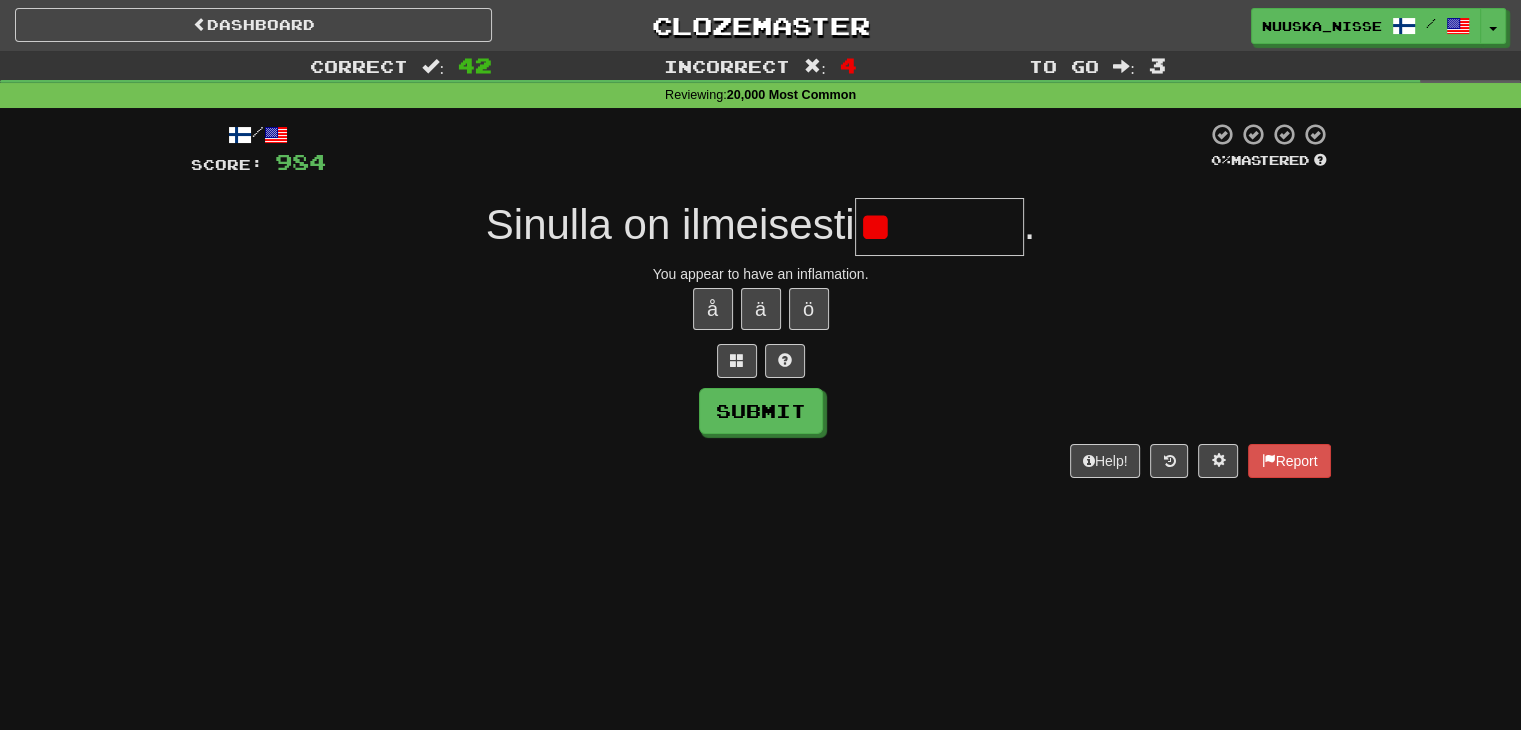 type on "*" 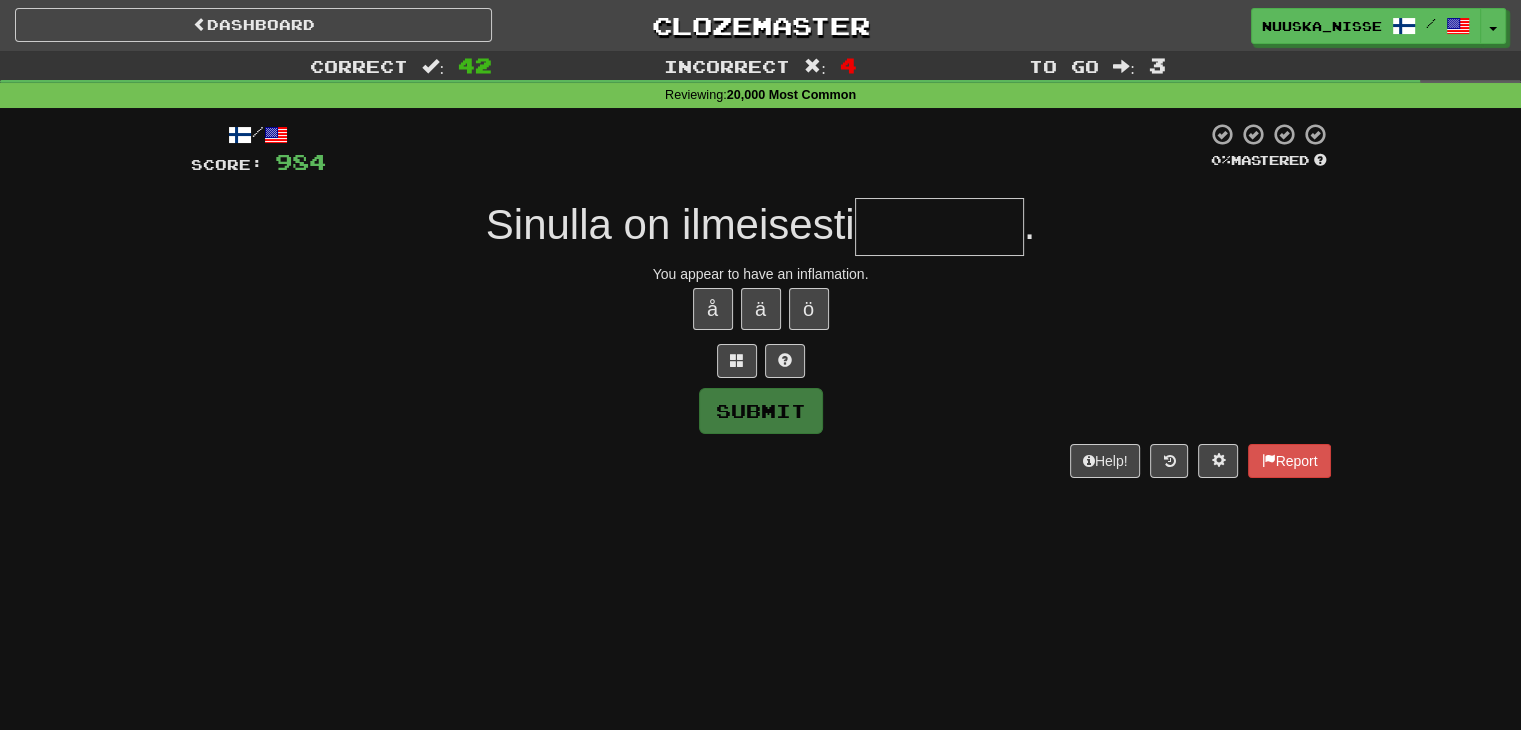 type on "*" 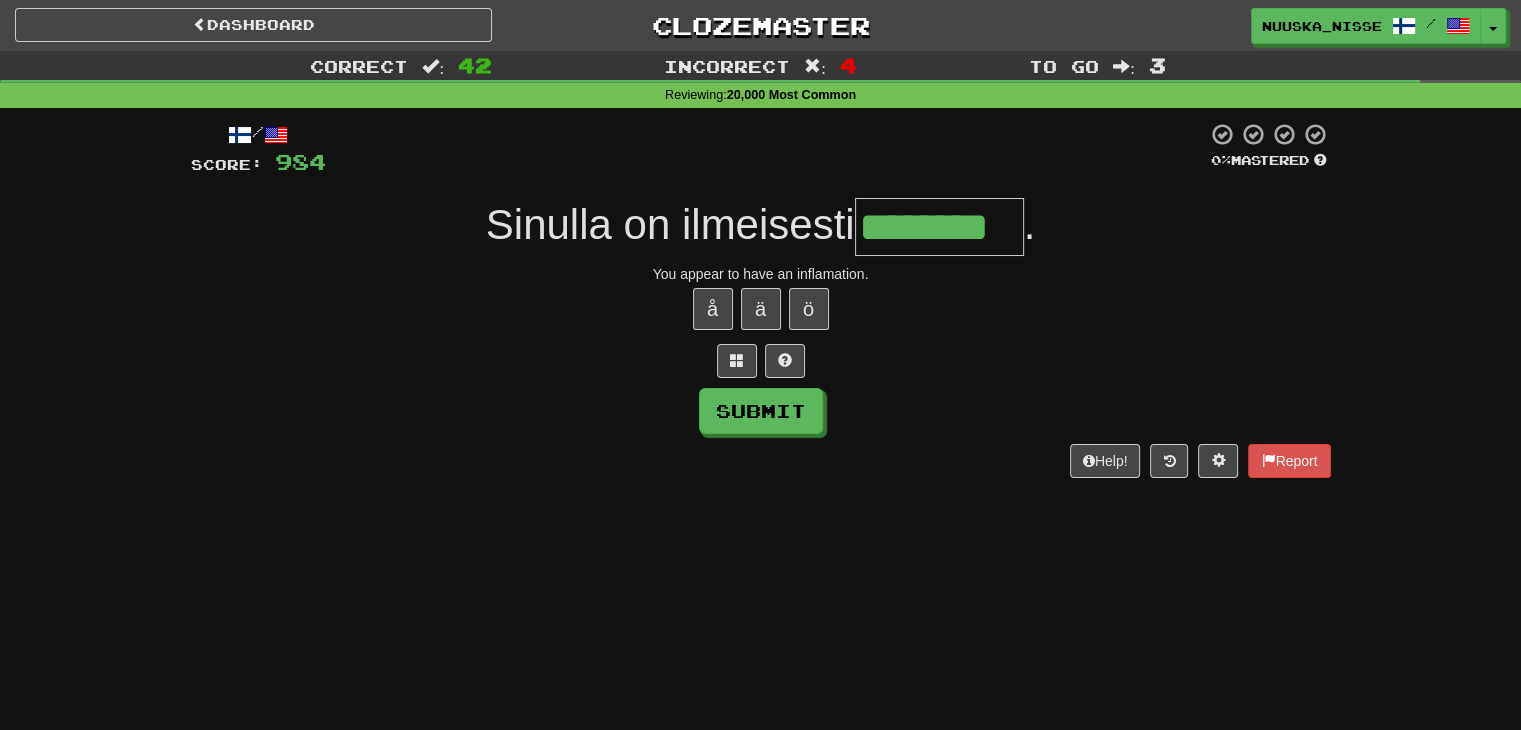 type on "********" 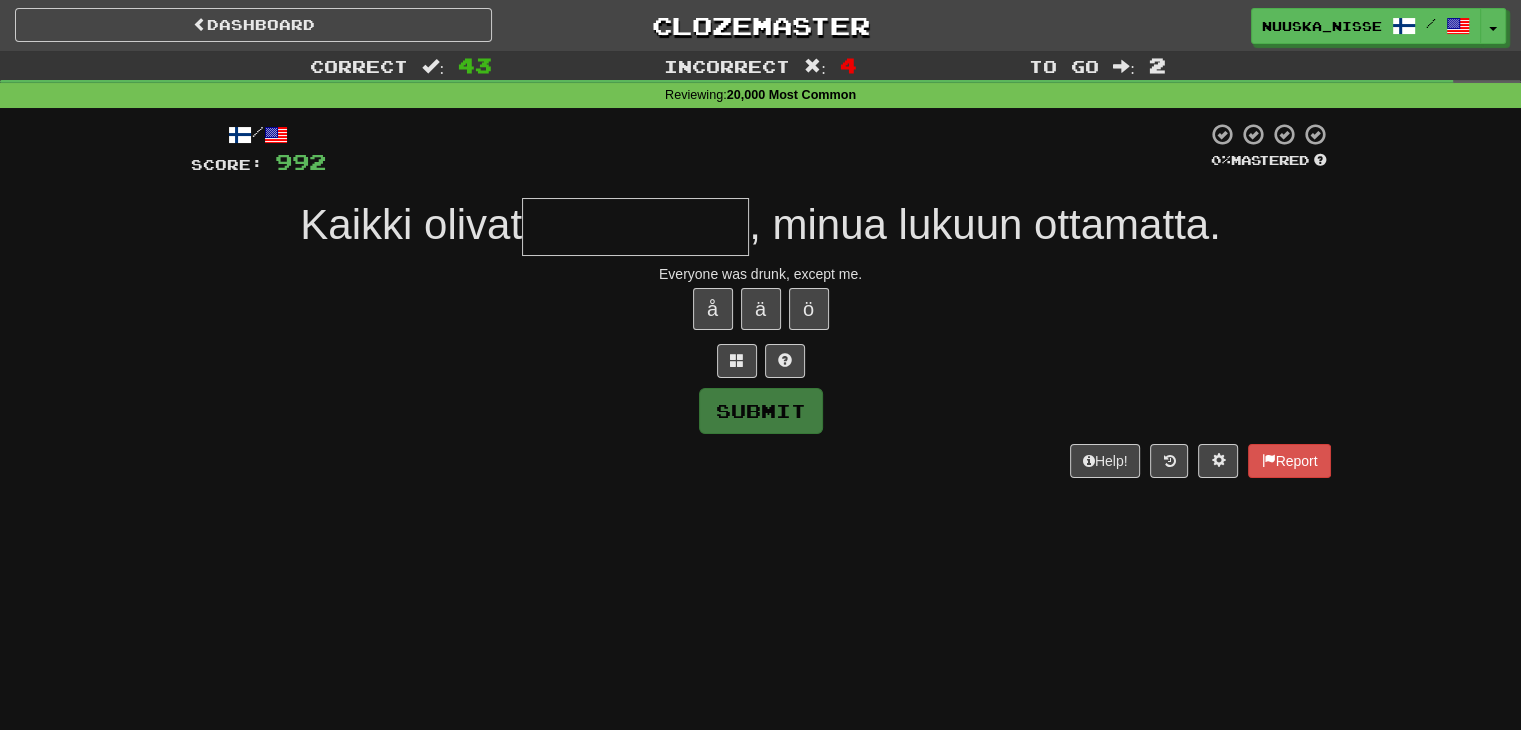 type on "**********" 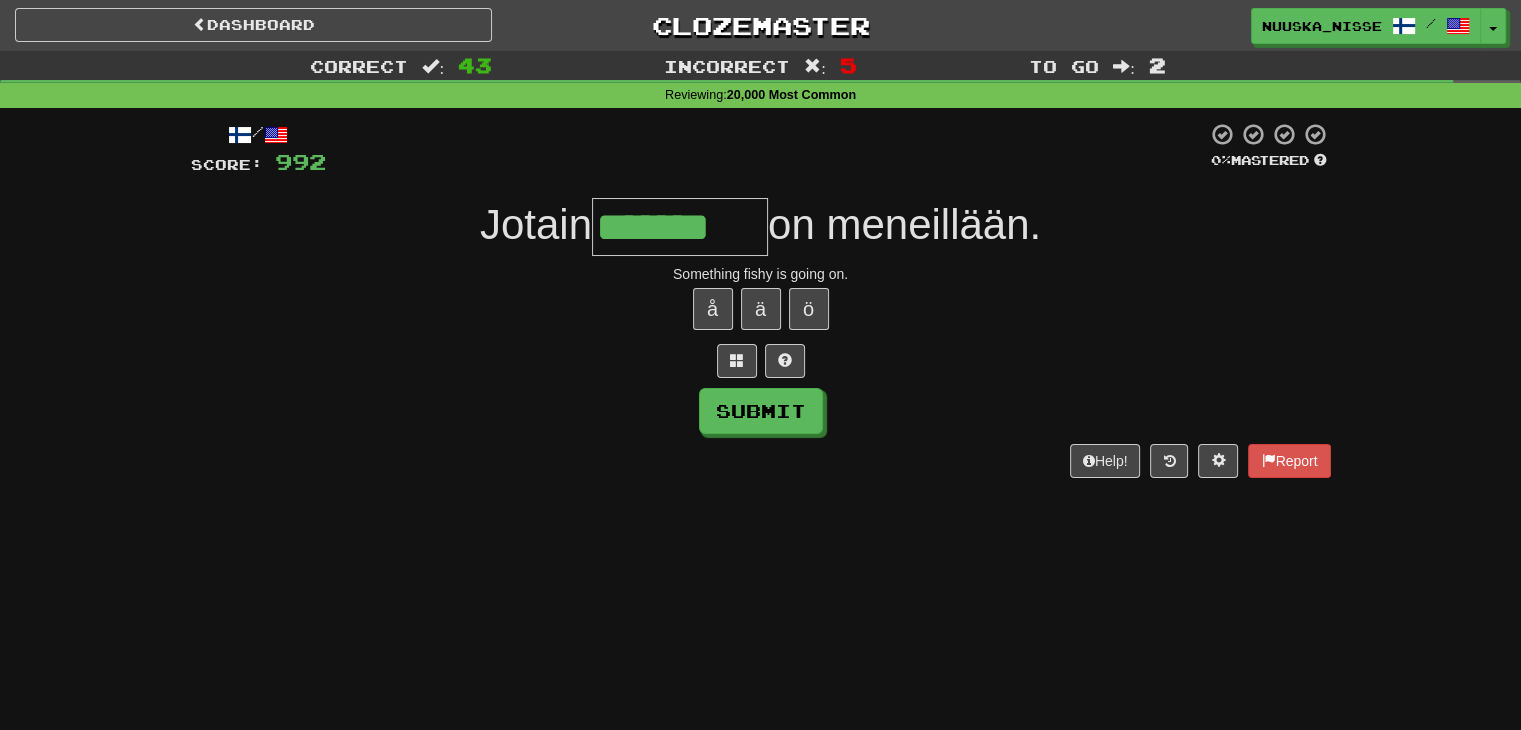 type on "*******" 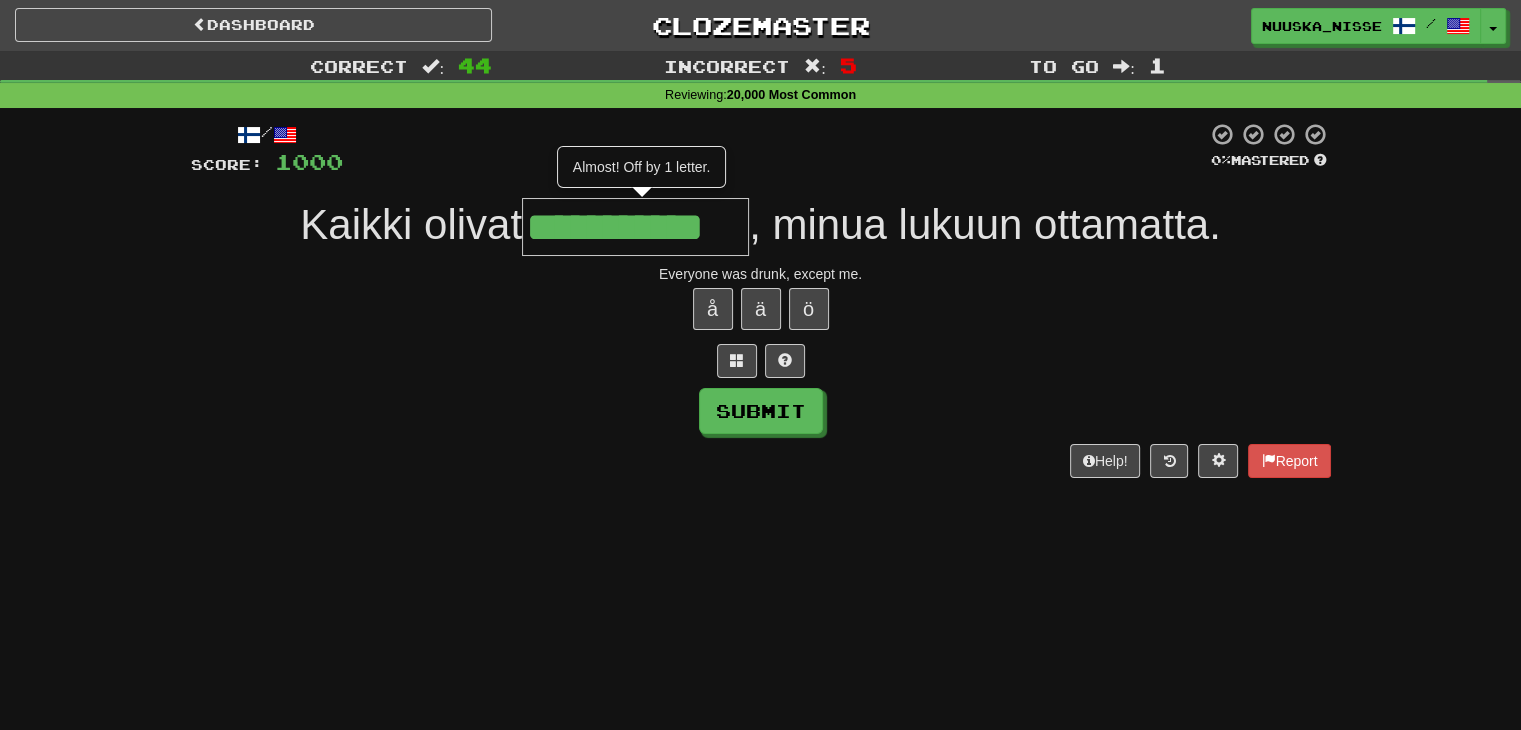 type on "**********" 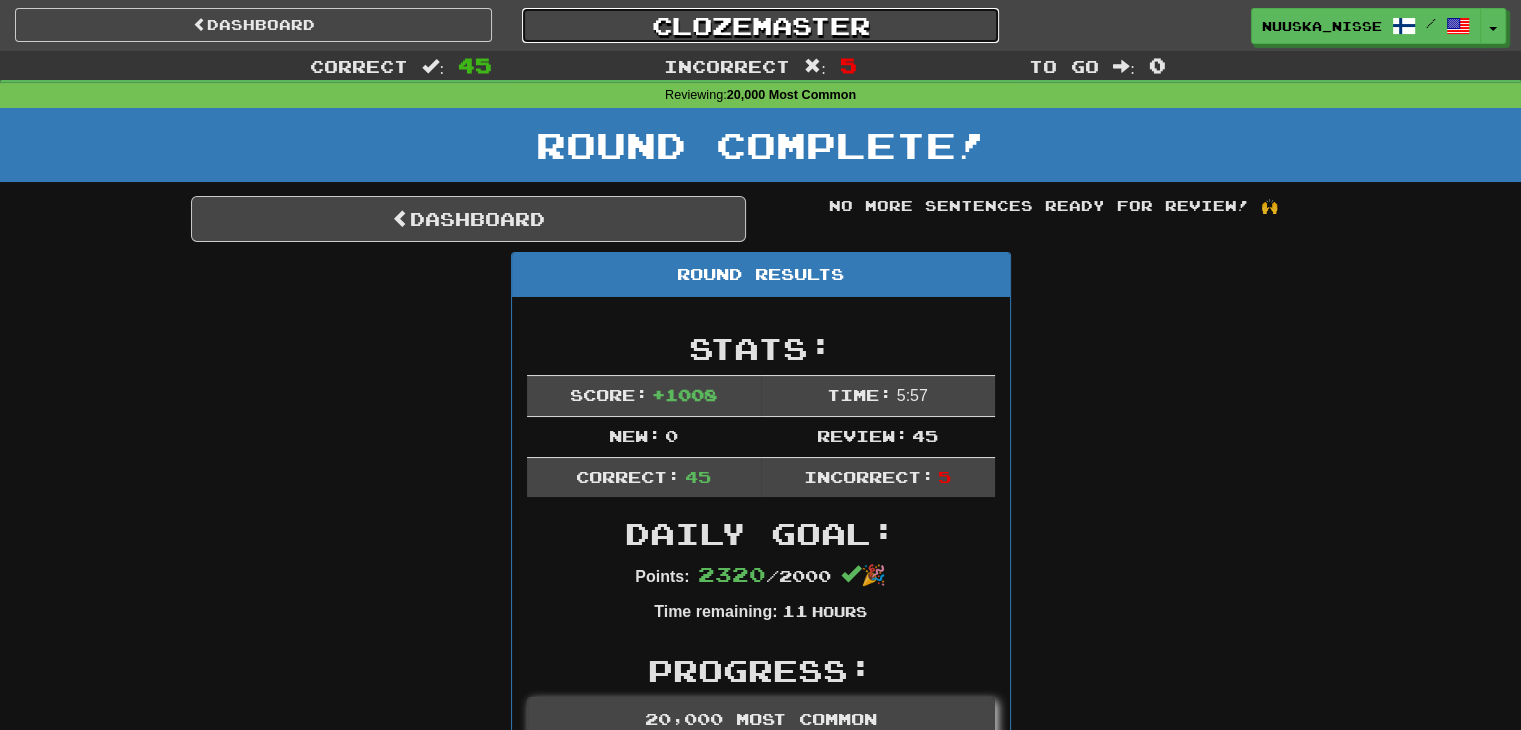 click on "Clozemaster" at bounding box center [760, 25] 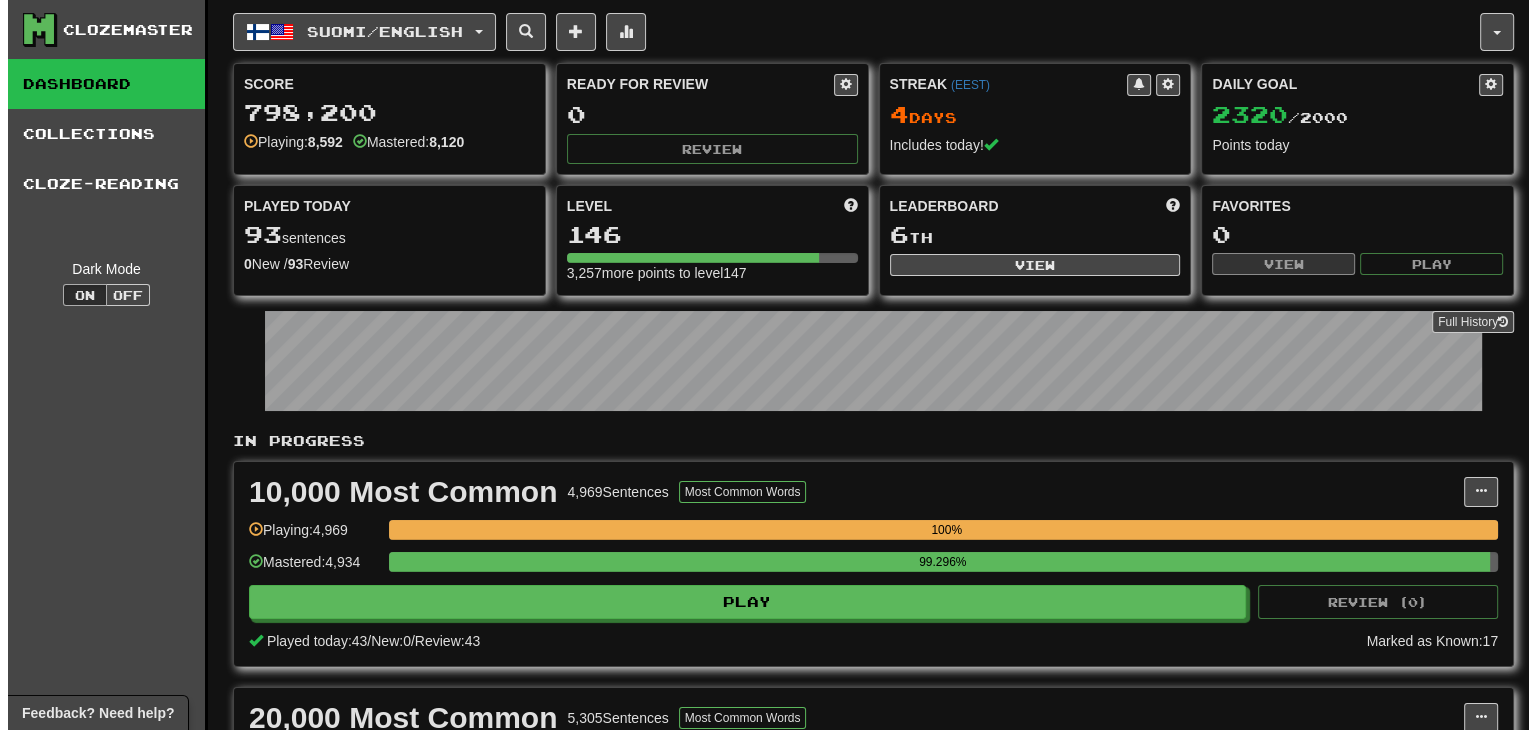 scroll, scrollTop: 284, scrollLeft: 0, axis: vertical 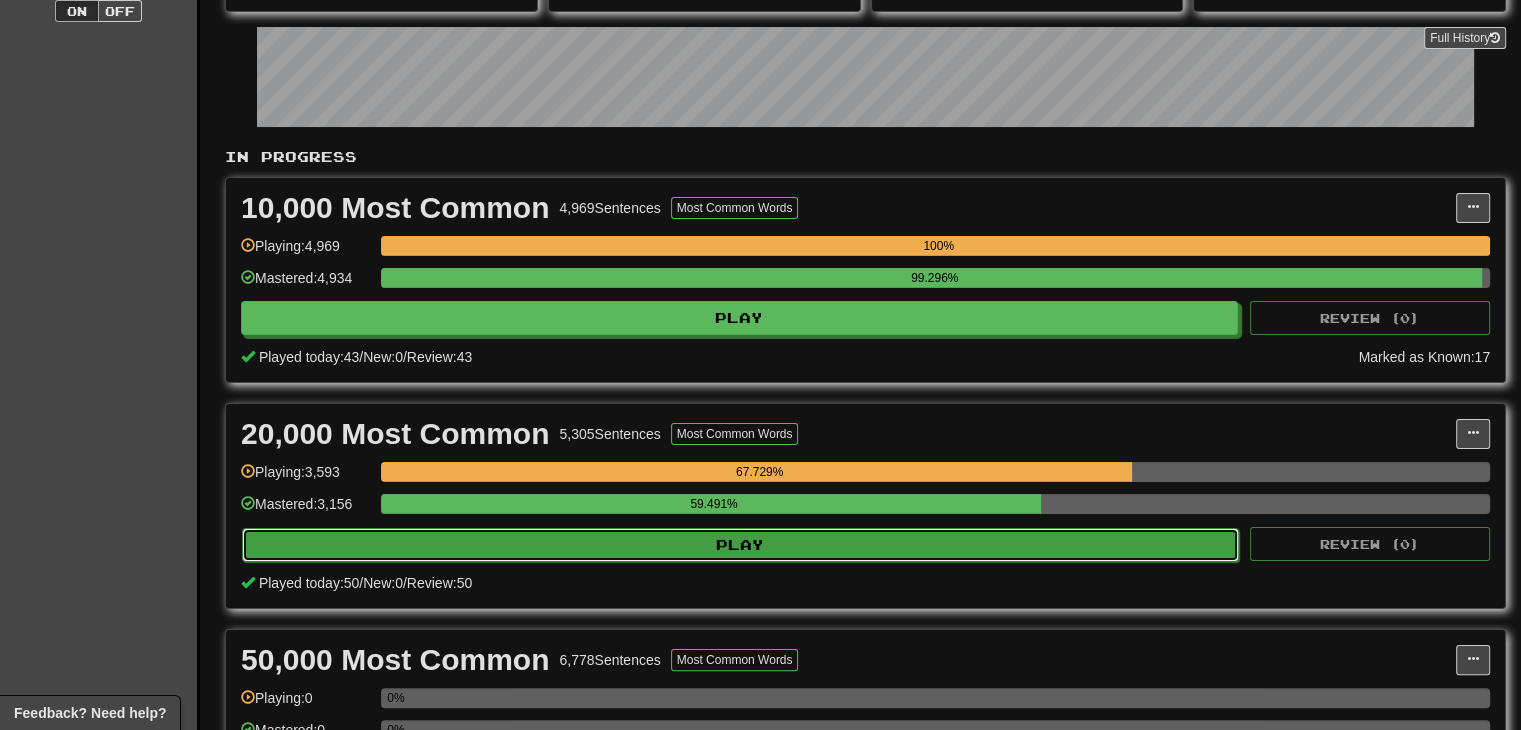 click on "Play" at bounding box center [740, 545] 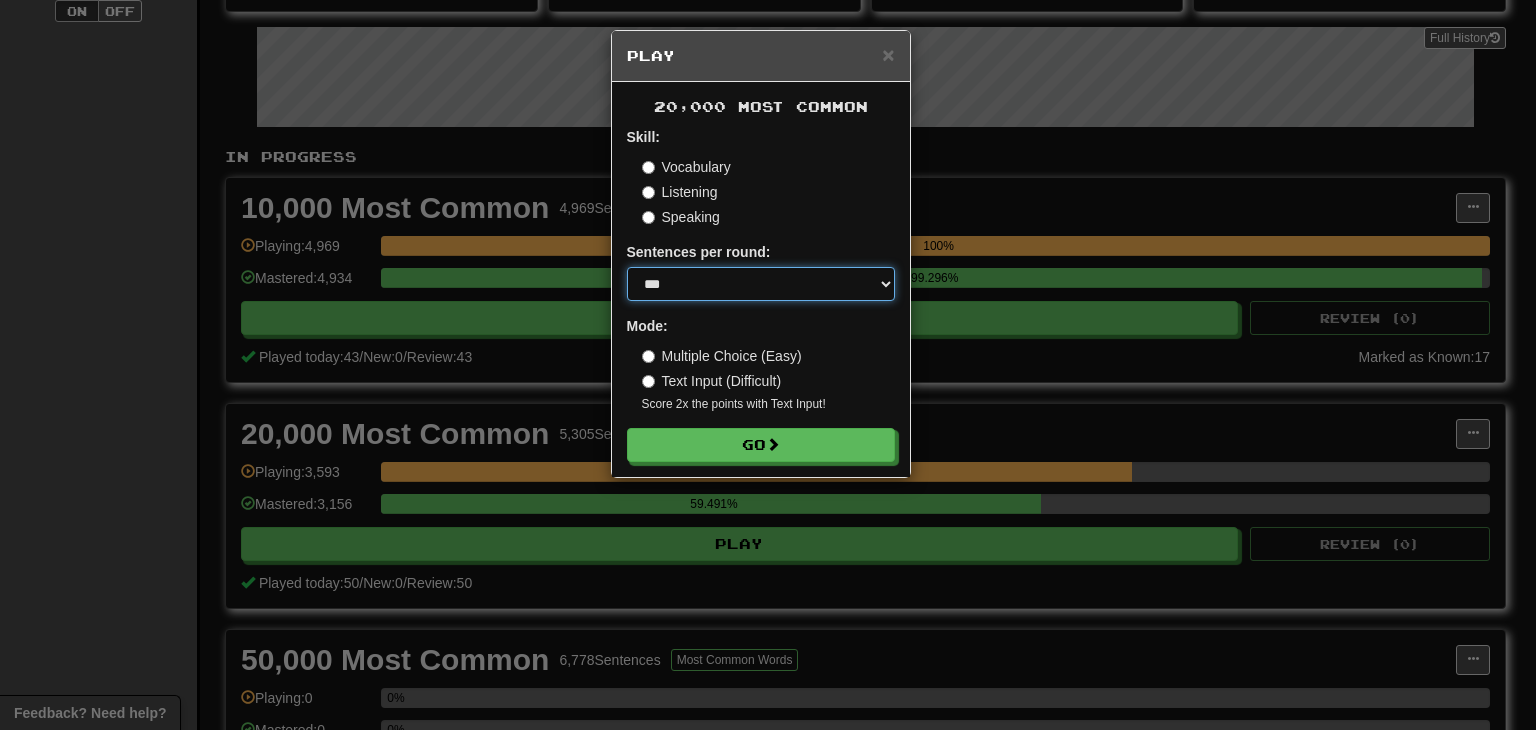 click on "* ** ** ** ** ** *** ********" at bounding box center (761, 284) 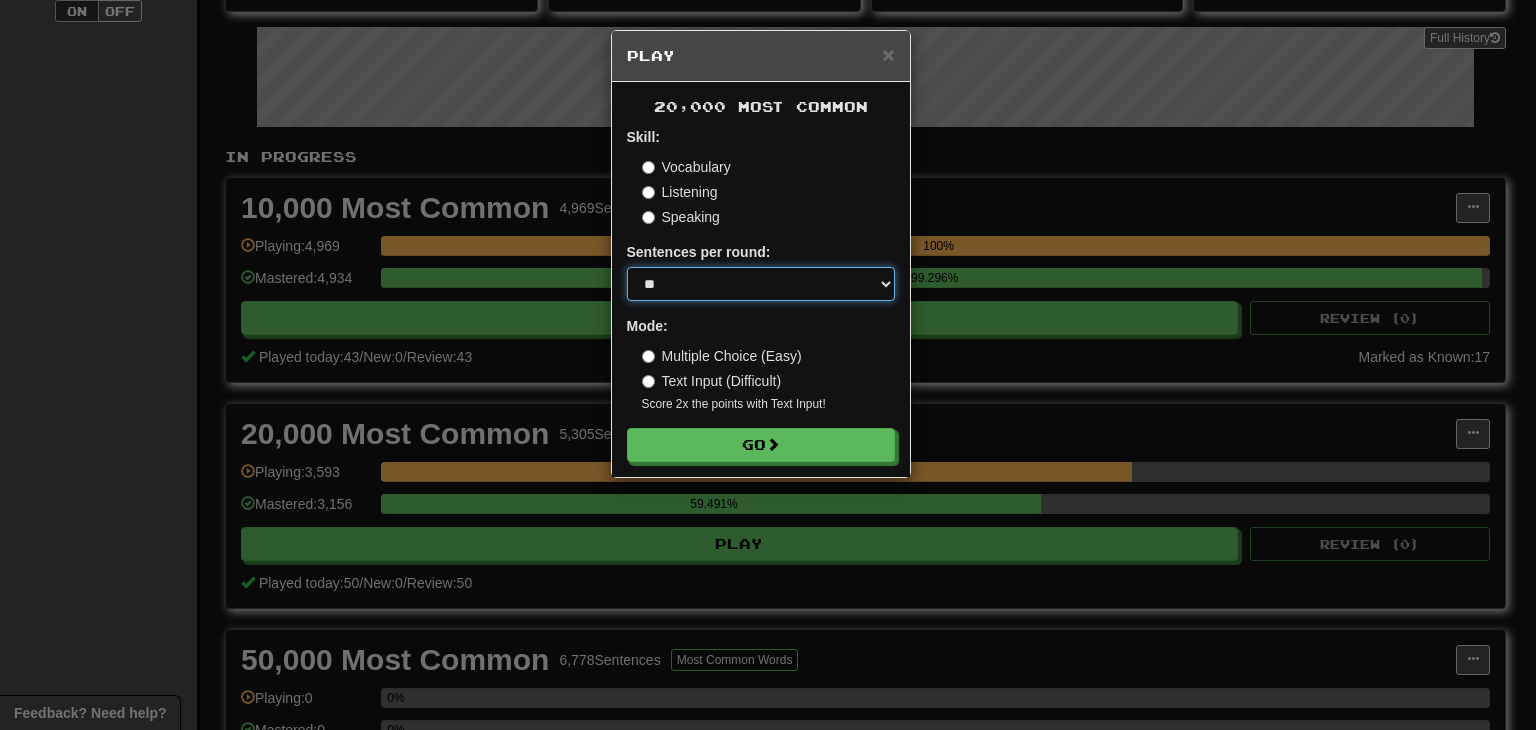 click on "* ** ** ** ** ** *** ********" at bounding box center [761, 284] 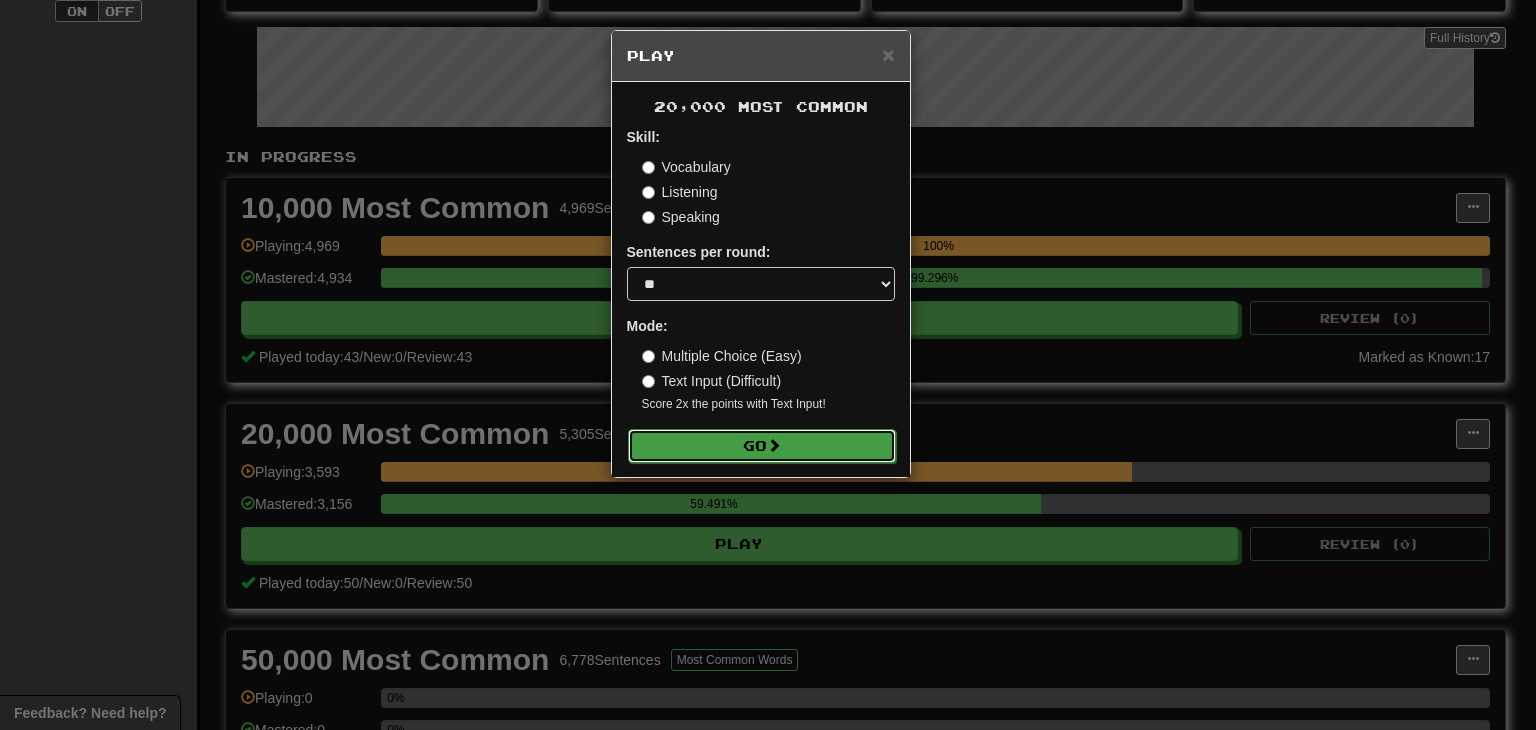 click on "Go" at bounding box center [762, 446] 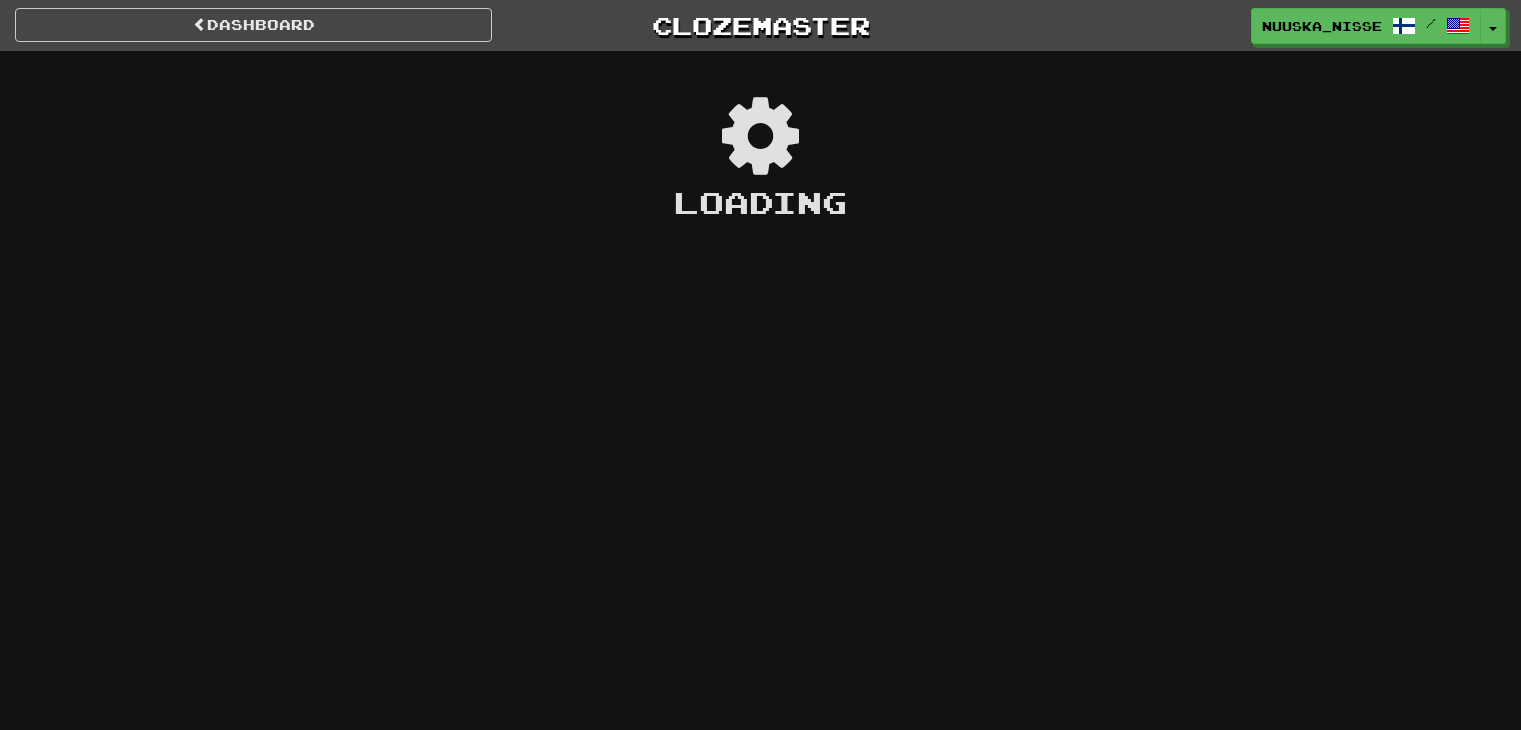 scroll, scrollTop: 0, scrollLeft: 0, axis: both 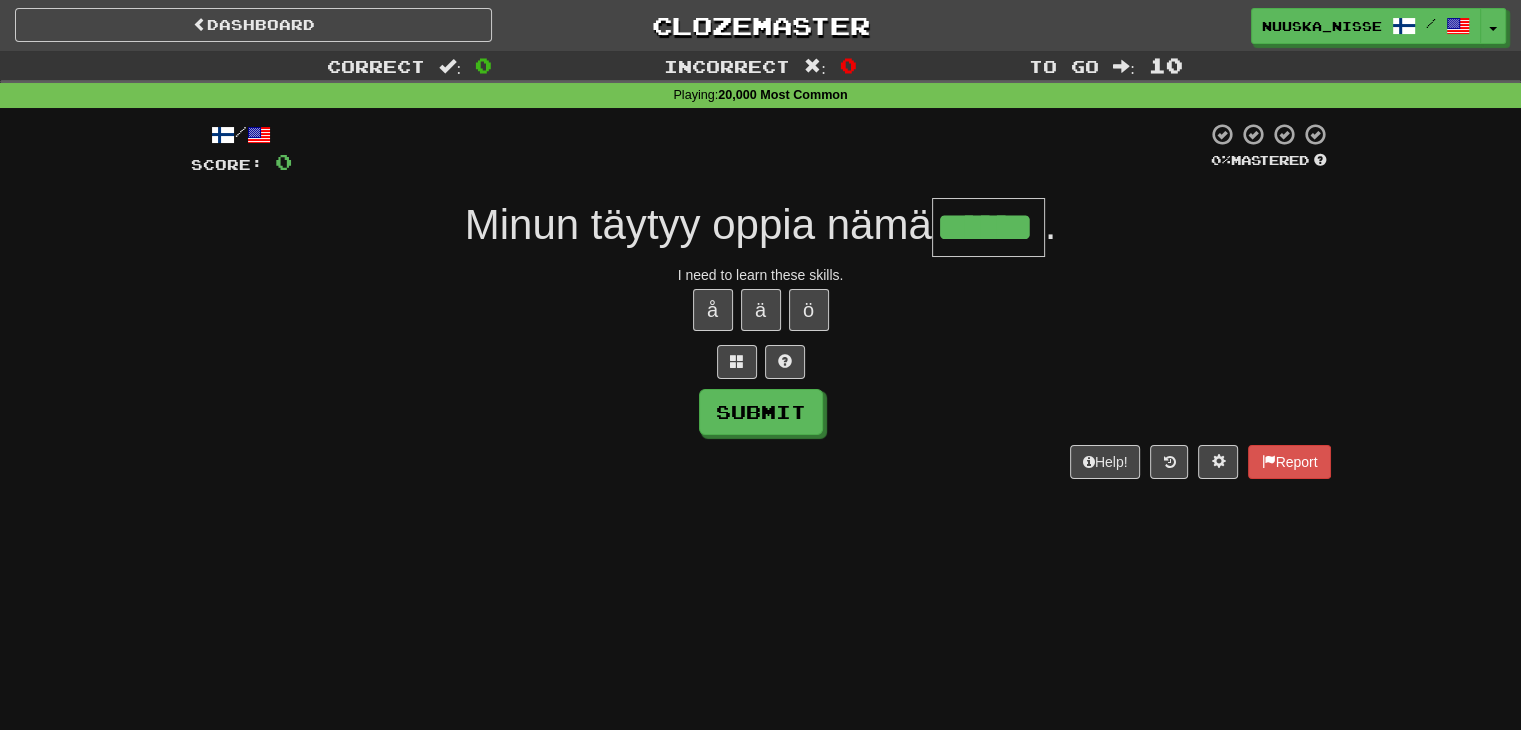 type on "******" 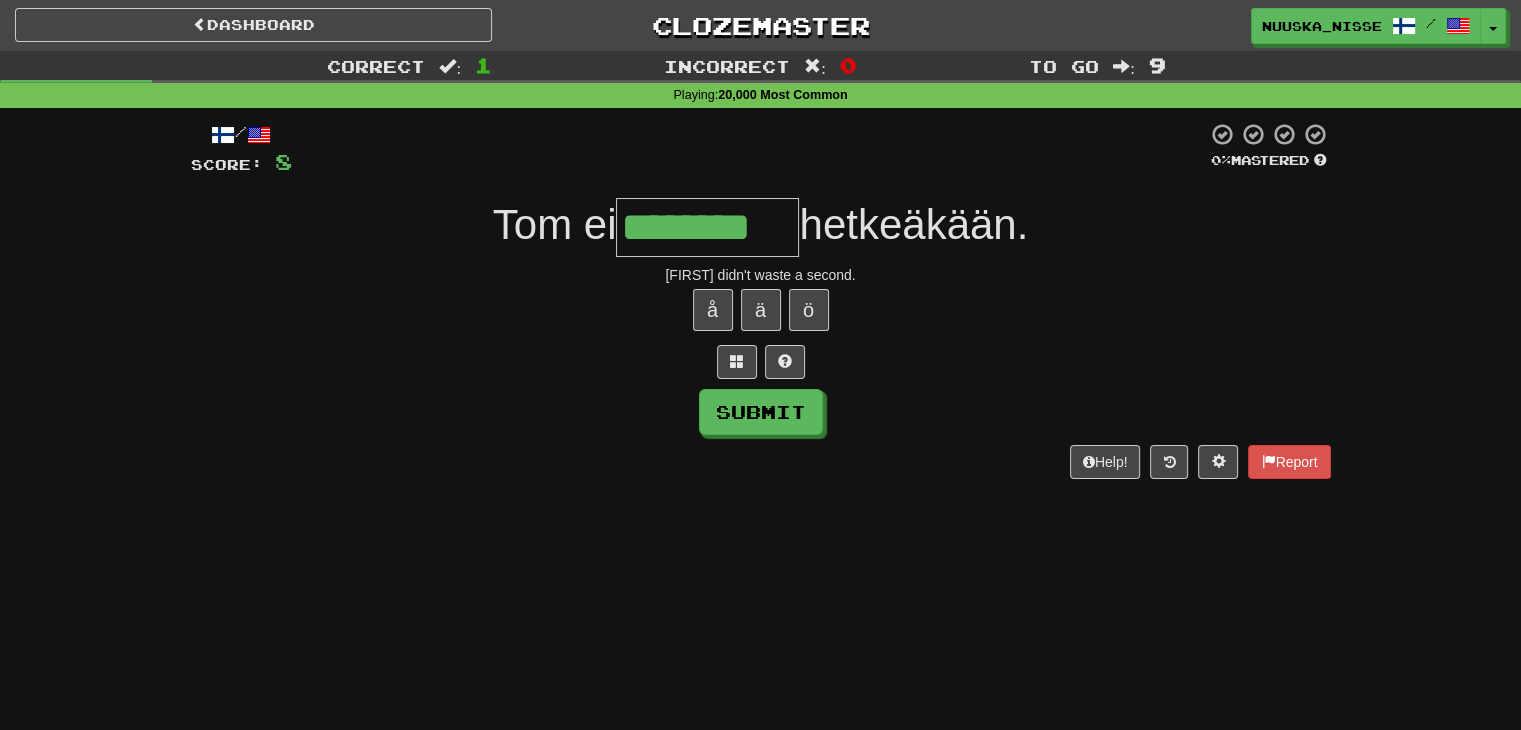 type on "********" 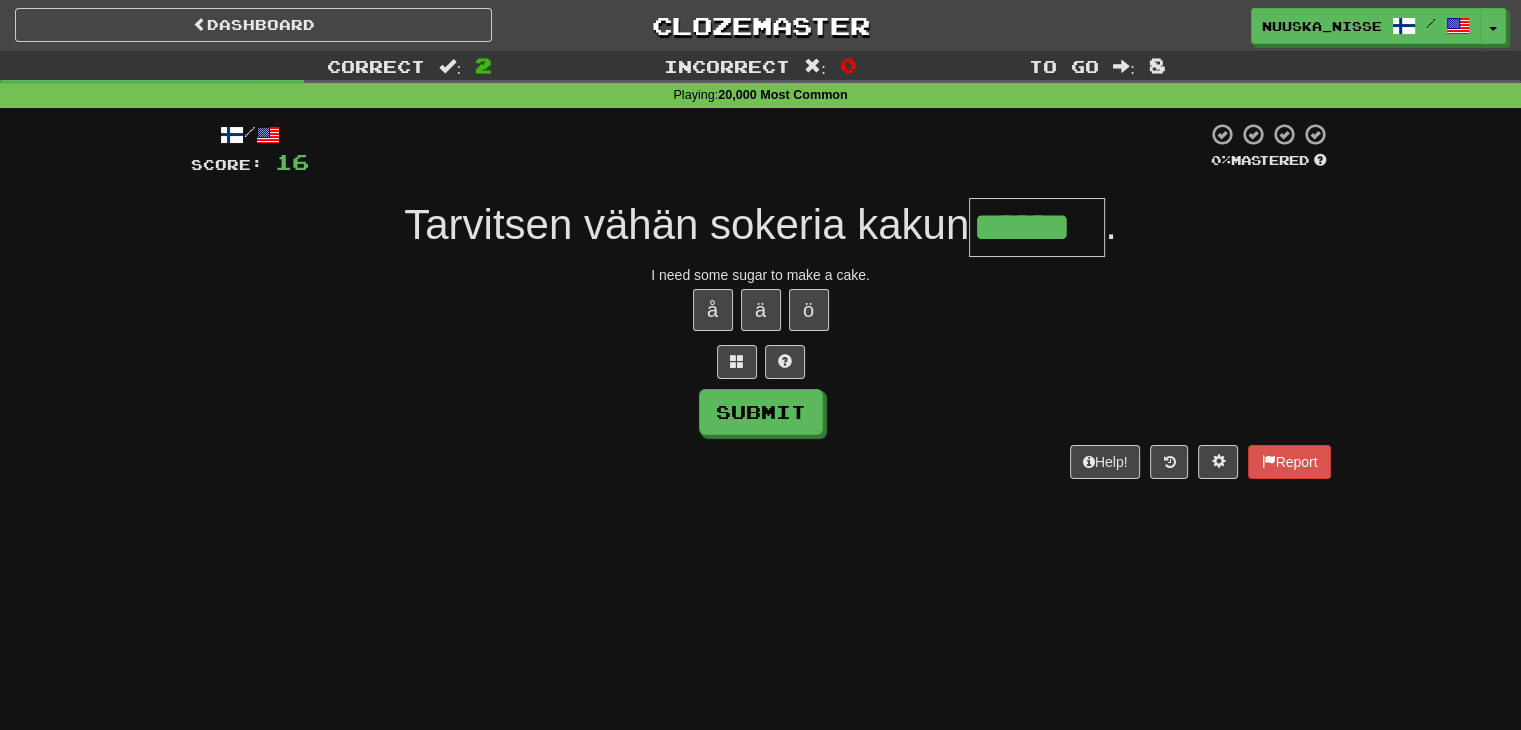 type on "******" 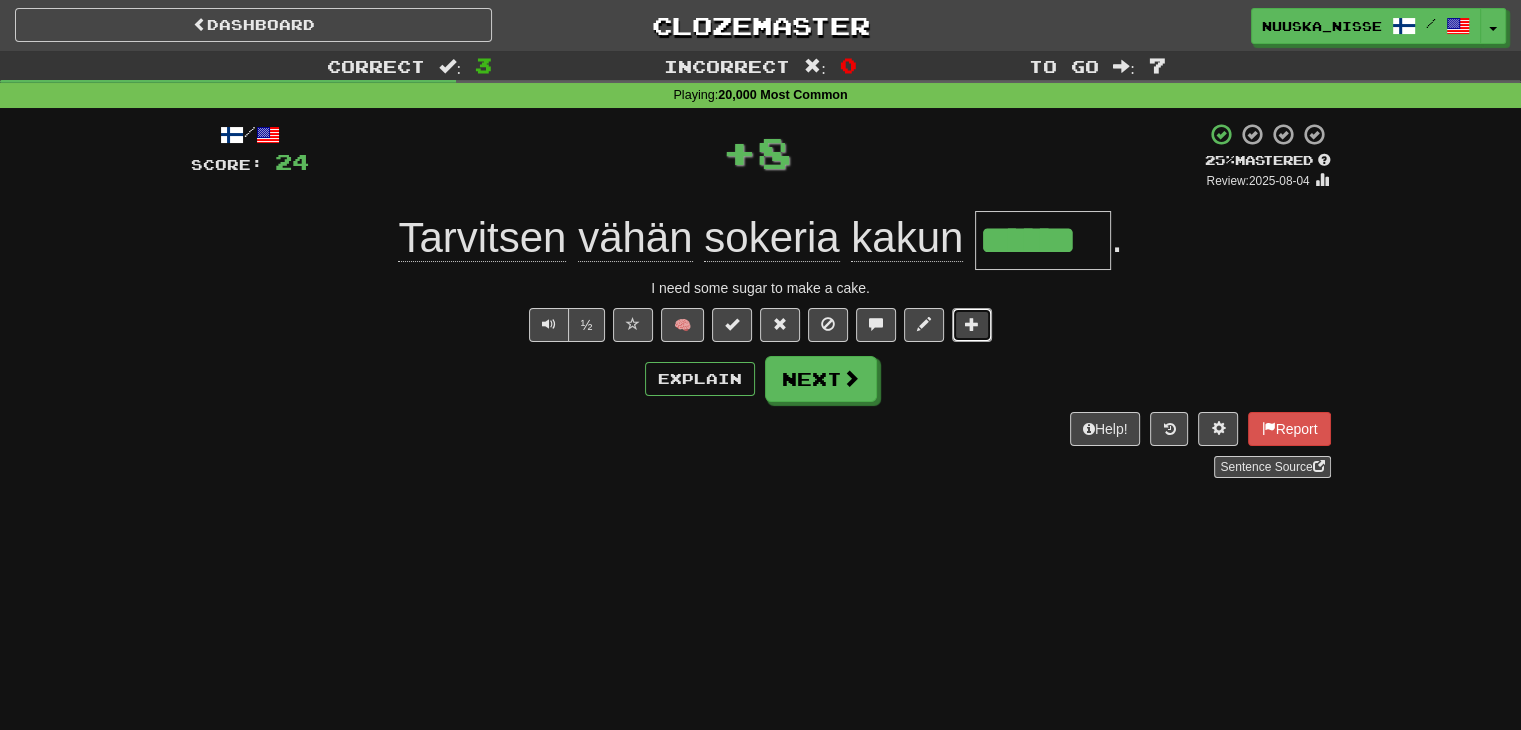 click at bounding box center (972, 325) 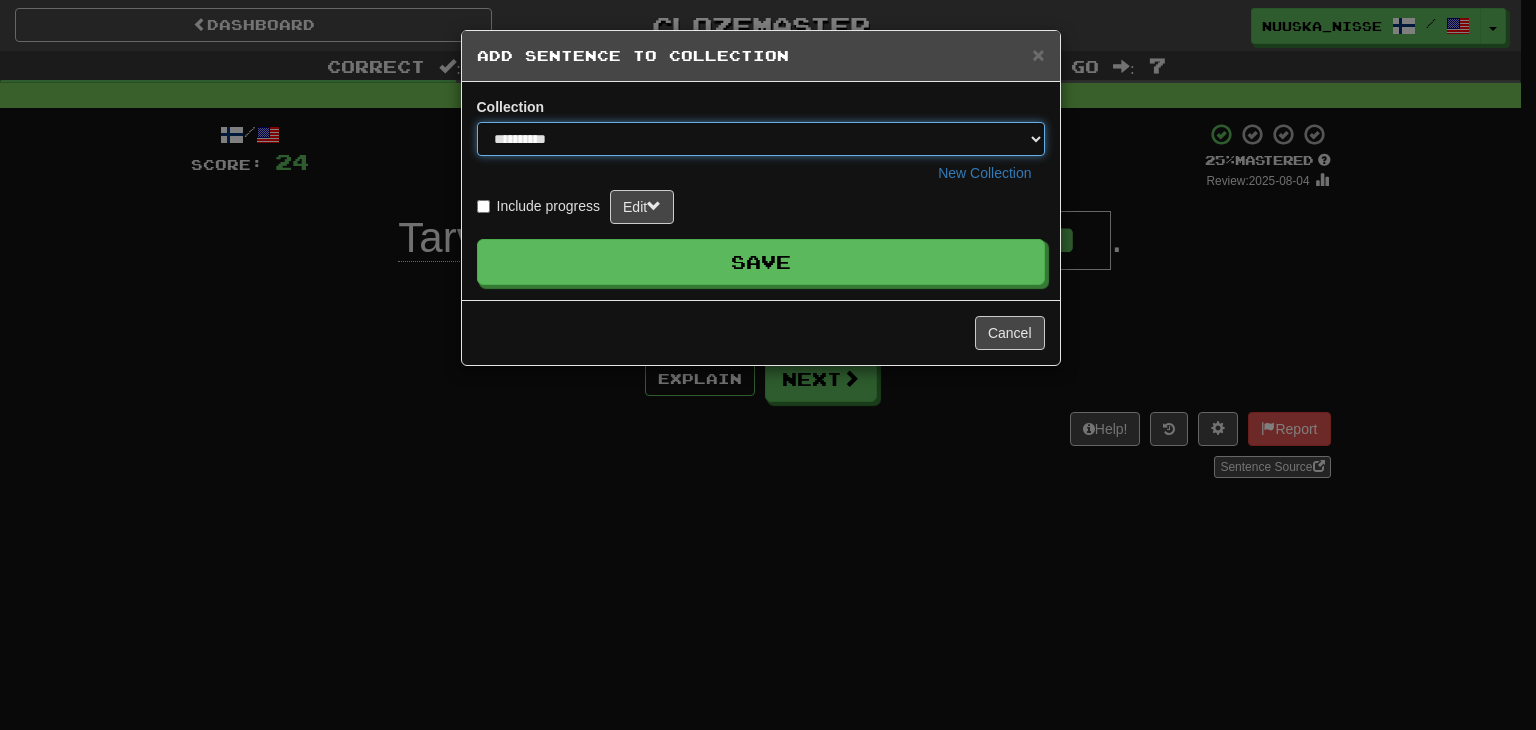 click on "[FIRST] [LAST]" at bounding box center (761, 139) 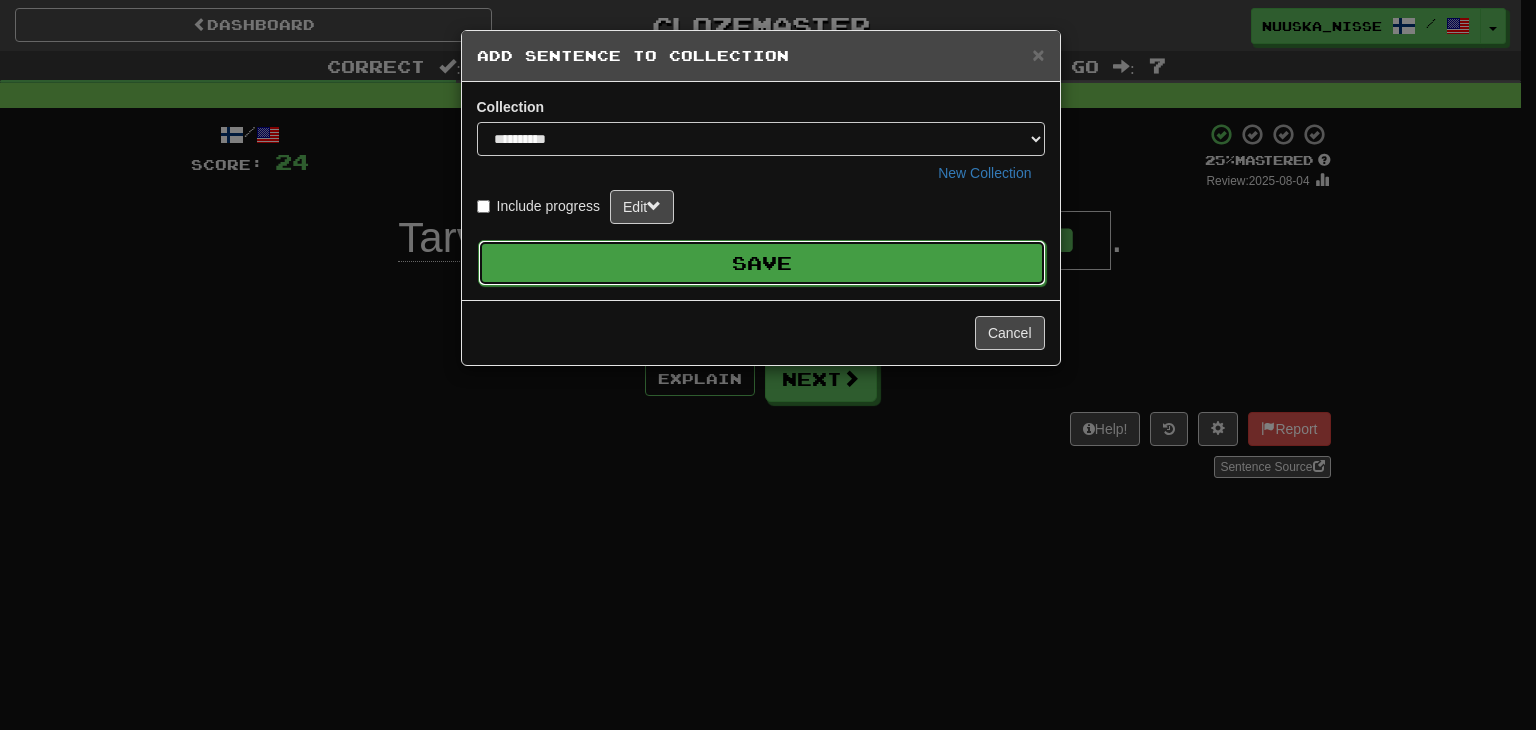 click on "Save" at bounding box center [762, 263] 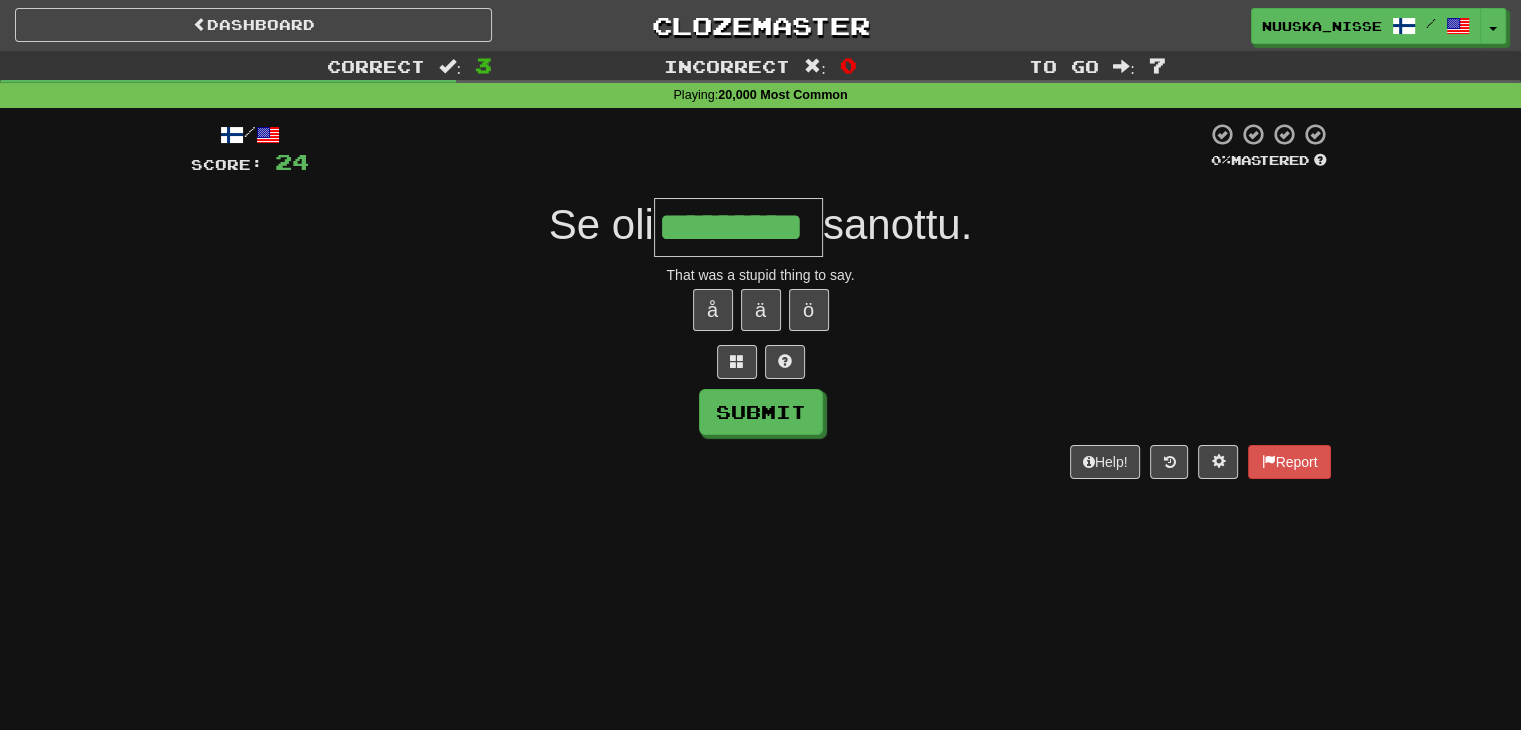 type on "*********" 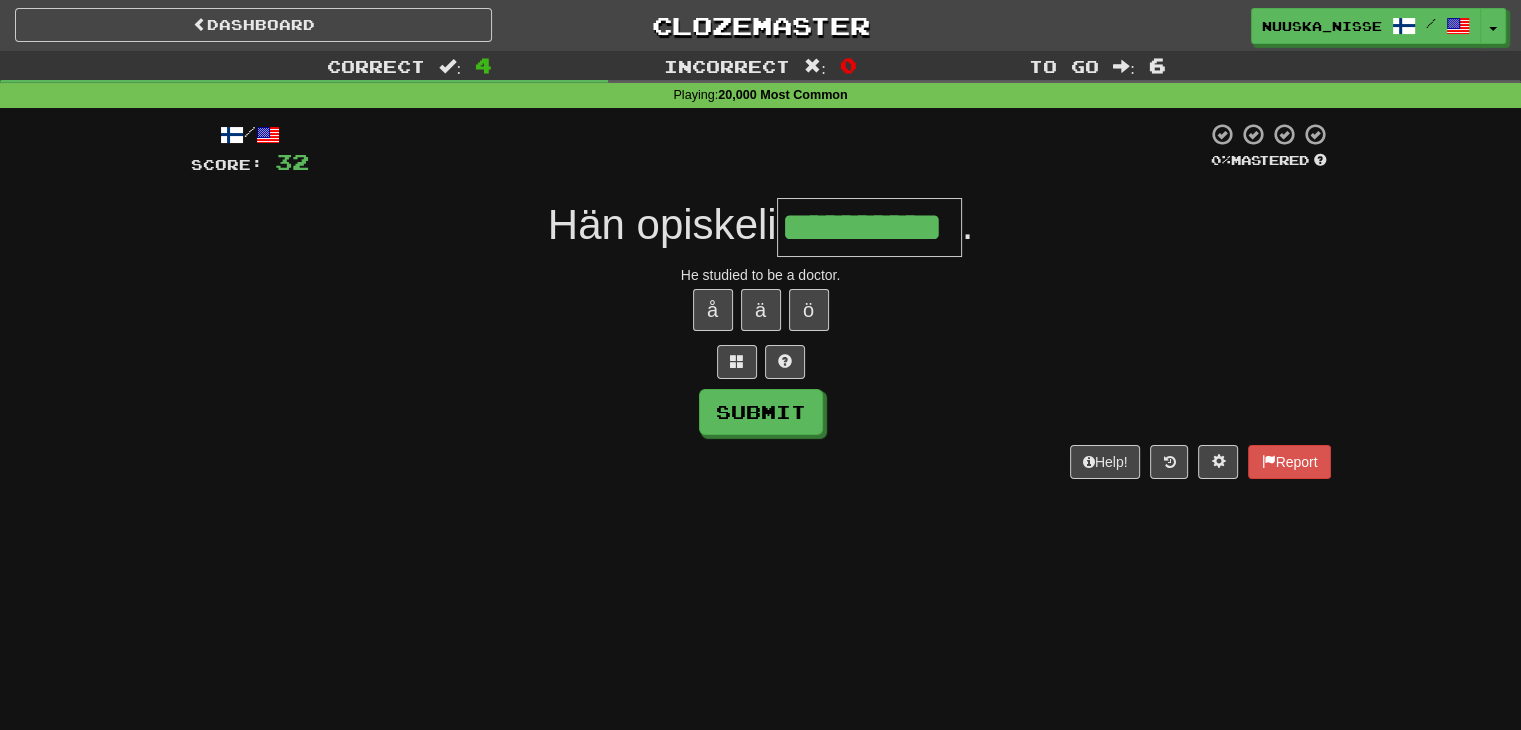 type on "**********" 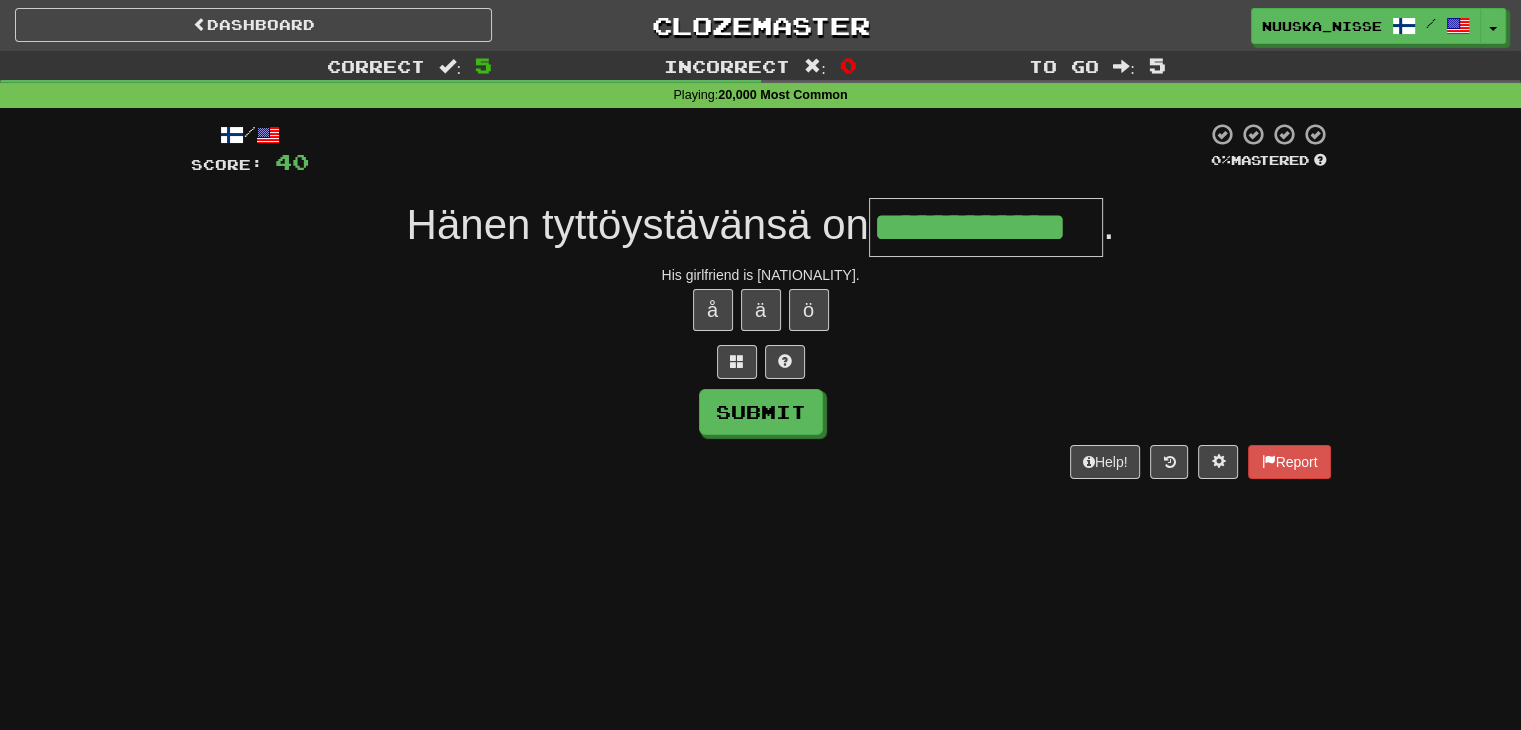 type on "**********" 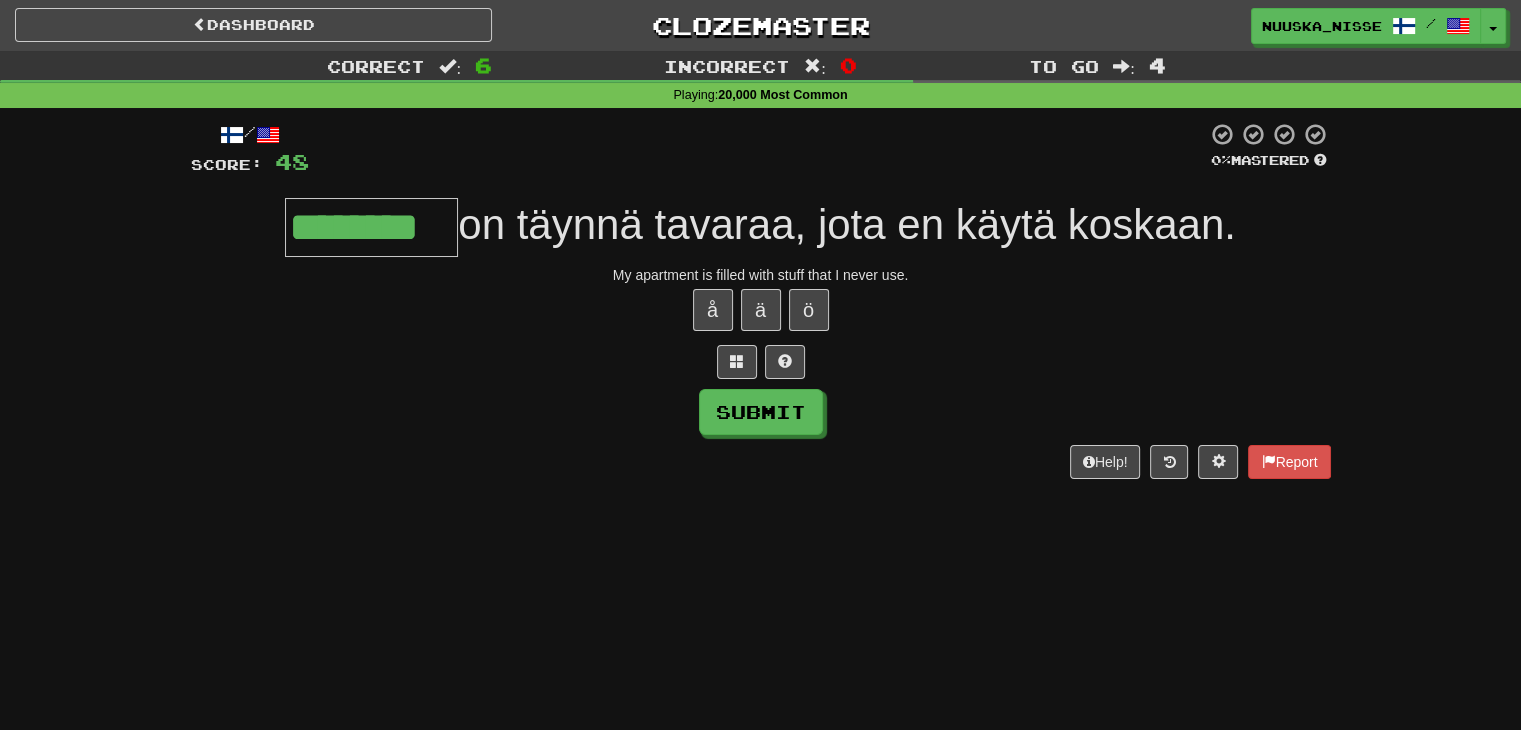 type on "********" 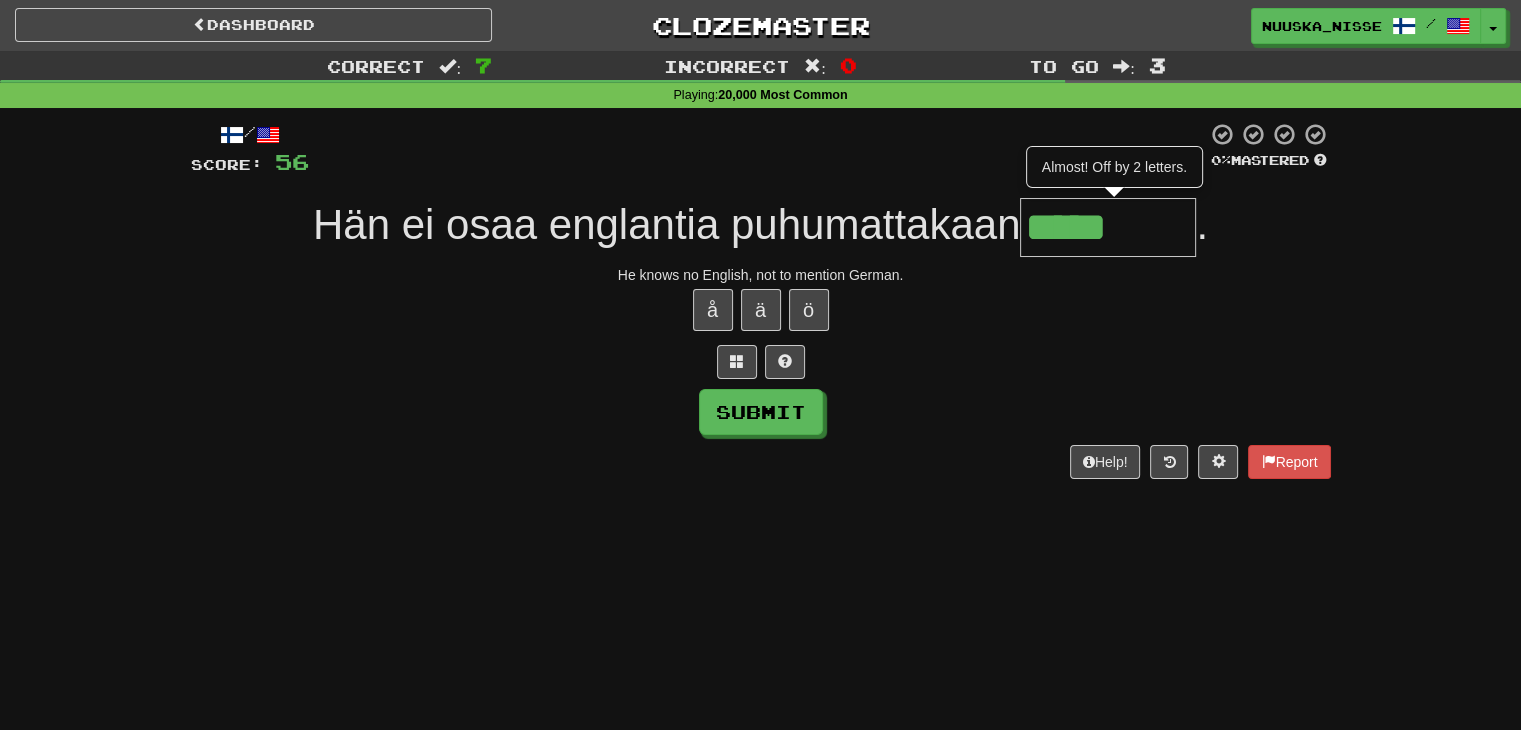 type on "********" 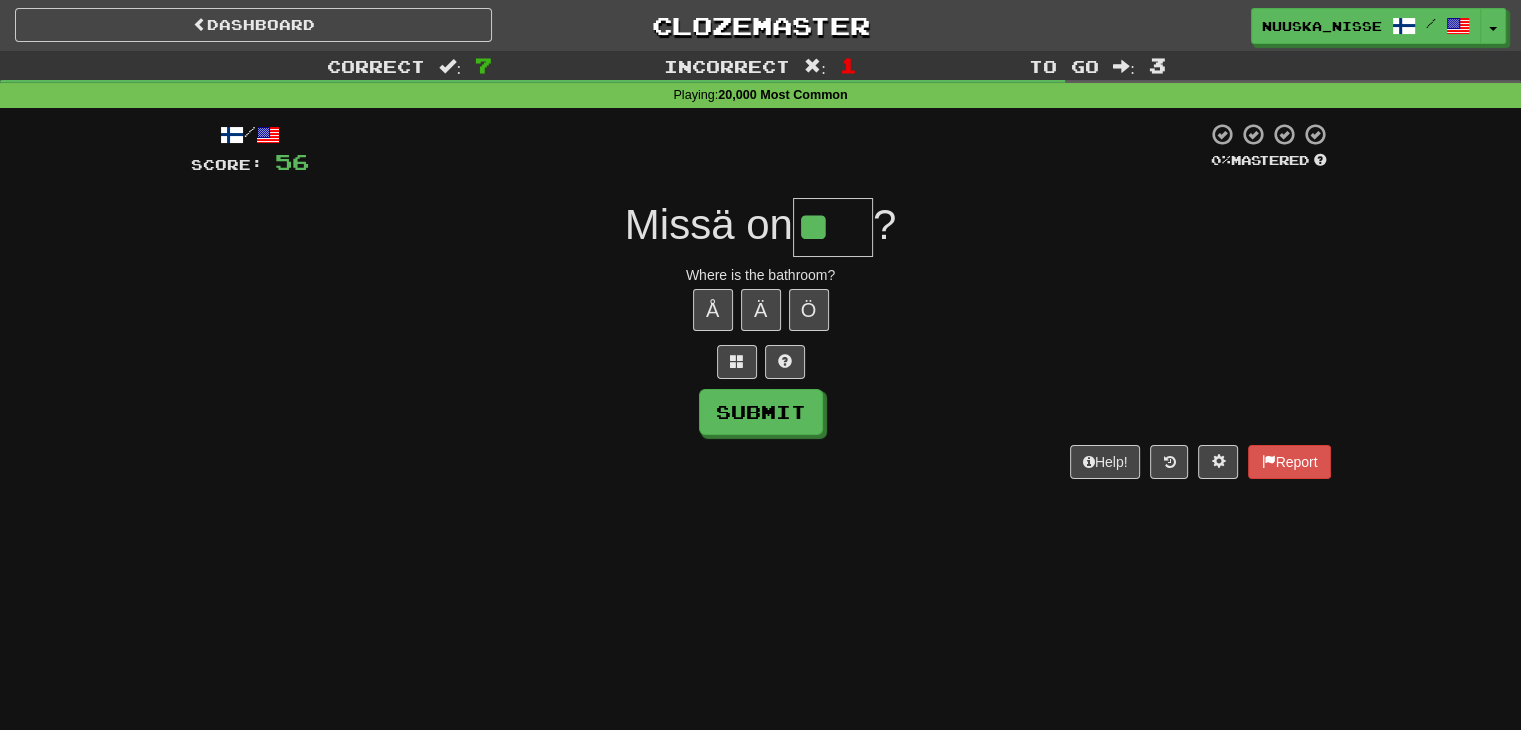 type on "**" 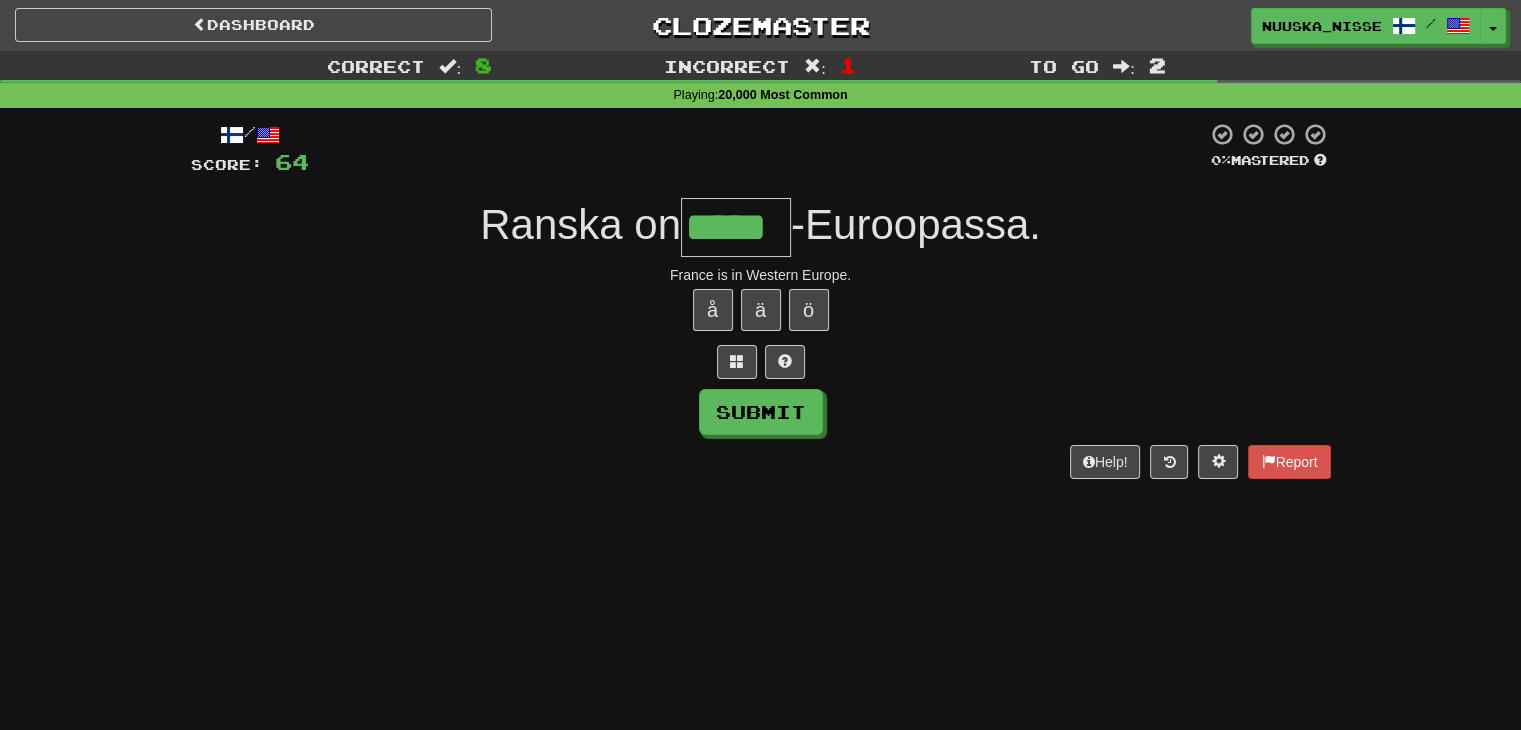 type on "*****" 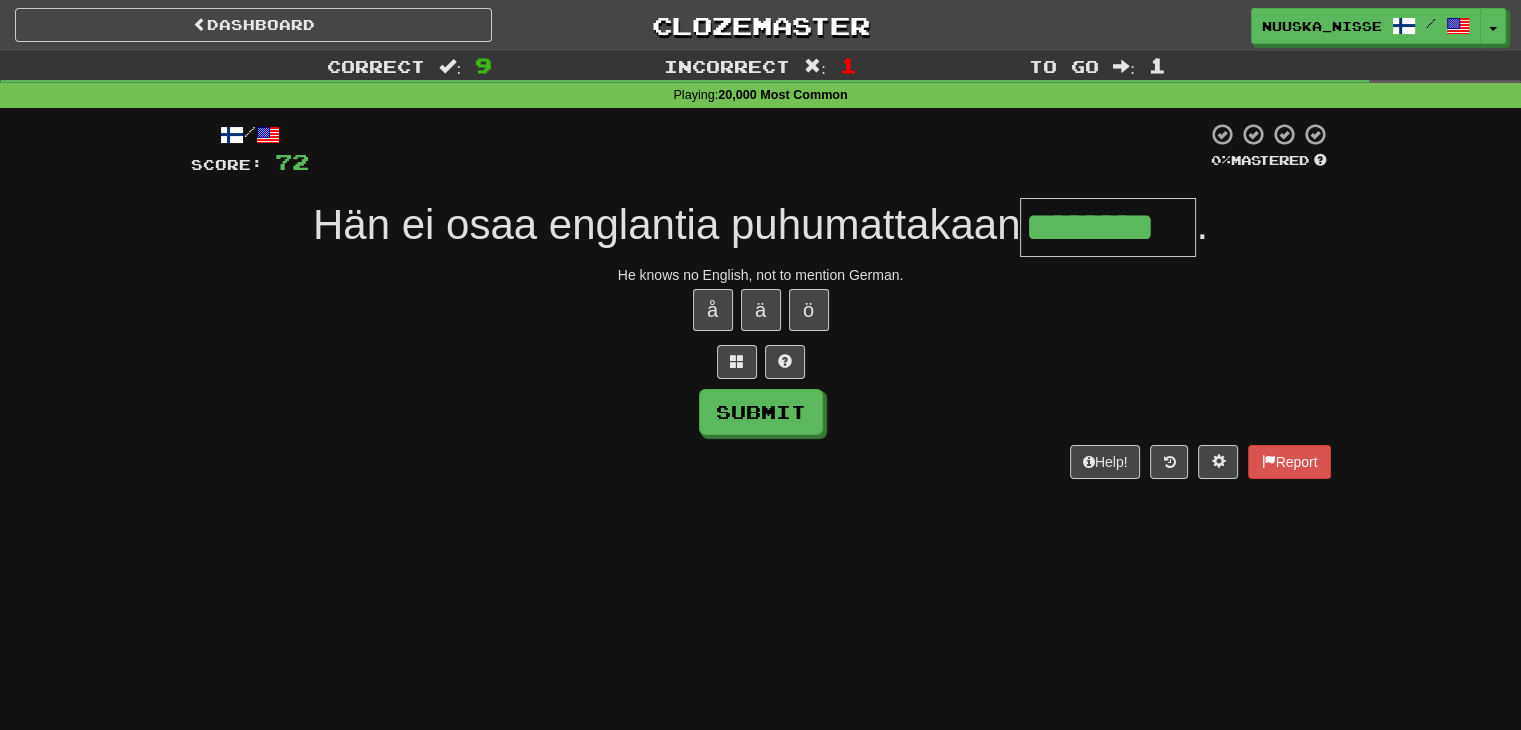 type on "********" 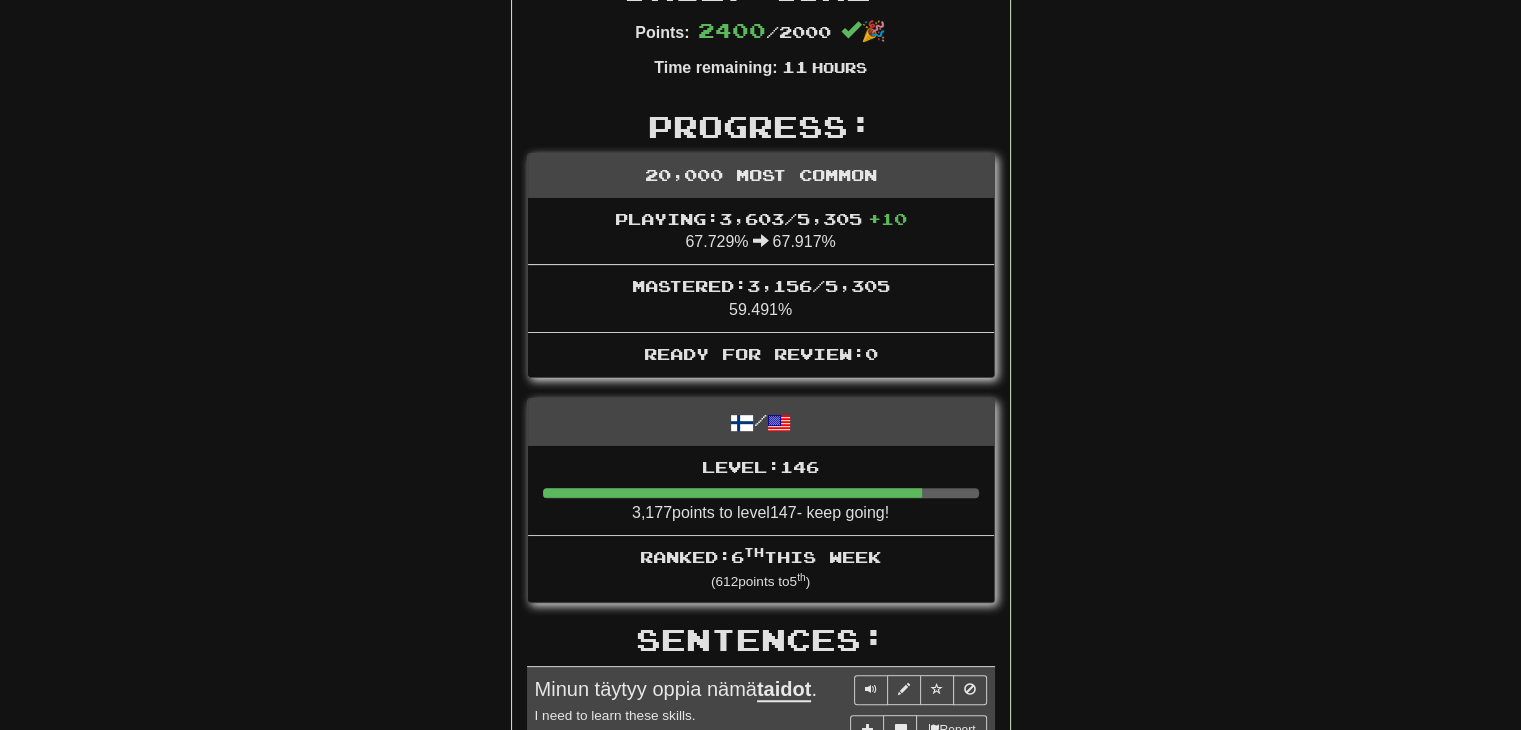 scroll, scrollTop: 0, scrollLeft: 0, axis: both 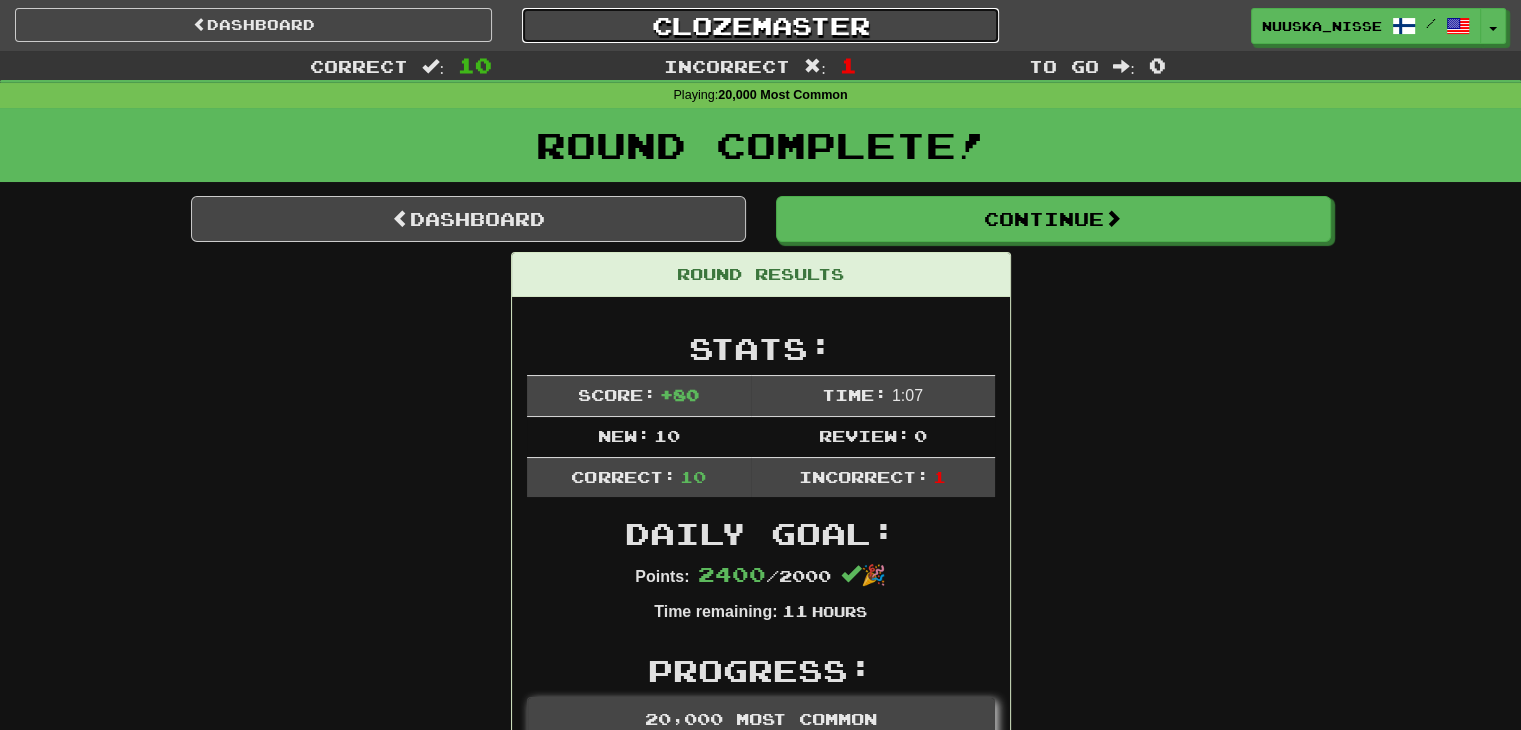 click on "Clozemaster" at bounding box center (760, 25) 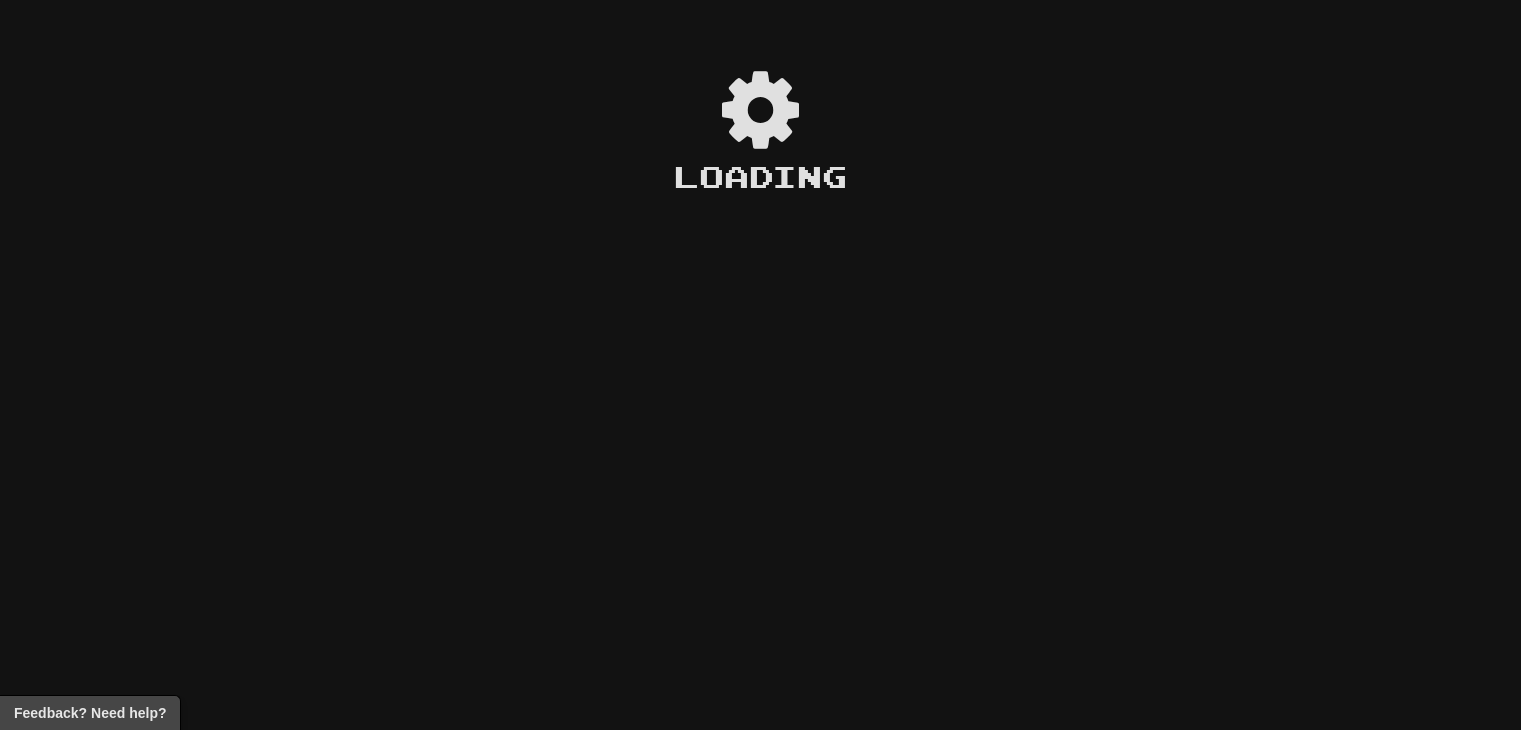 scroll, scrollTop: 0, scrollLeft: 0, axis: both 